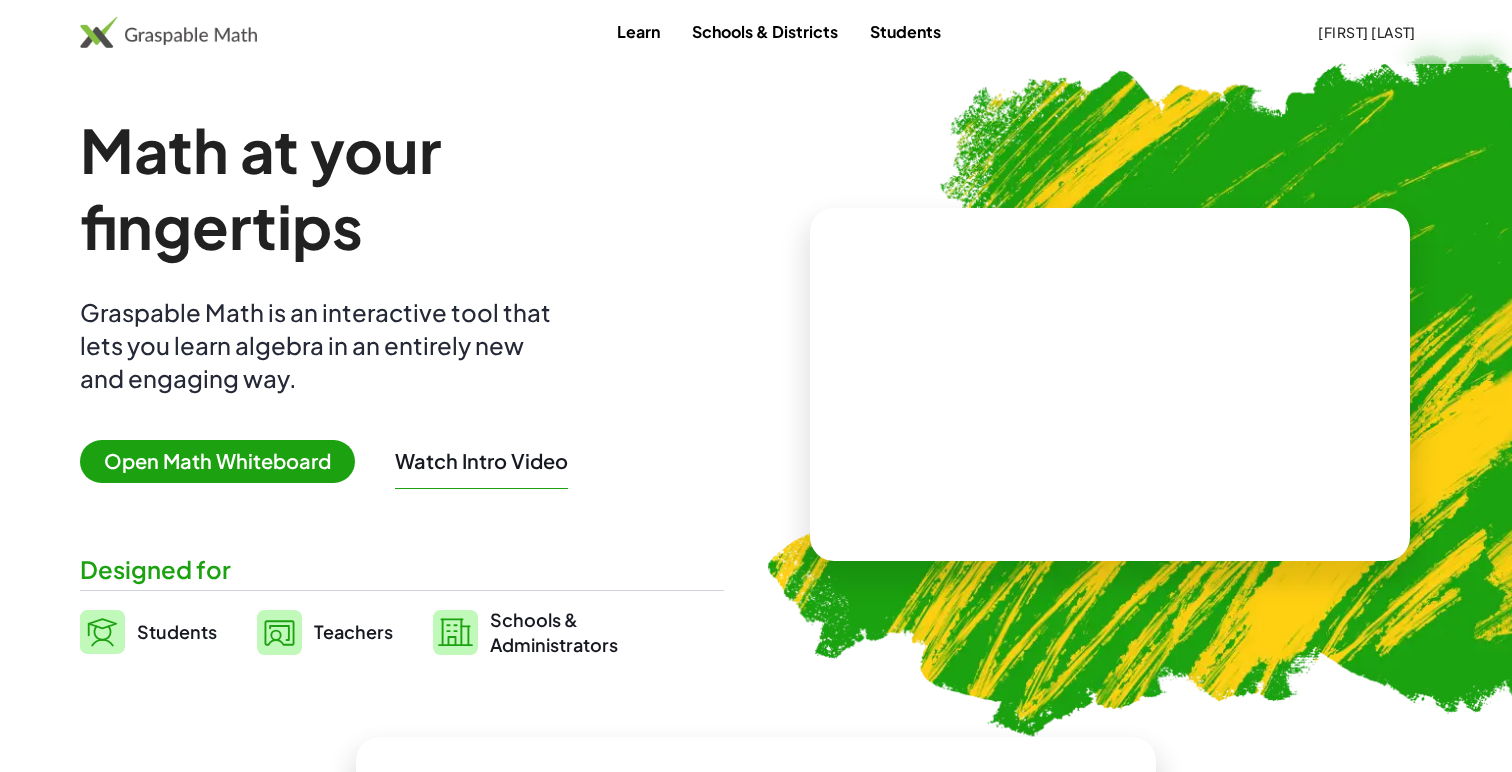scroll, scrollTop: 0, scrollLeft: 0, axis: both 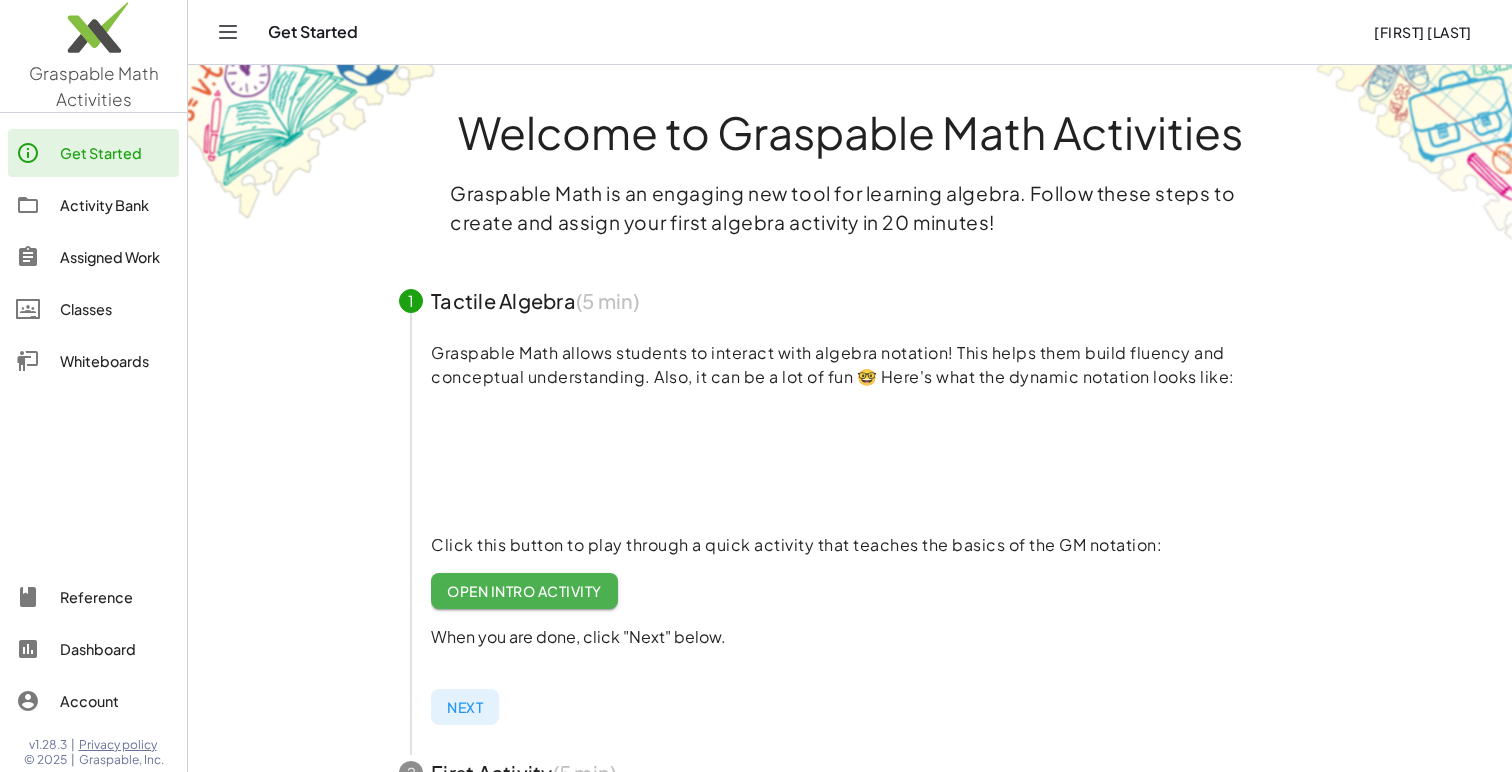 click on "Activity Bank" 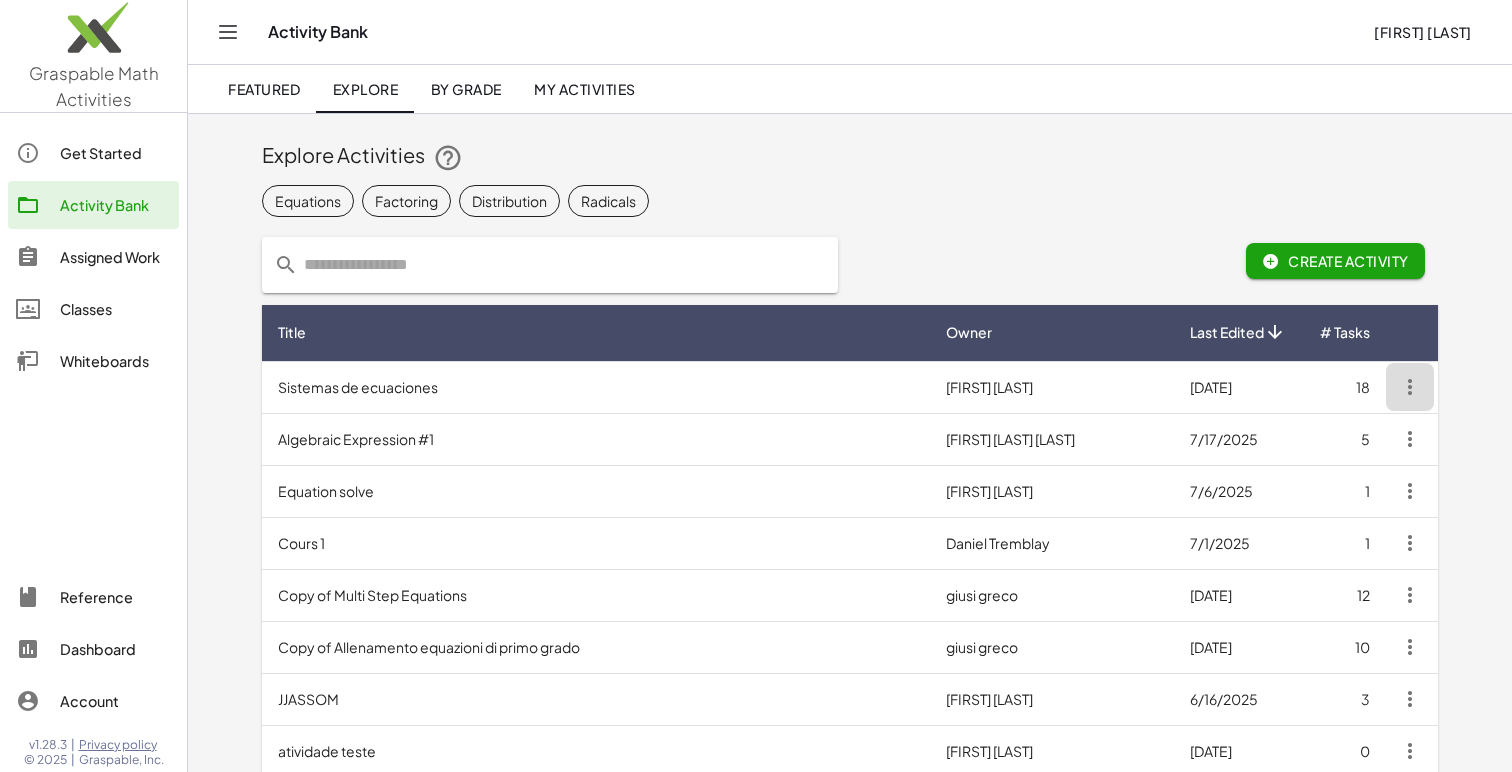 click at bounding box center [1410, 387] 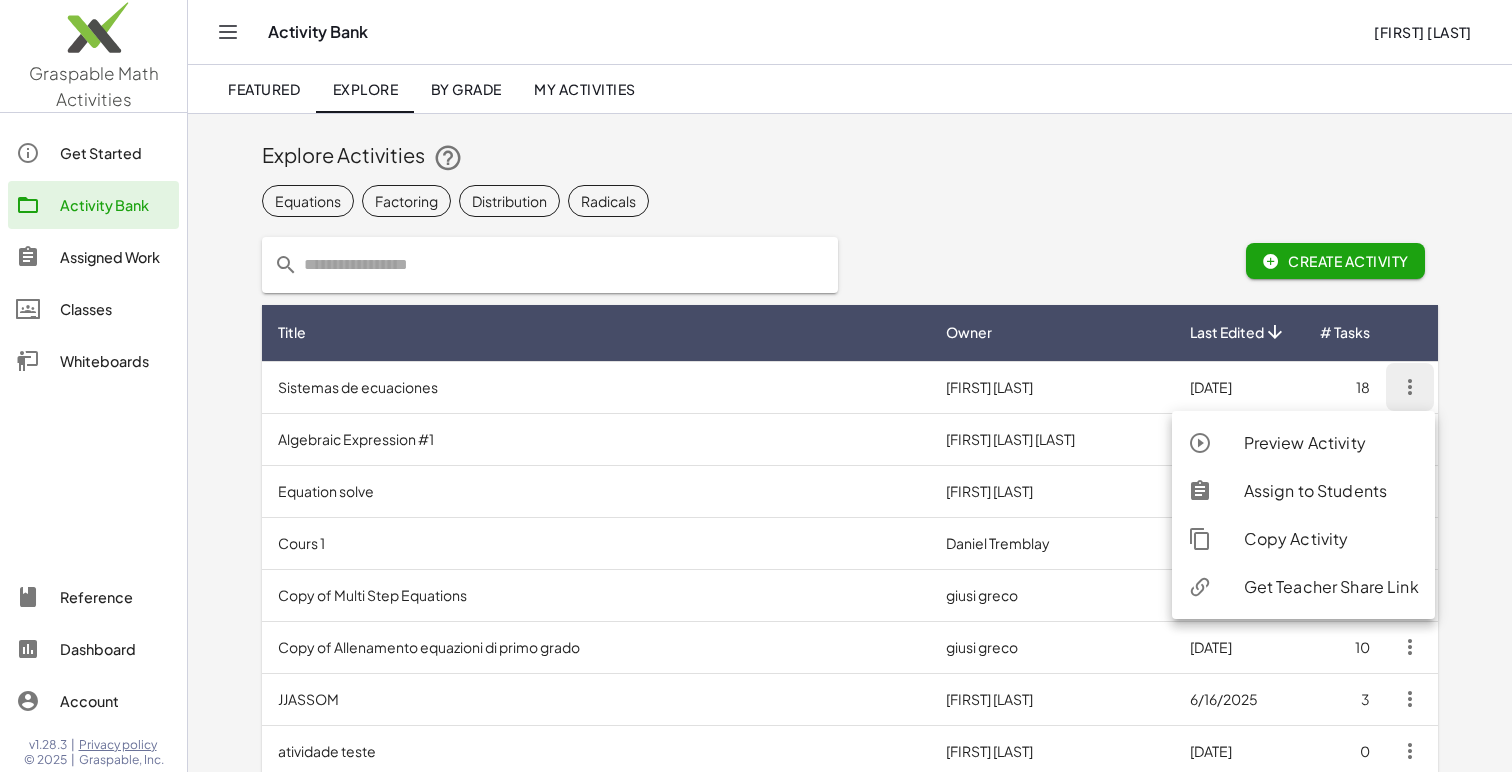 click on "Assign to Students" 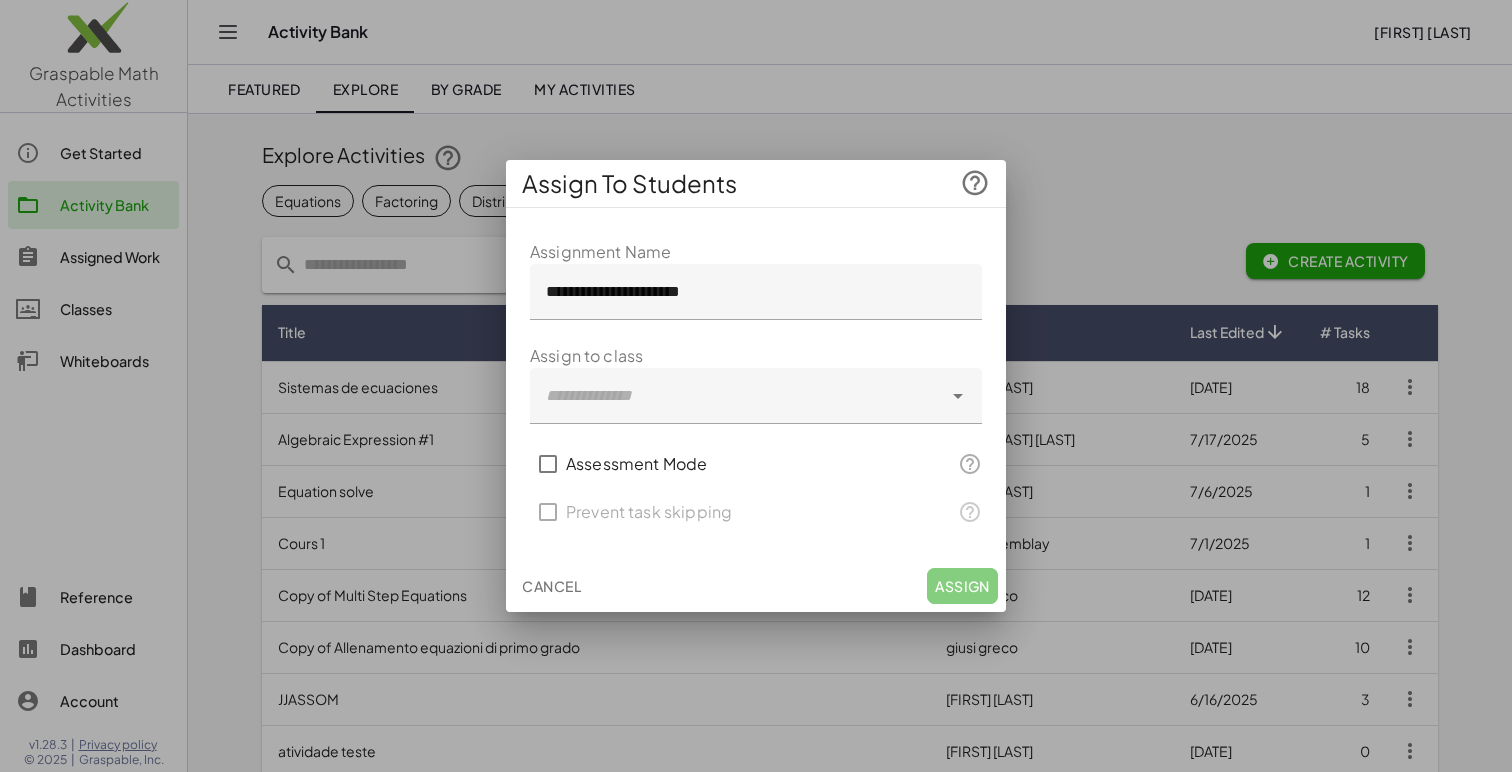 click 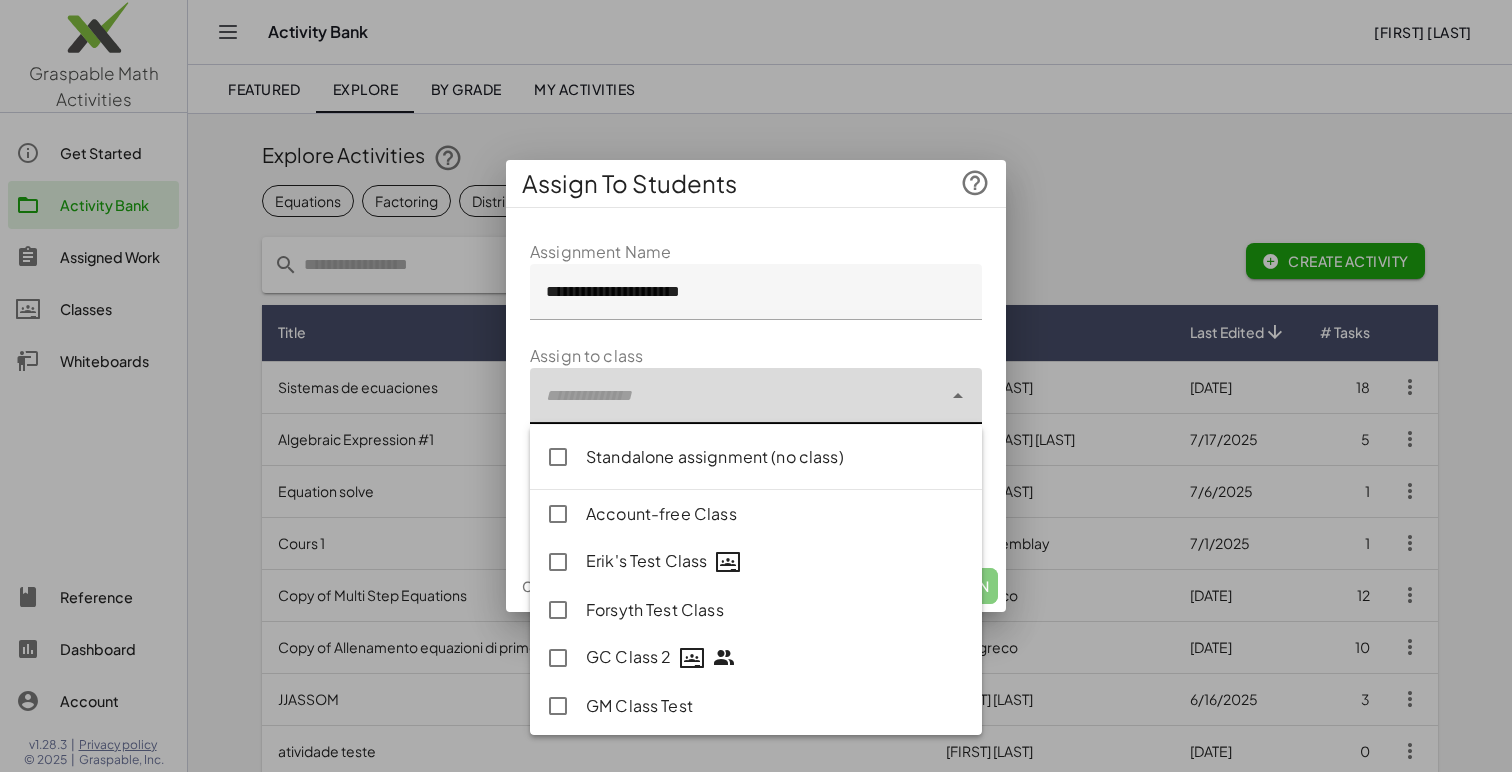 click on "**********" at bounding box center [756, 388] 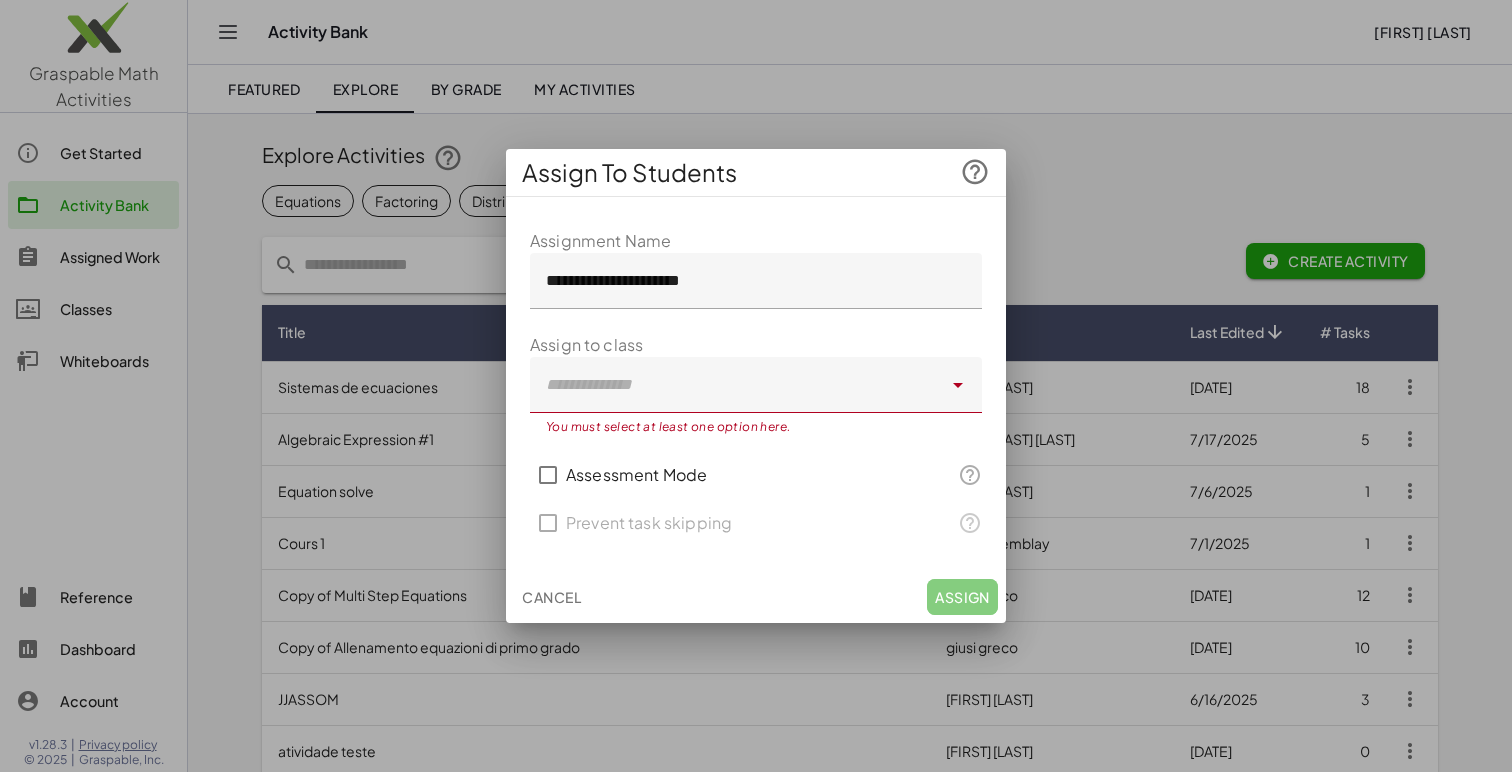 click at bounding box center [756, 386] 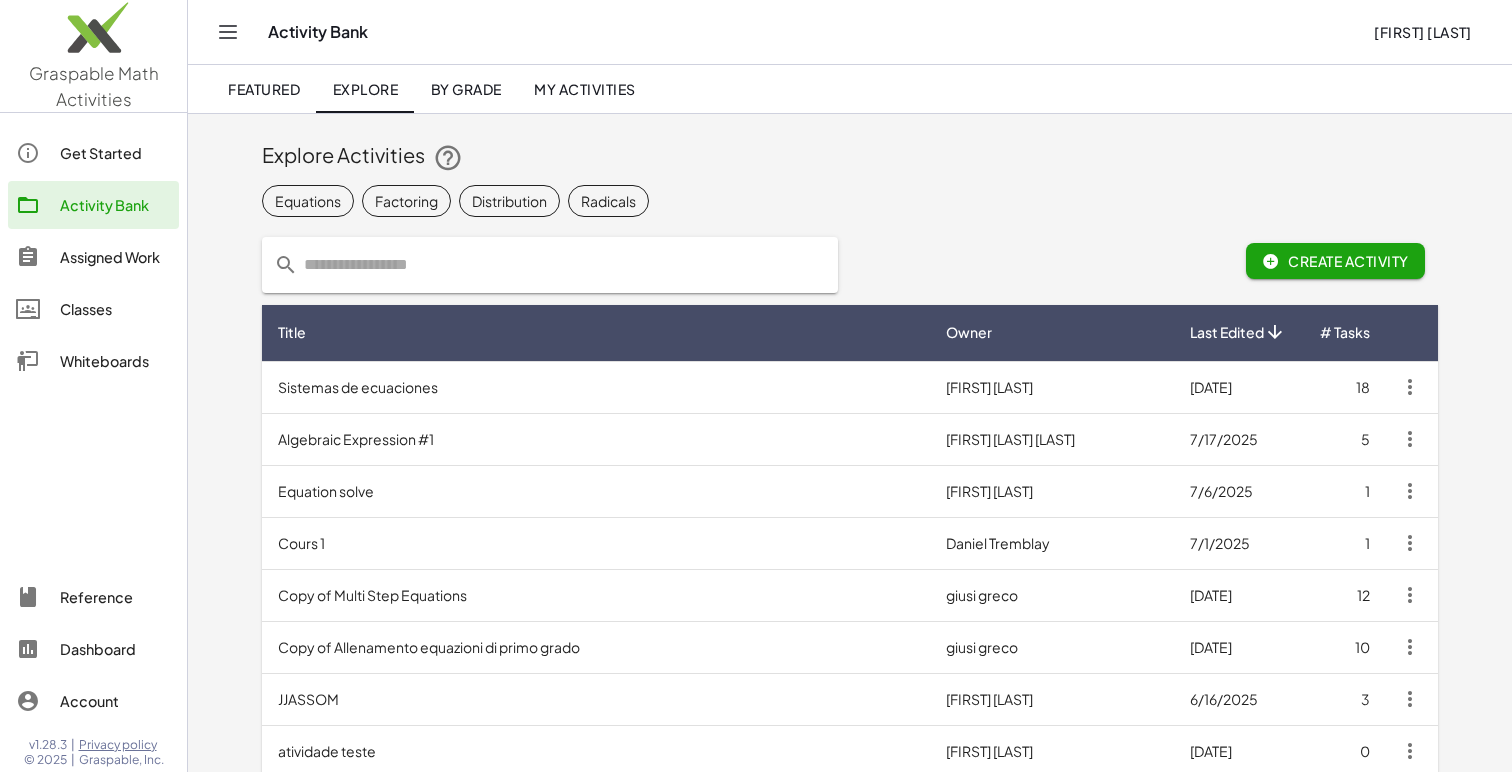 click on "Classes" 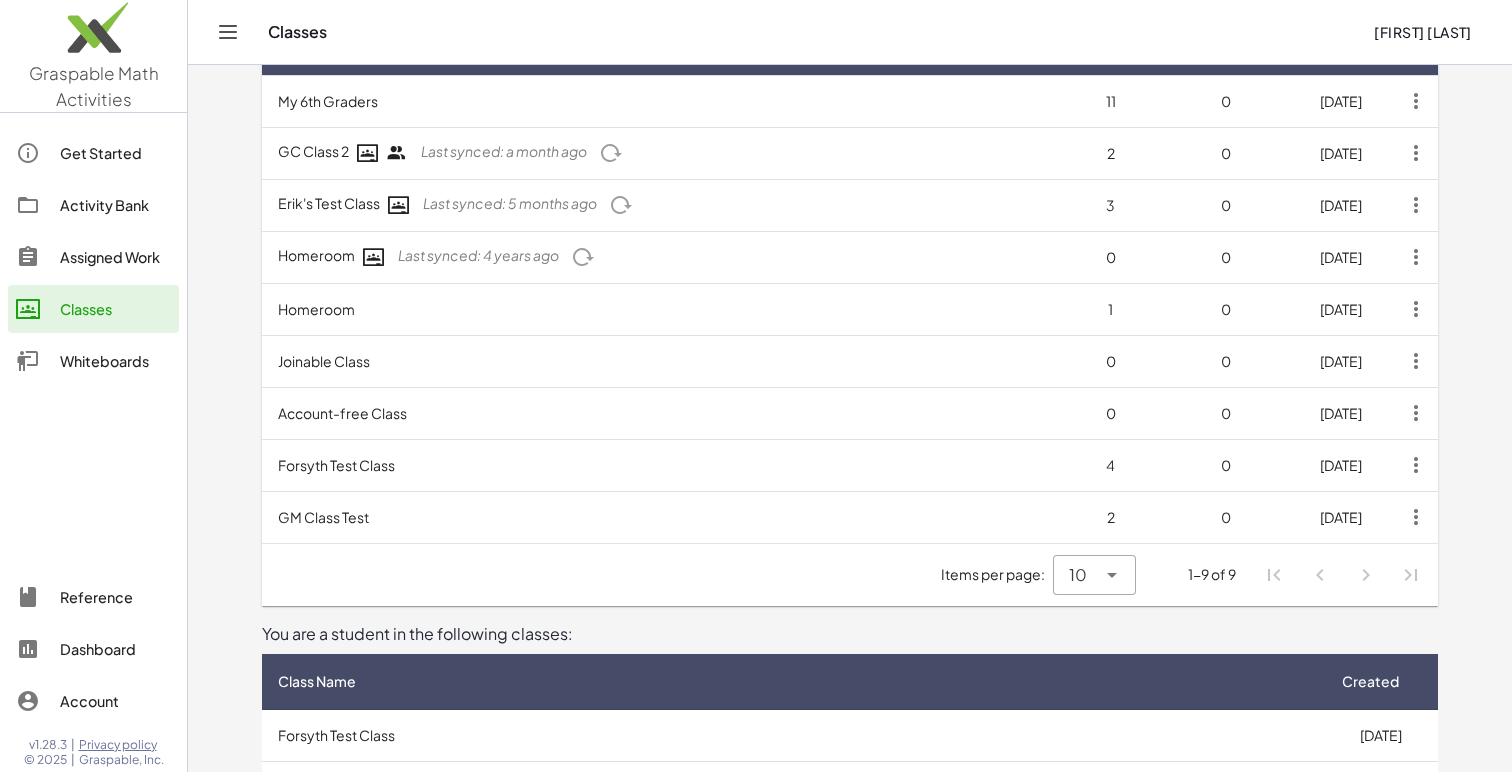 scroll, scrollTop: 96, scrollLeft: 0, axis: vertical 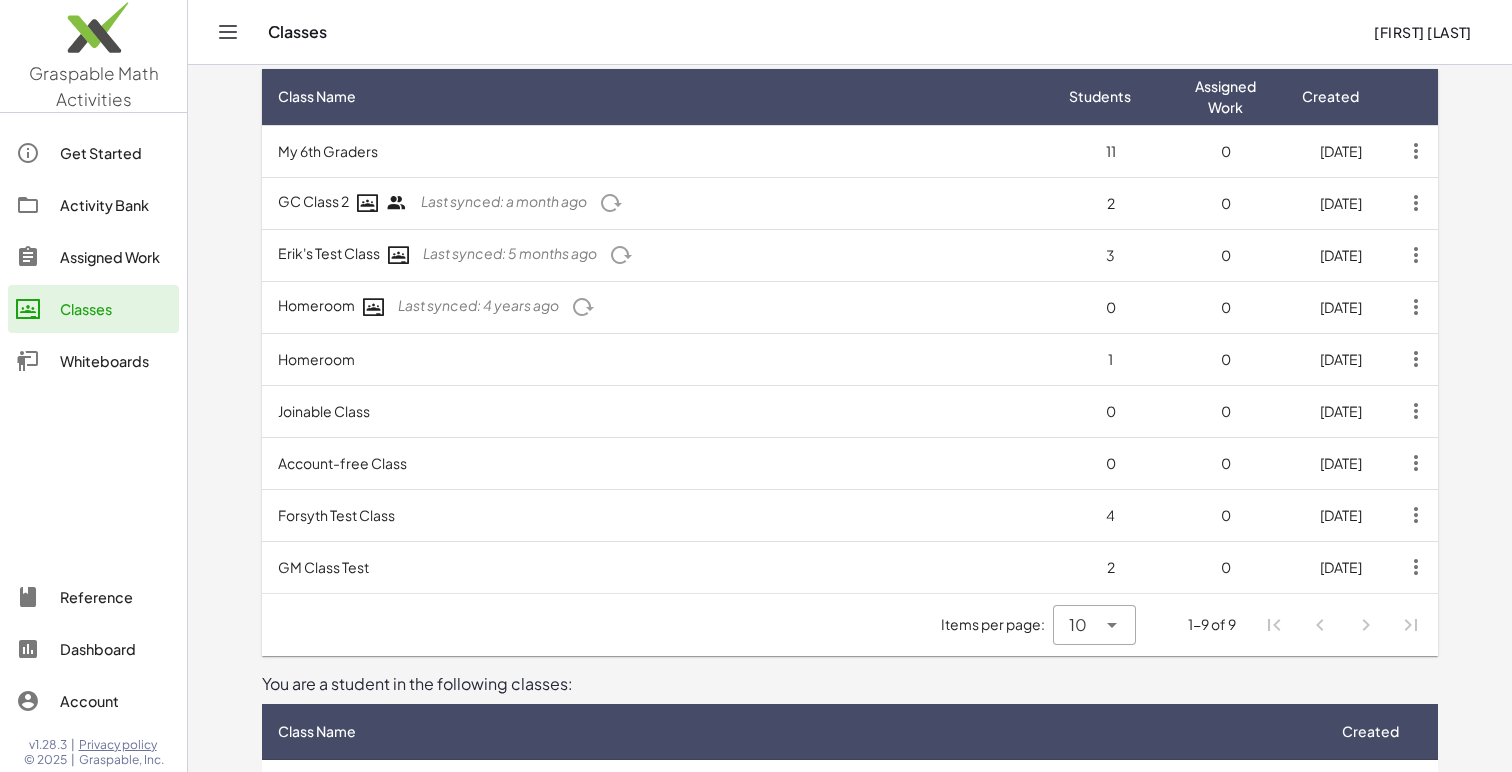 click 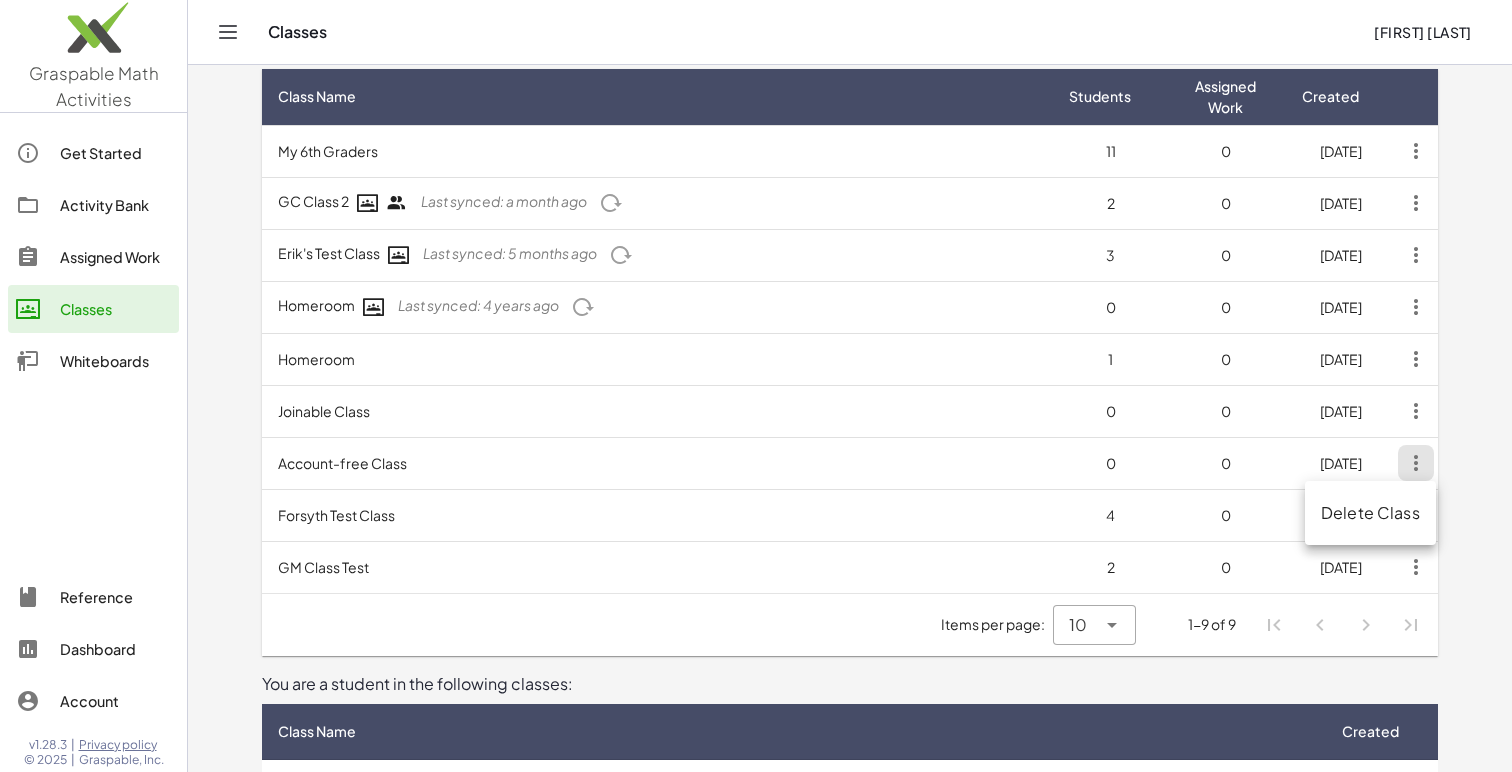 click on "Account-free Class" at bounding box center [657, 463] 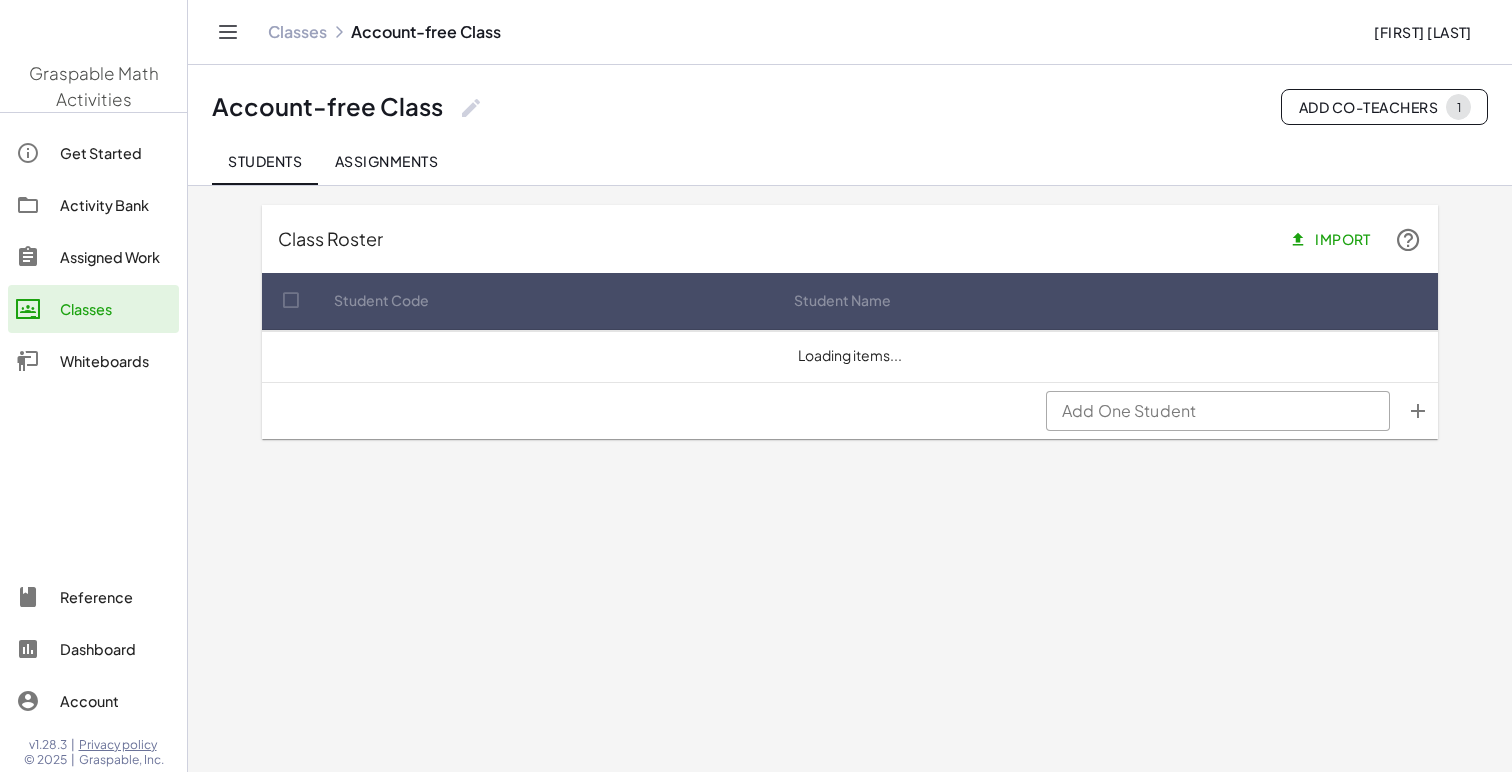 scroll, scrollTop: 0, scrollLeft: 0, axis: both 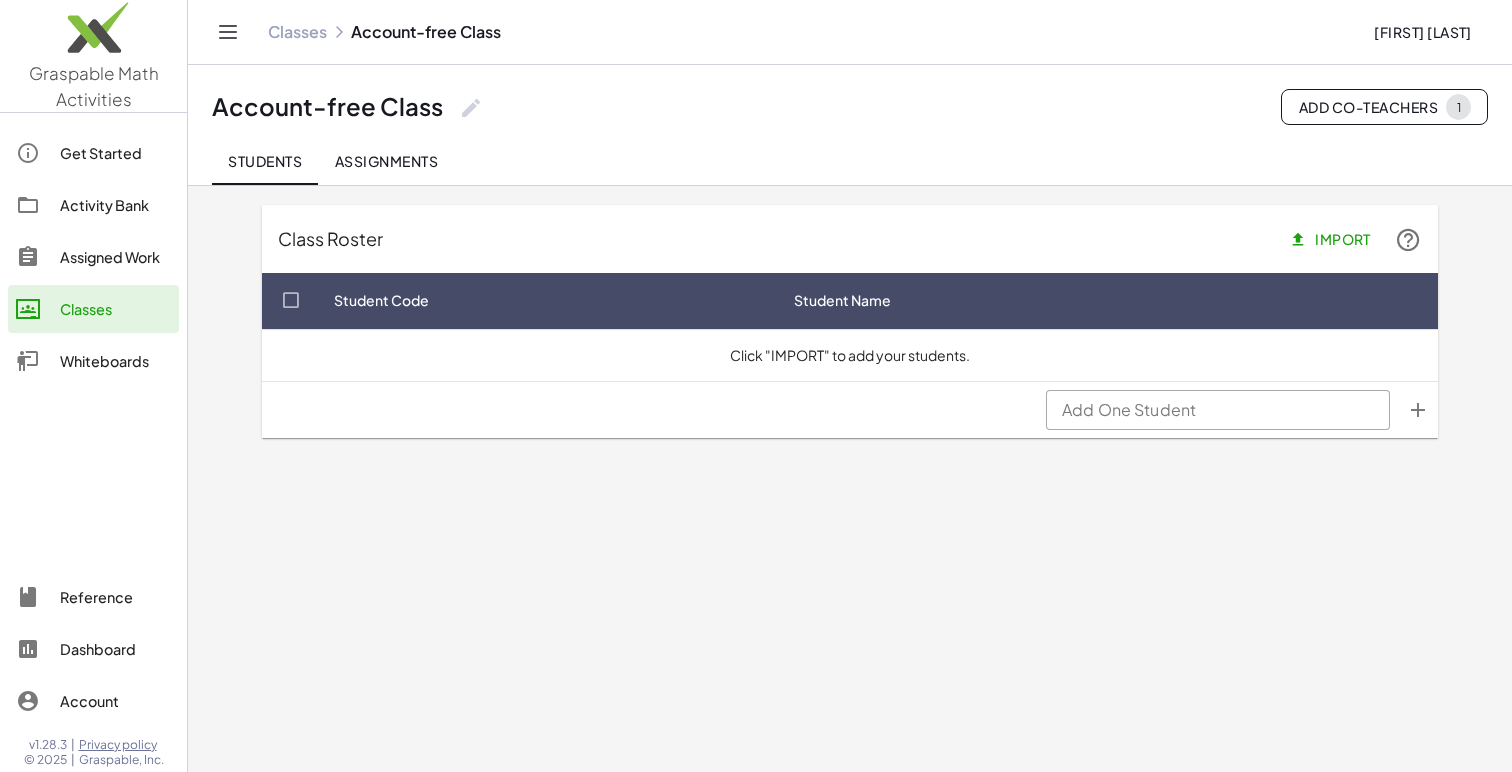 click 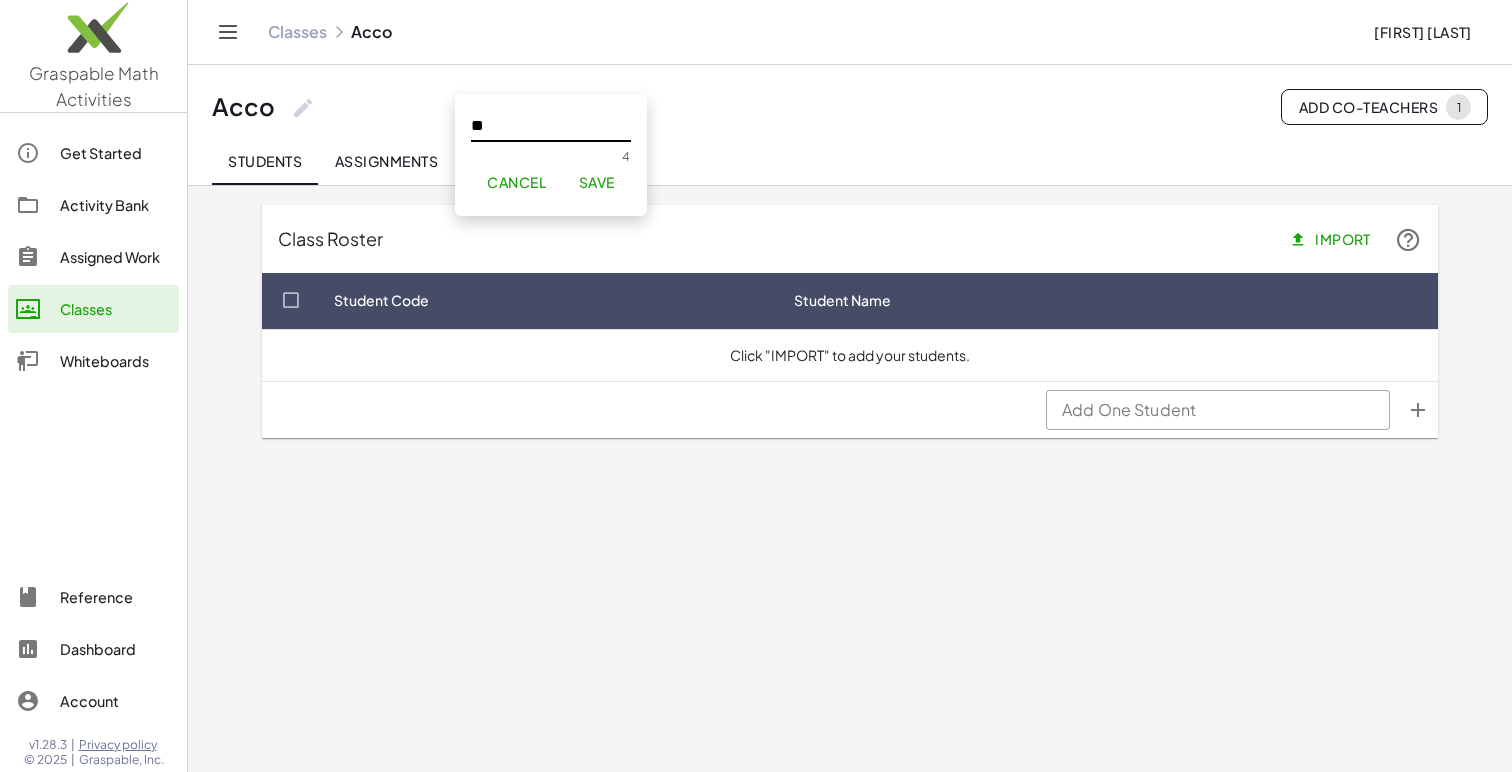 type on "*" 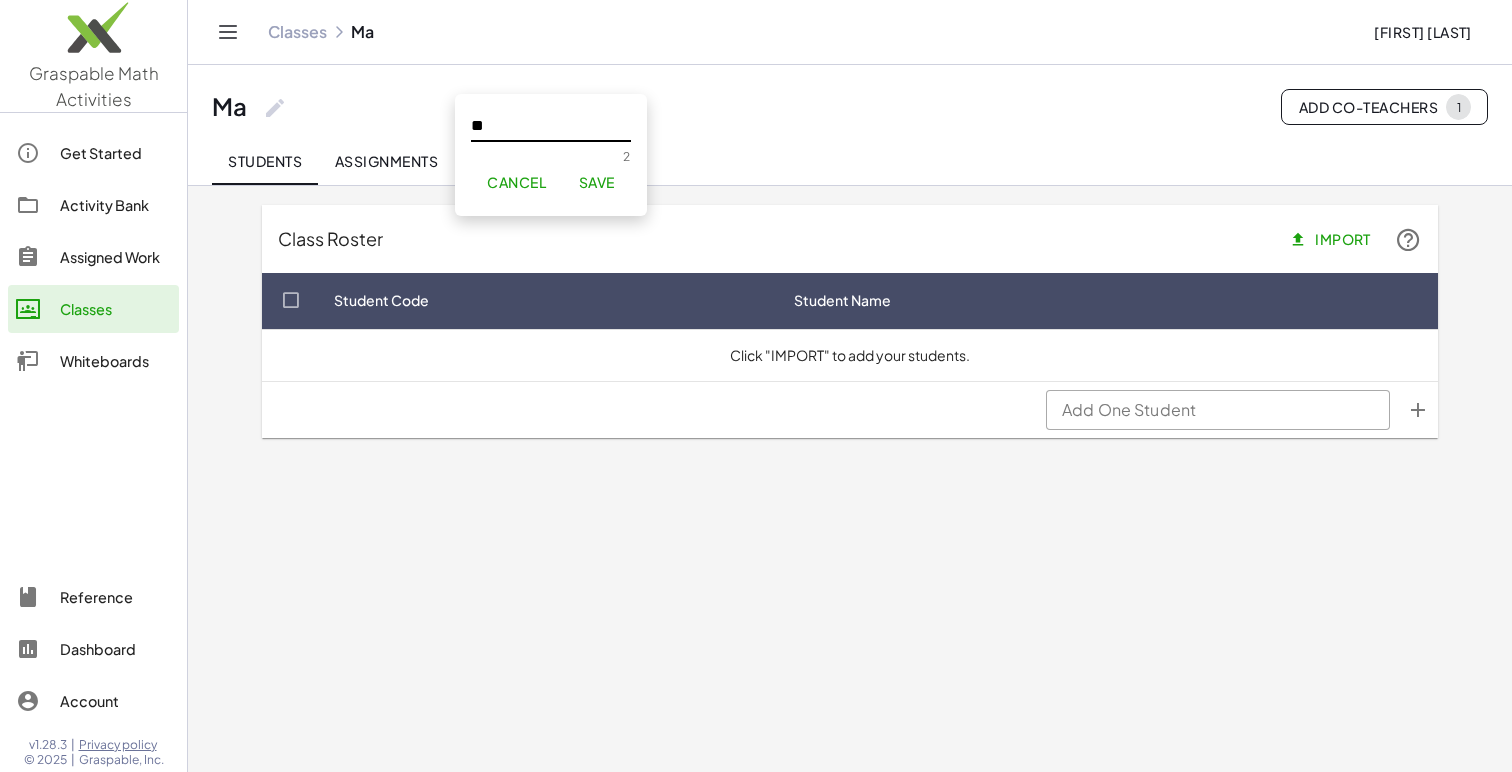 type on "*" 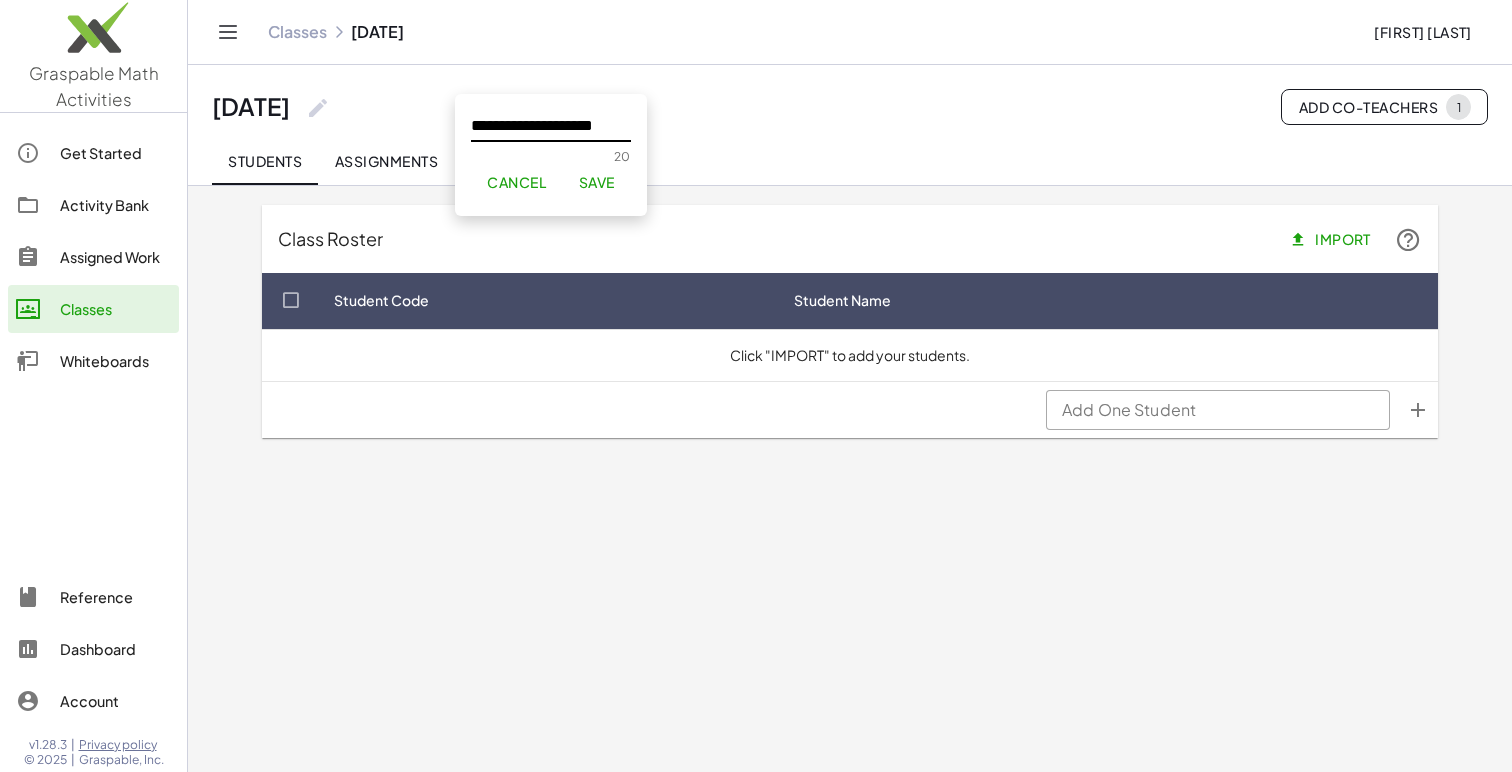 type on "**********" 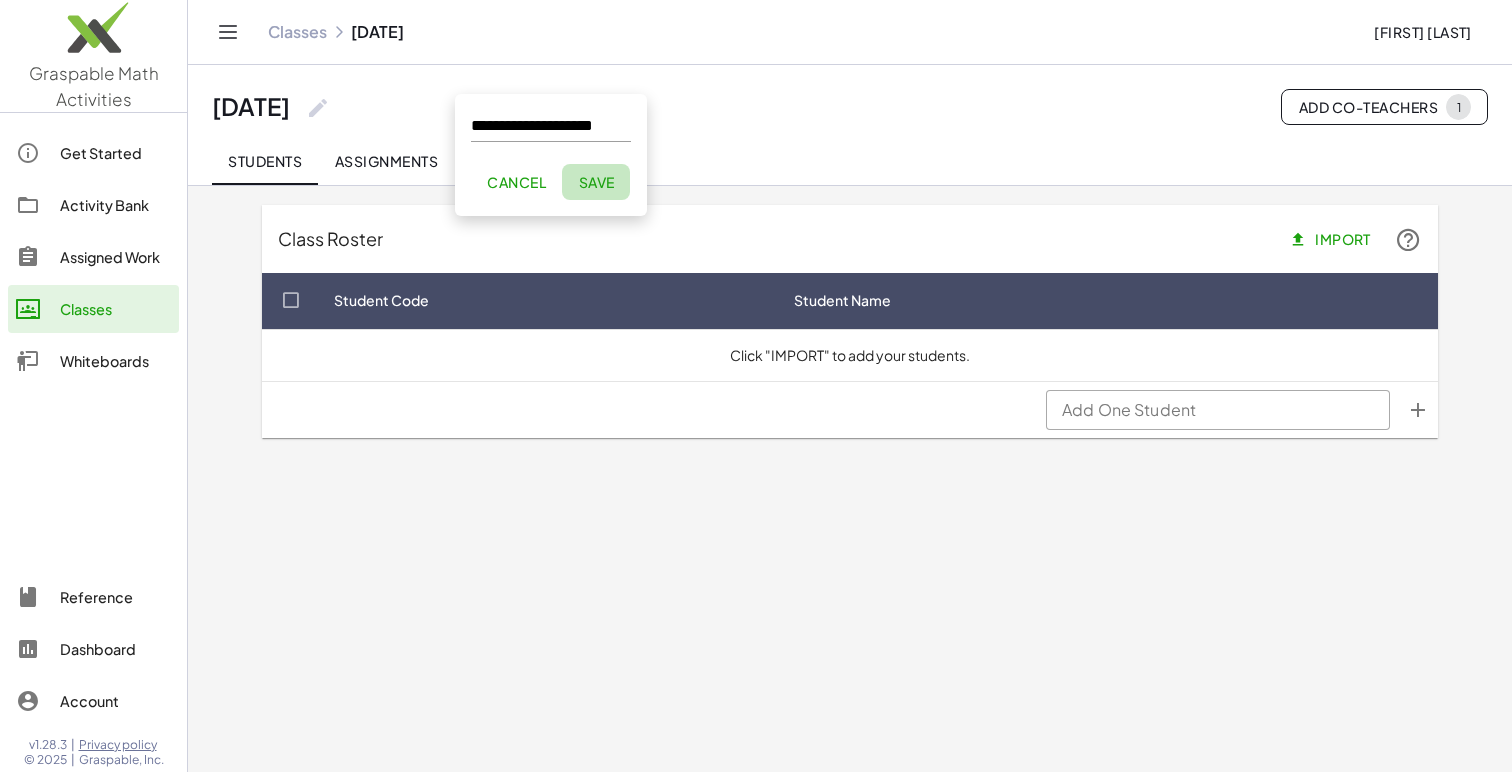 click on "Save" 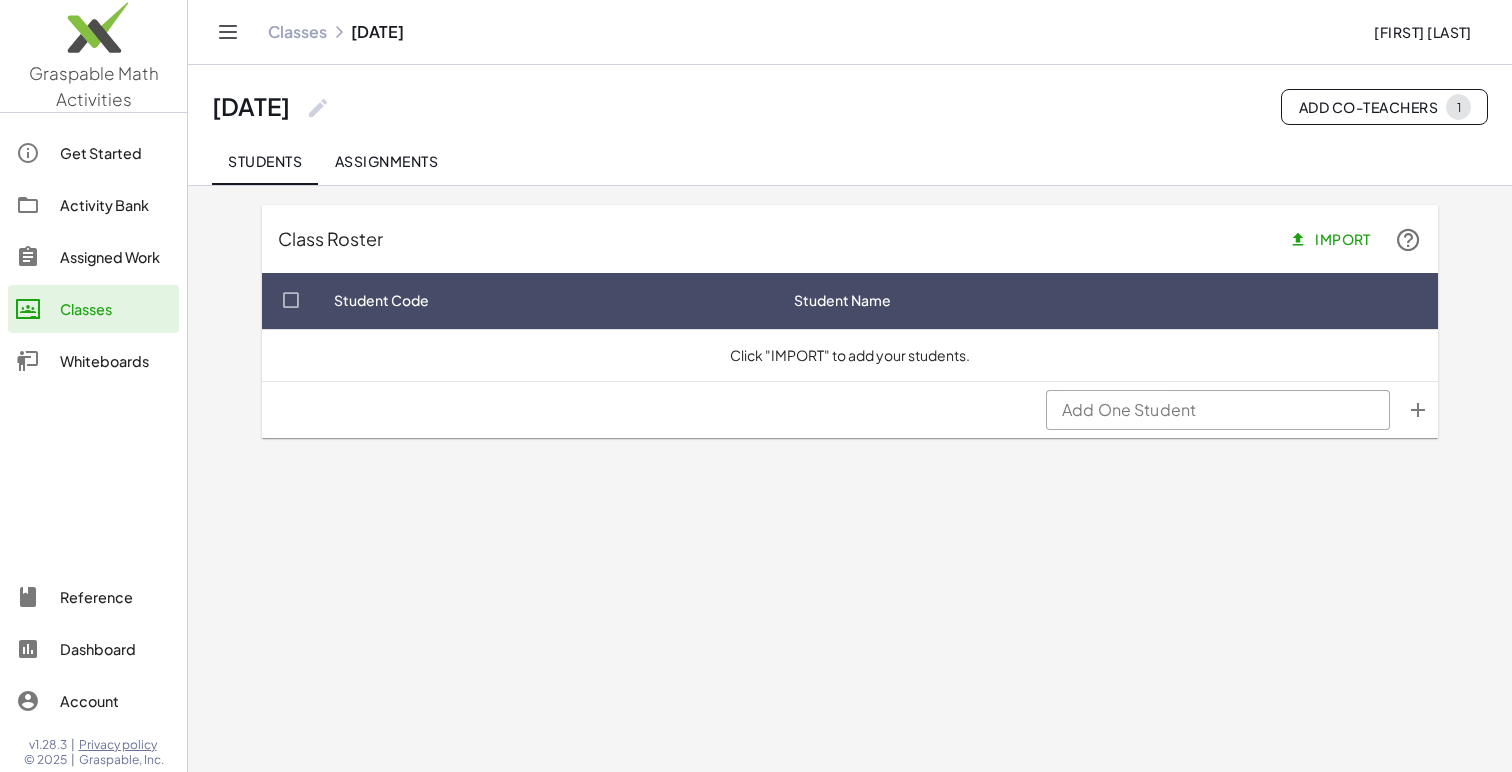 click on "Classes" 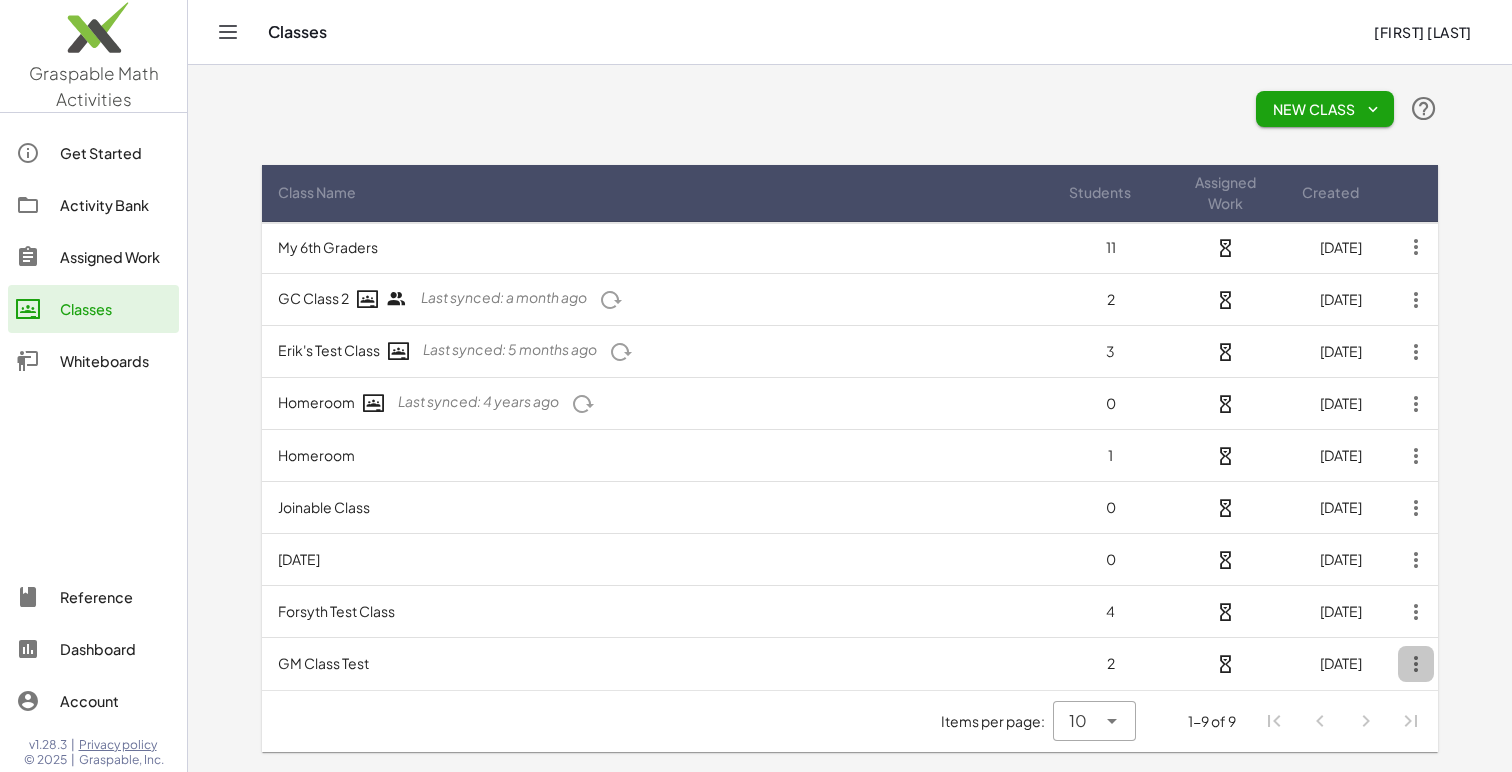 click 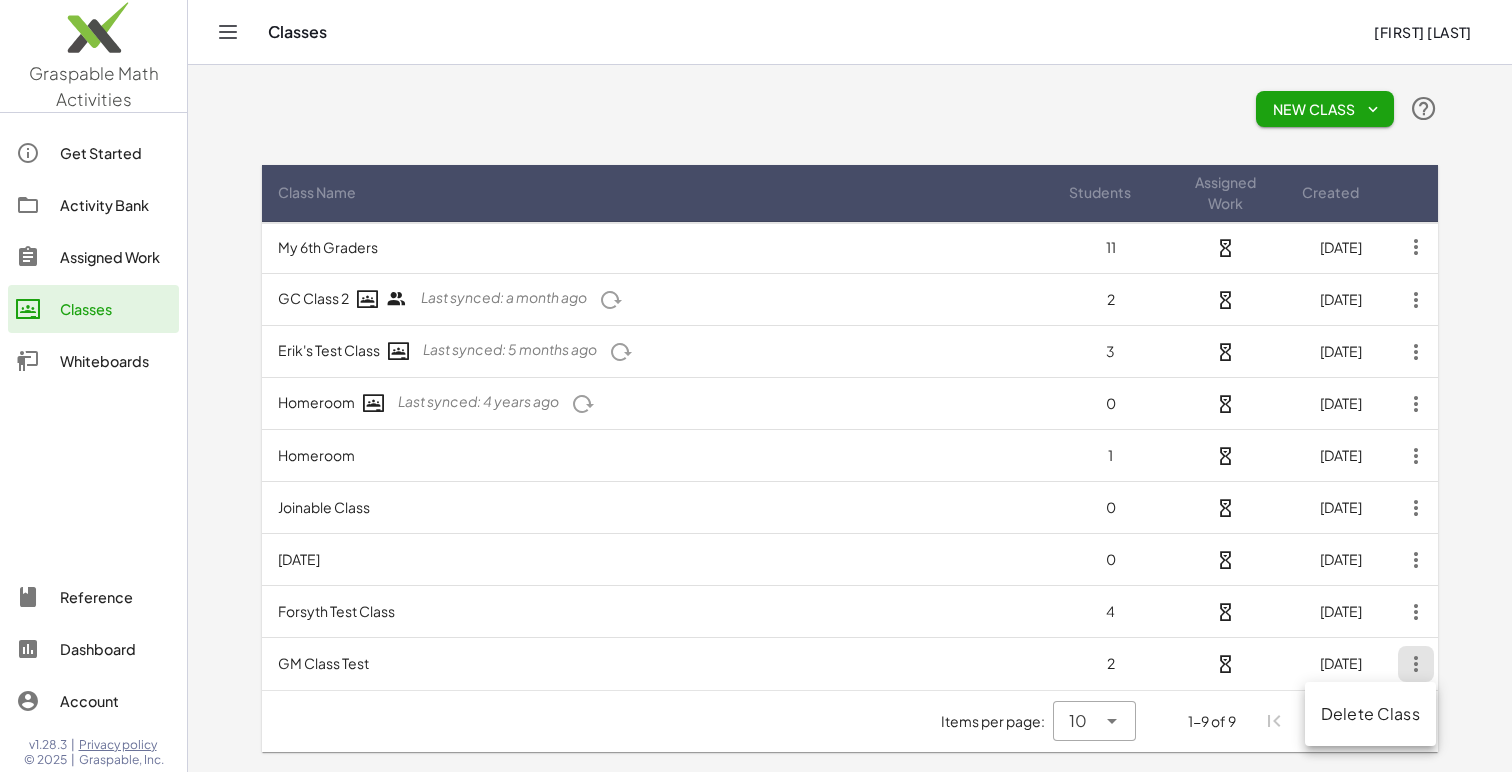 click on "GM Class Test" at bounding box center (657, 664) 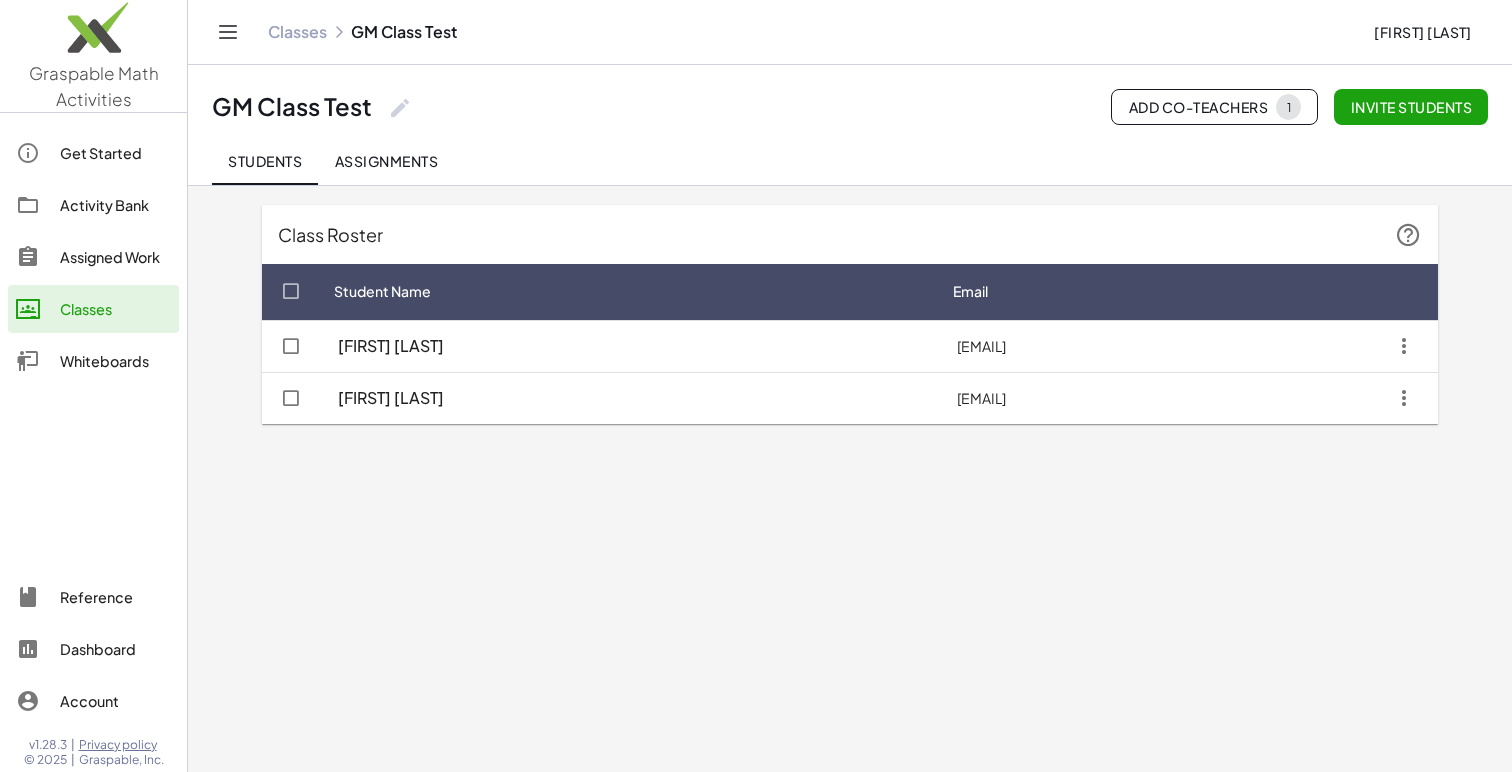 click 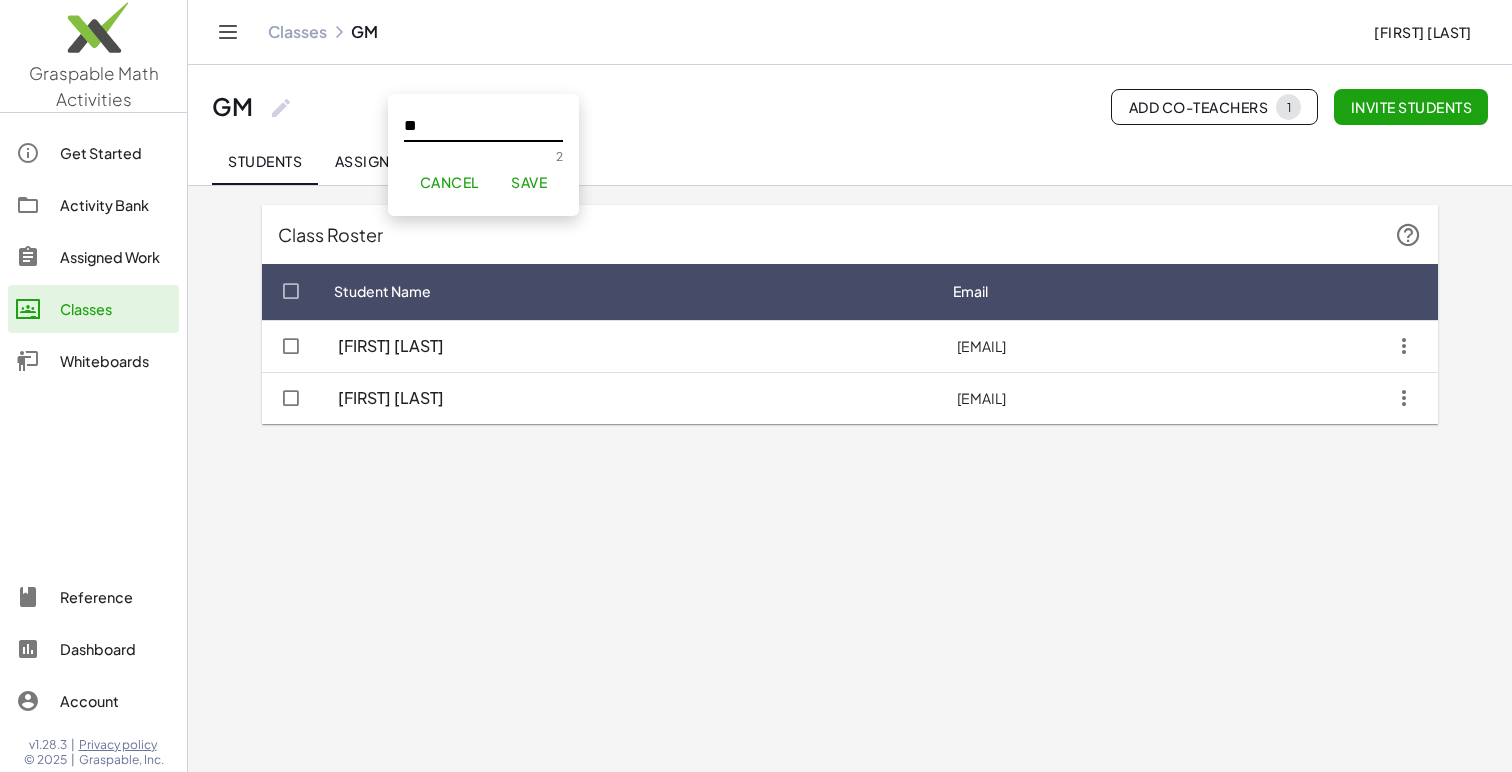 type on "*" 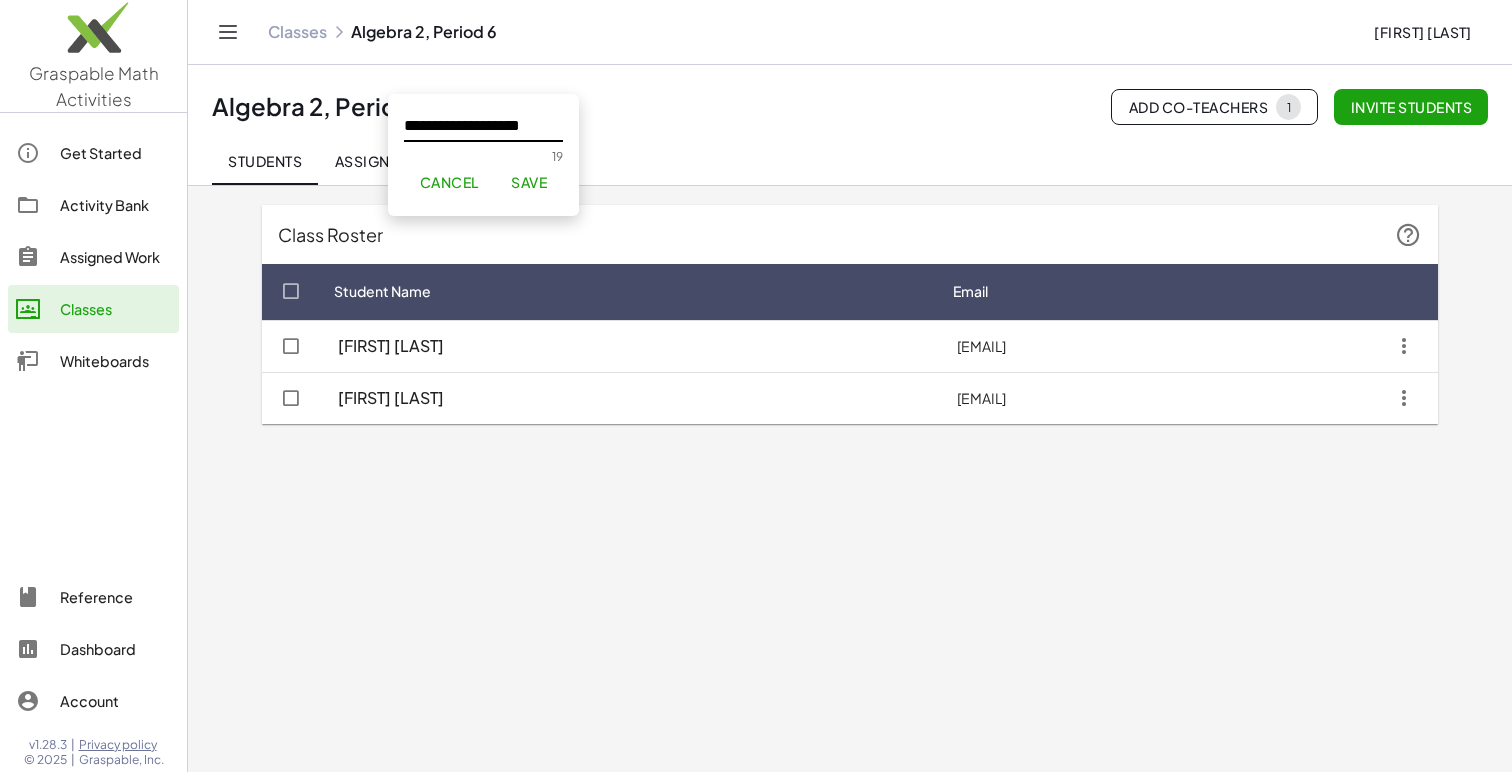 type on "**********" 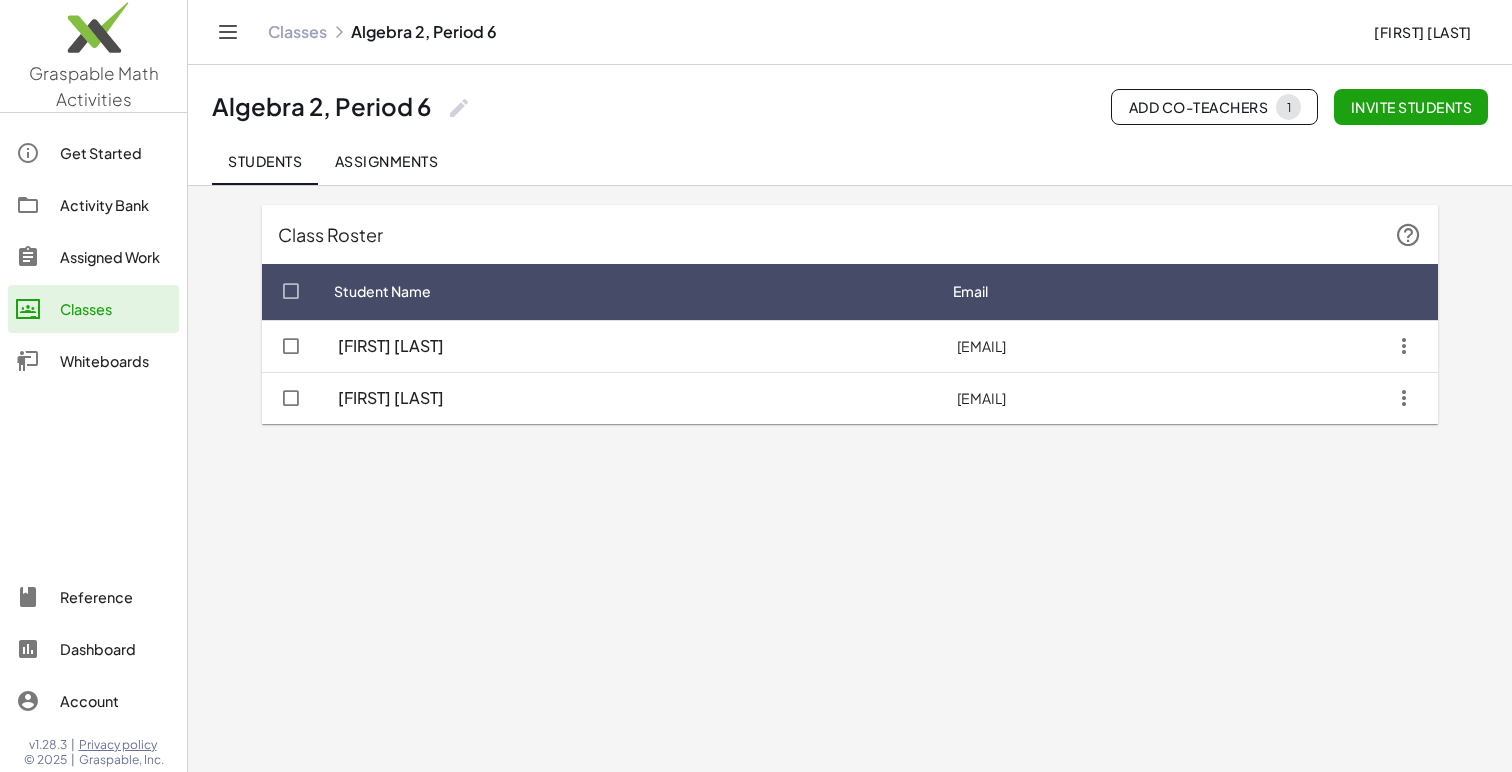 click on "Classes" 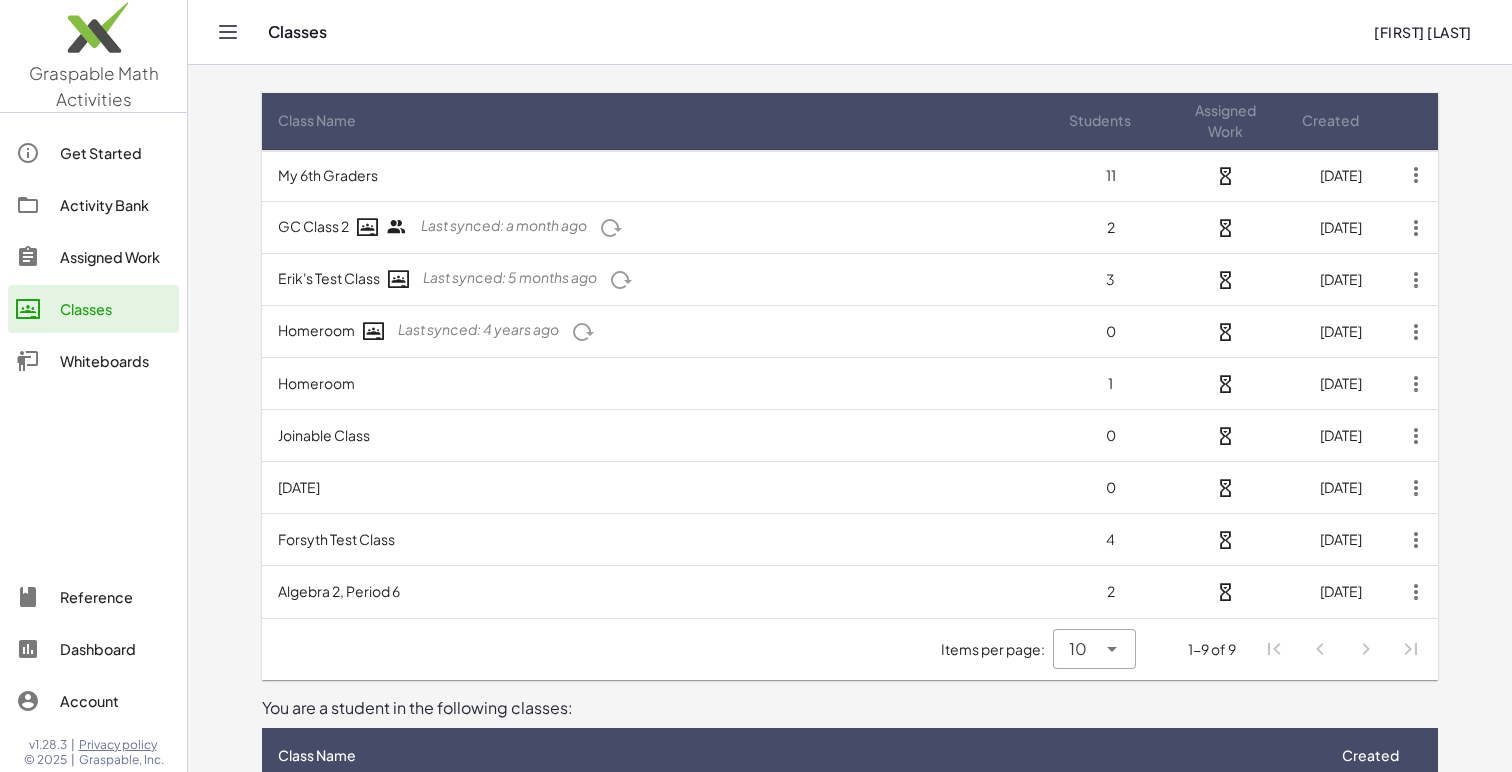 scroll, scrollTop: 104, scrollLeft: 0, axis: vertical 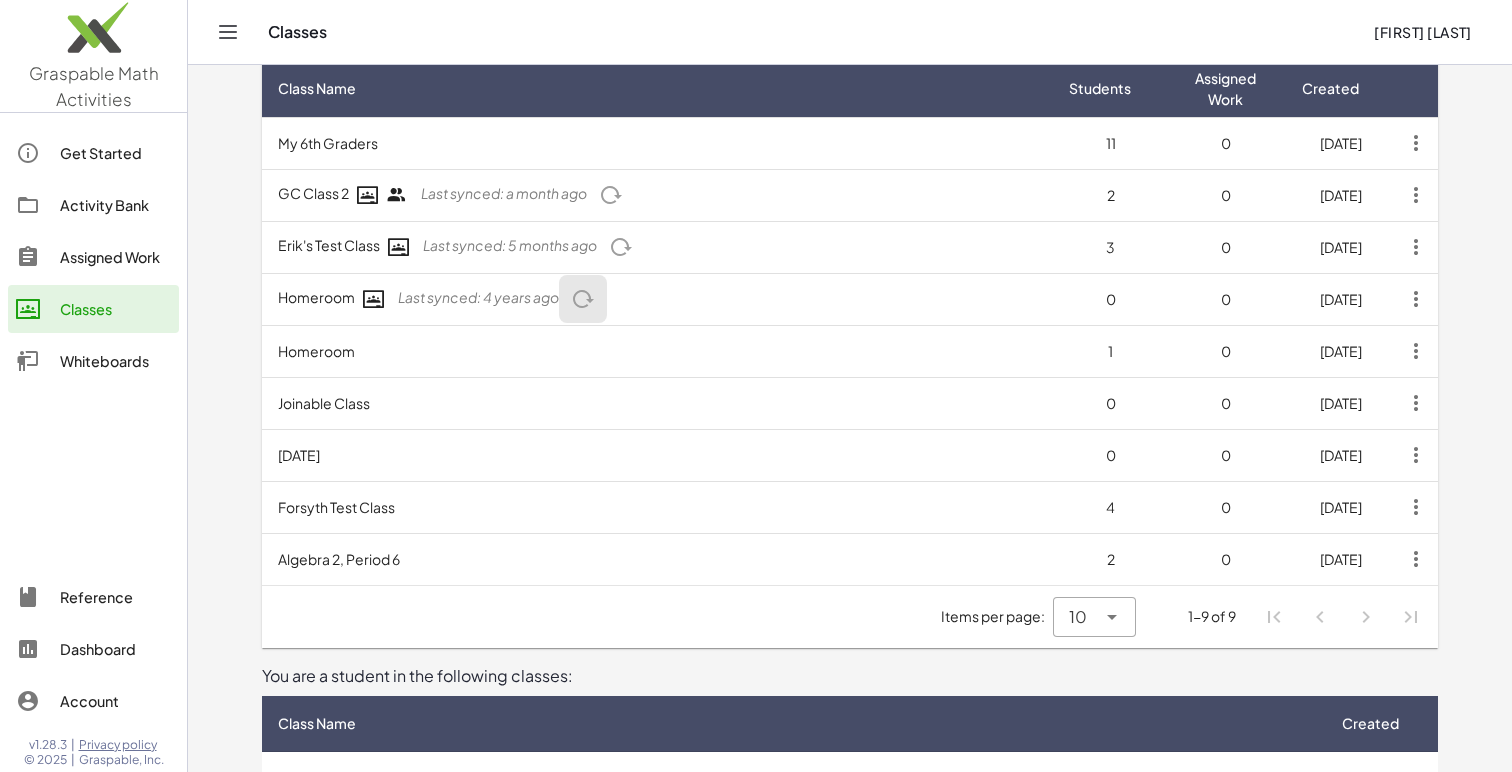 click 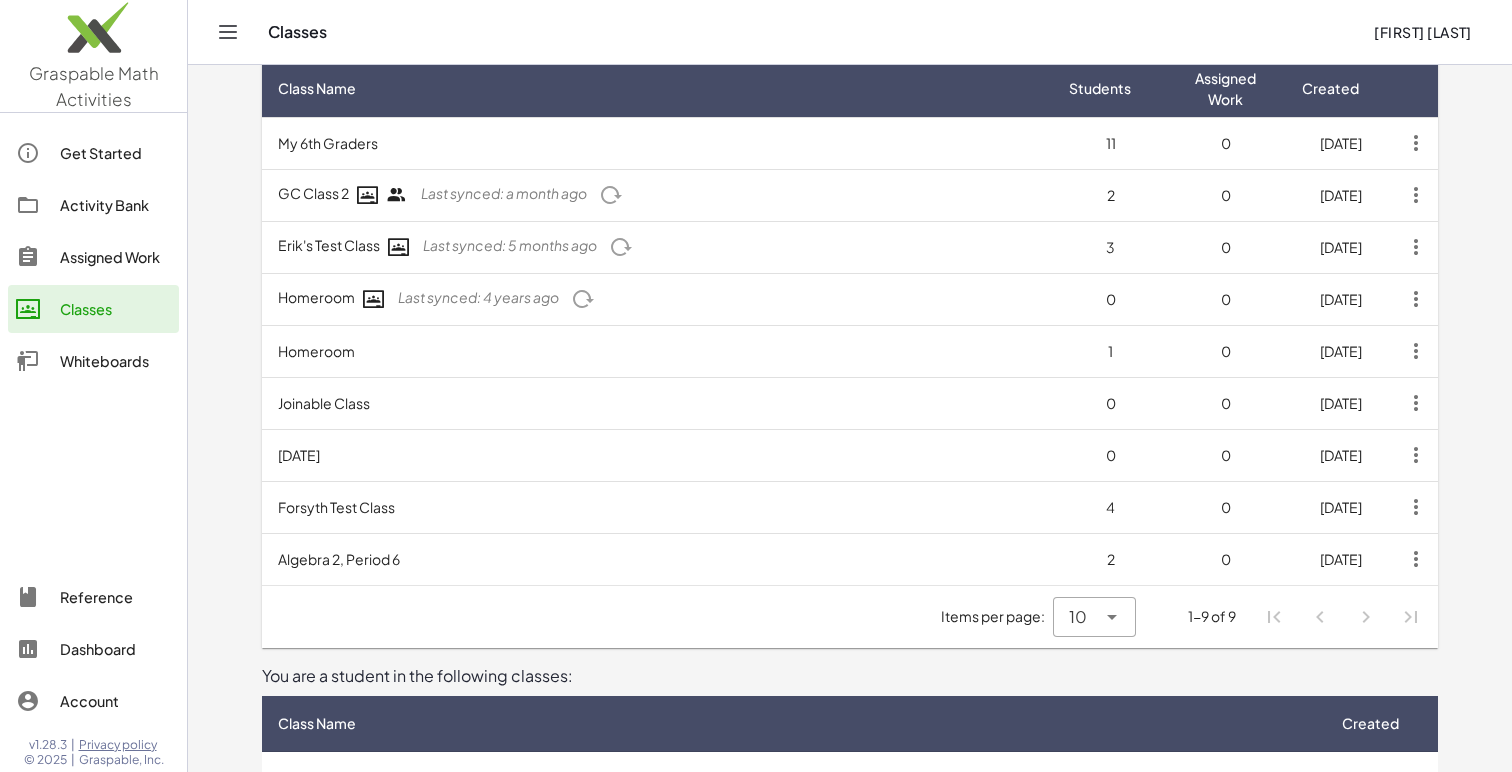 scroll, scrollTop: 0, scrollLeft: 0, axis: both 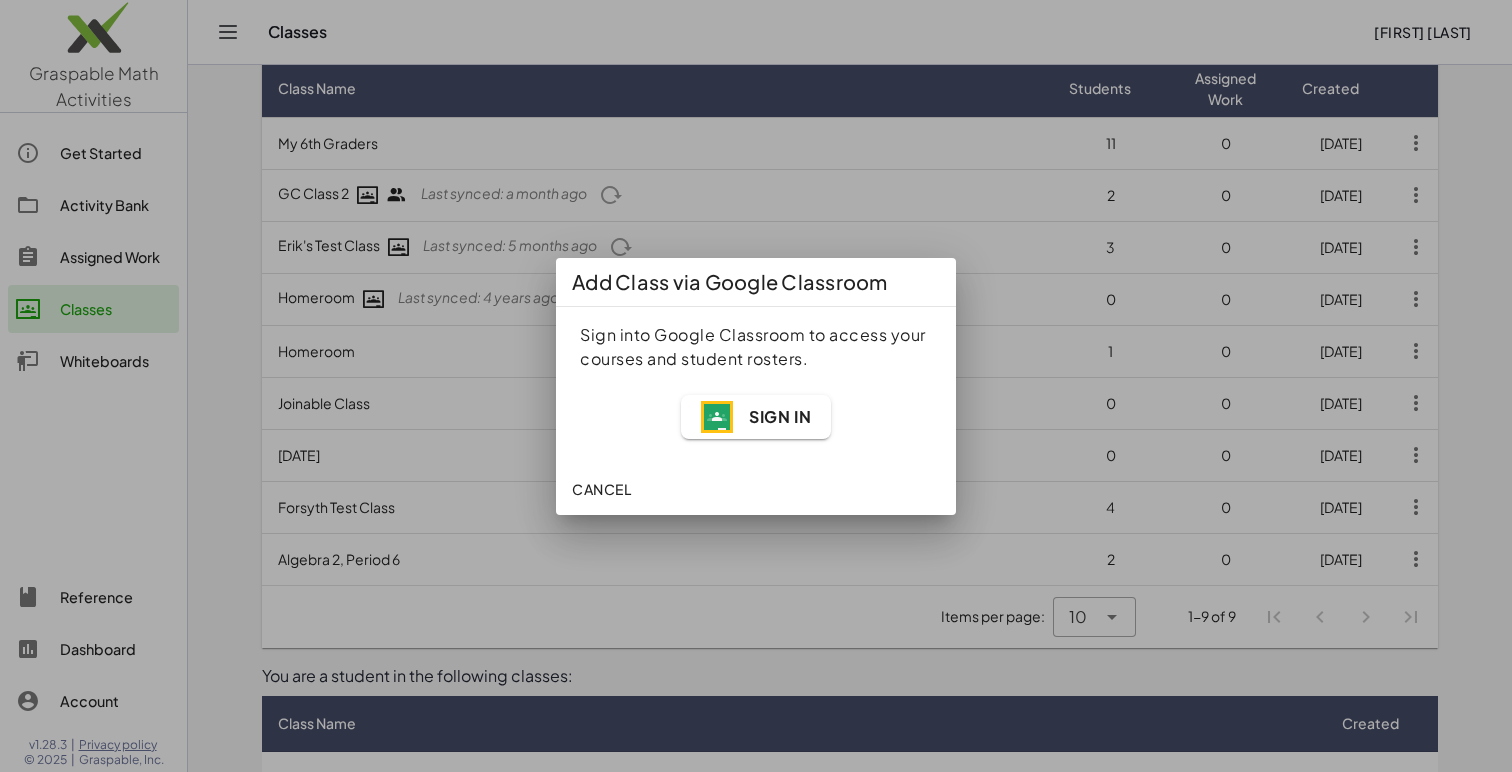 click on "Sign In" 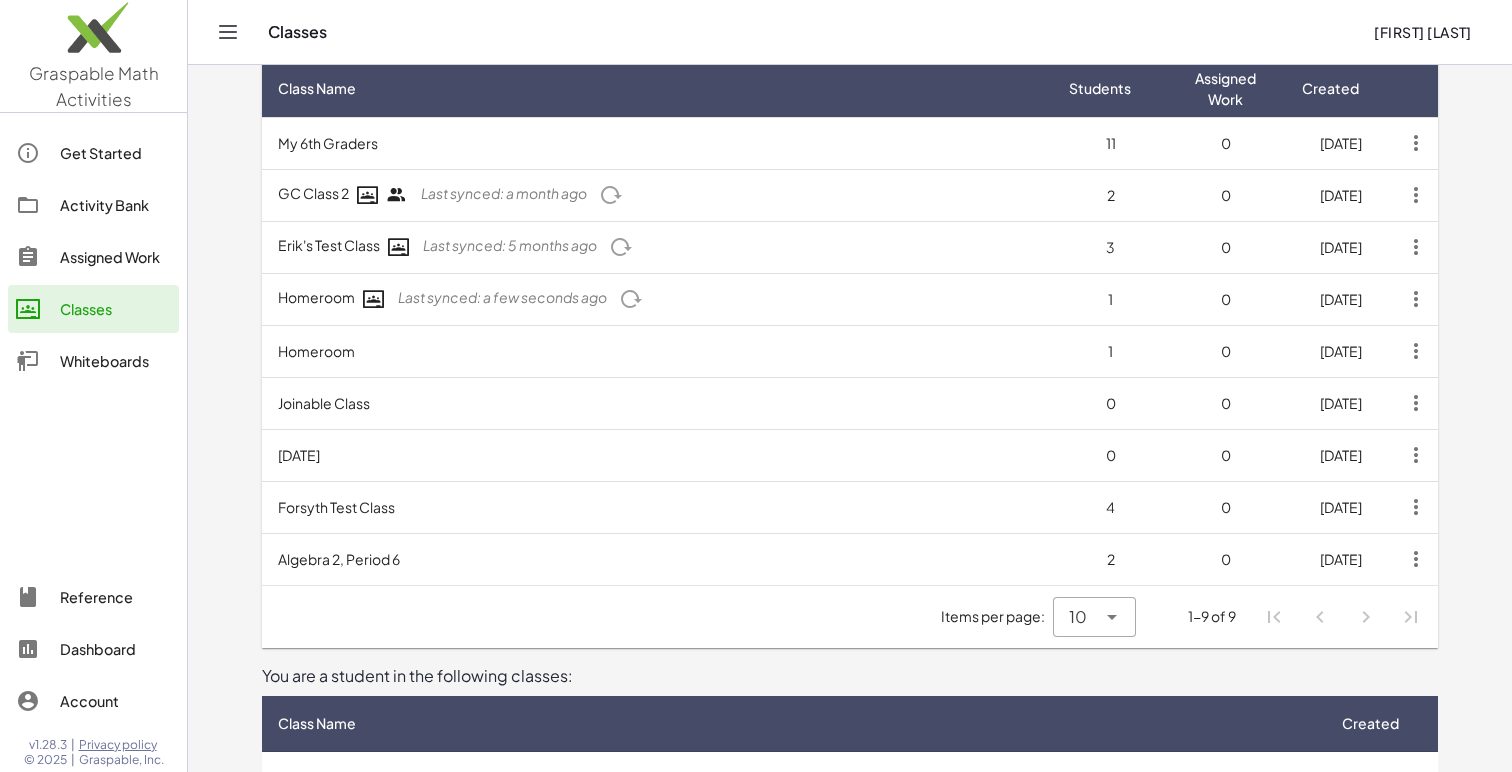 scroll, scrollTop: 129, scrollLeft: 0, axis: vertical 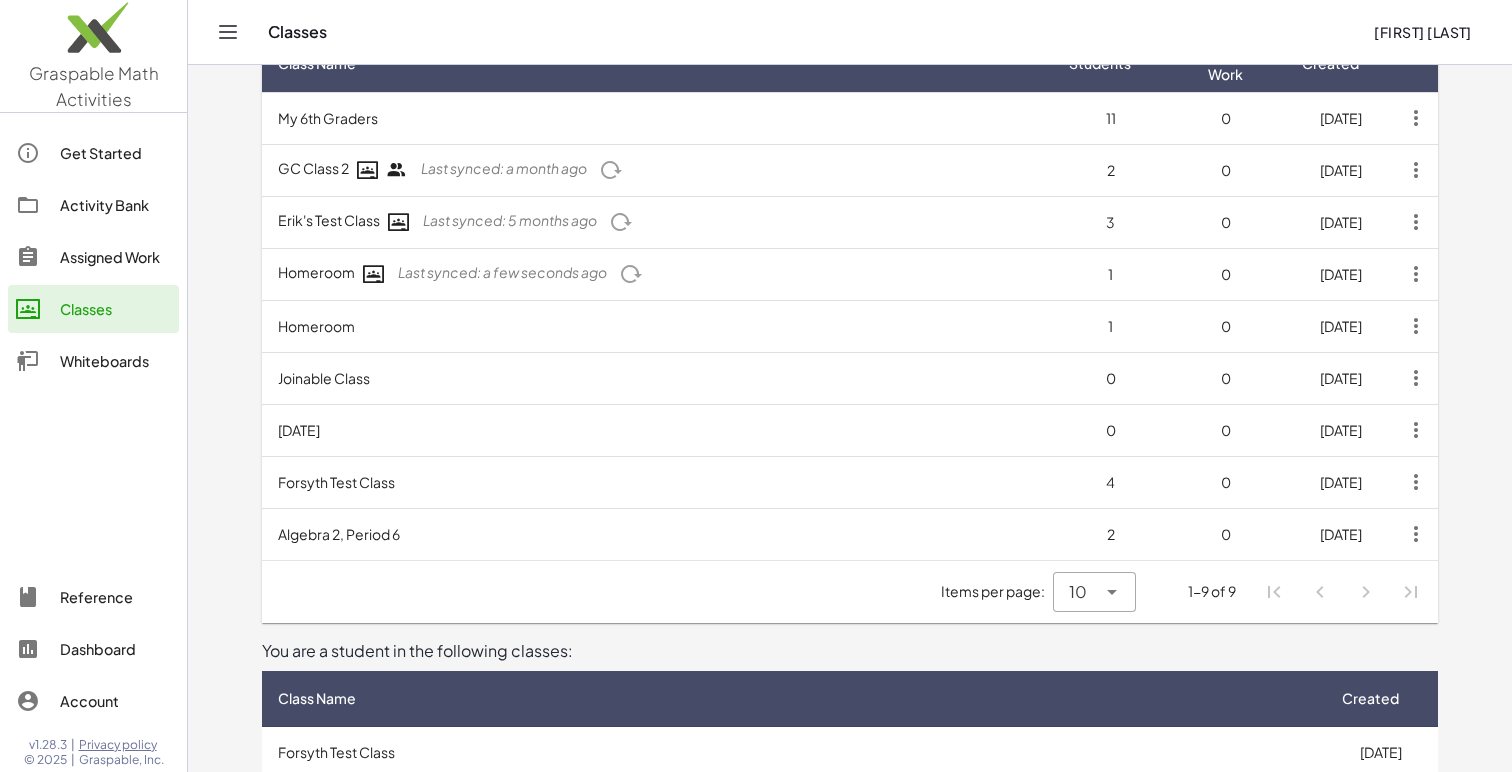 click on "Algebra 2, Period 6" at bounding box center (657, 534) 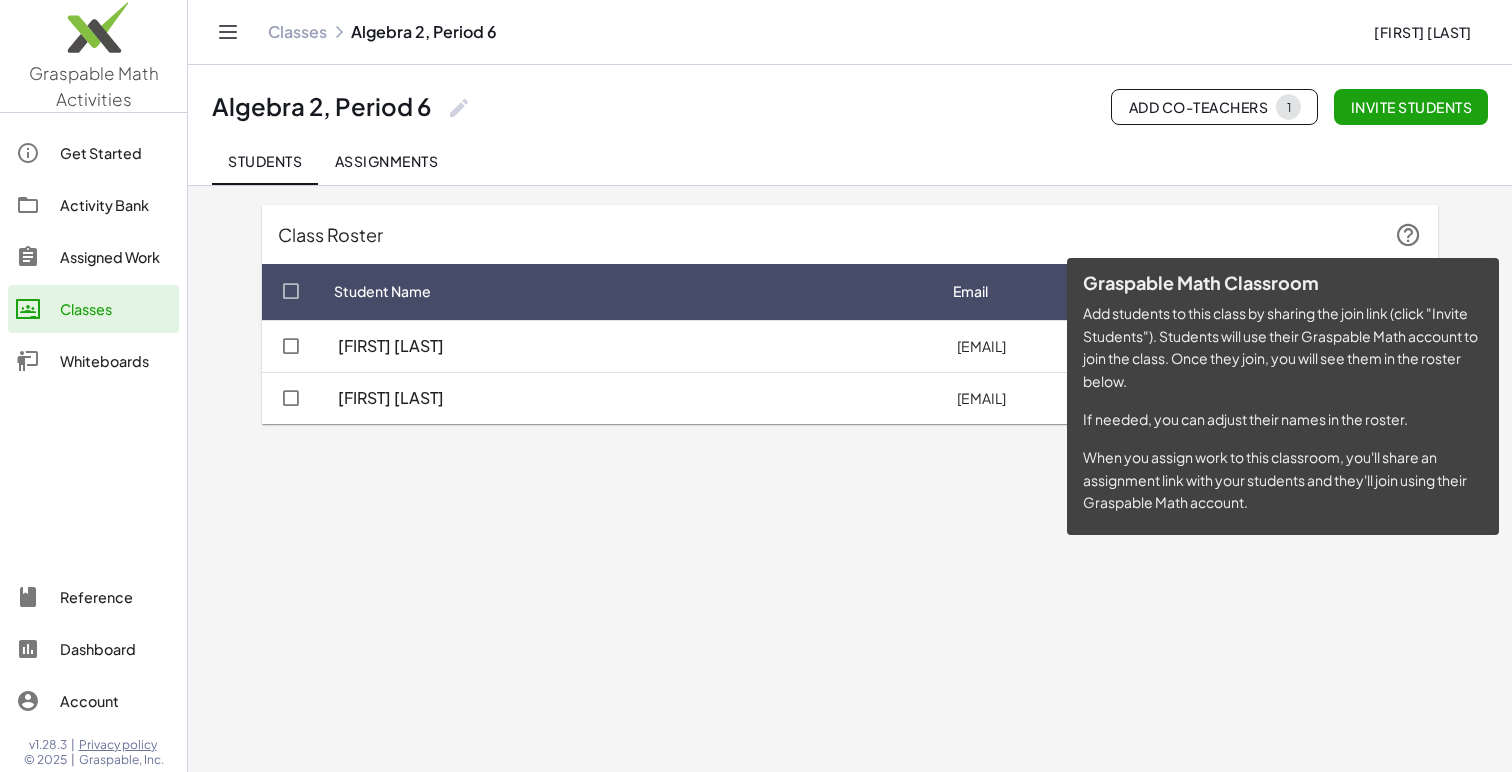 click 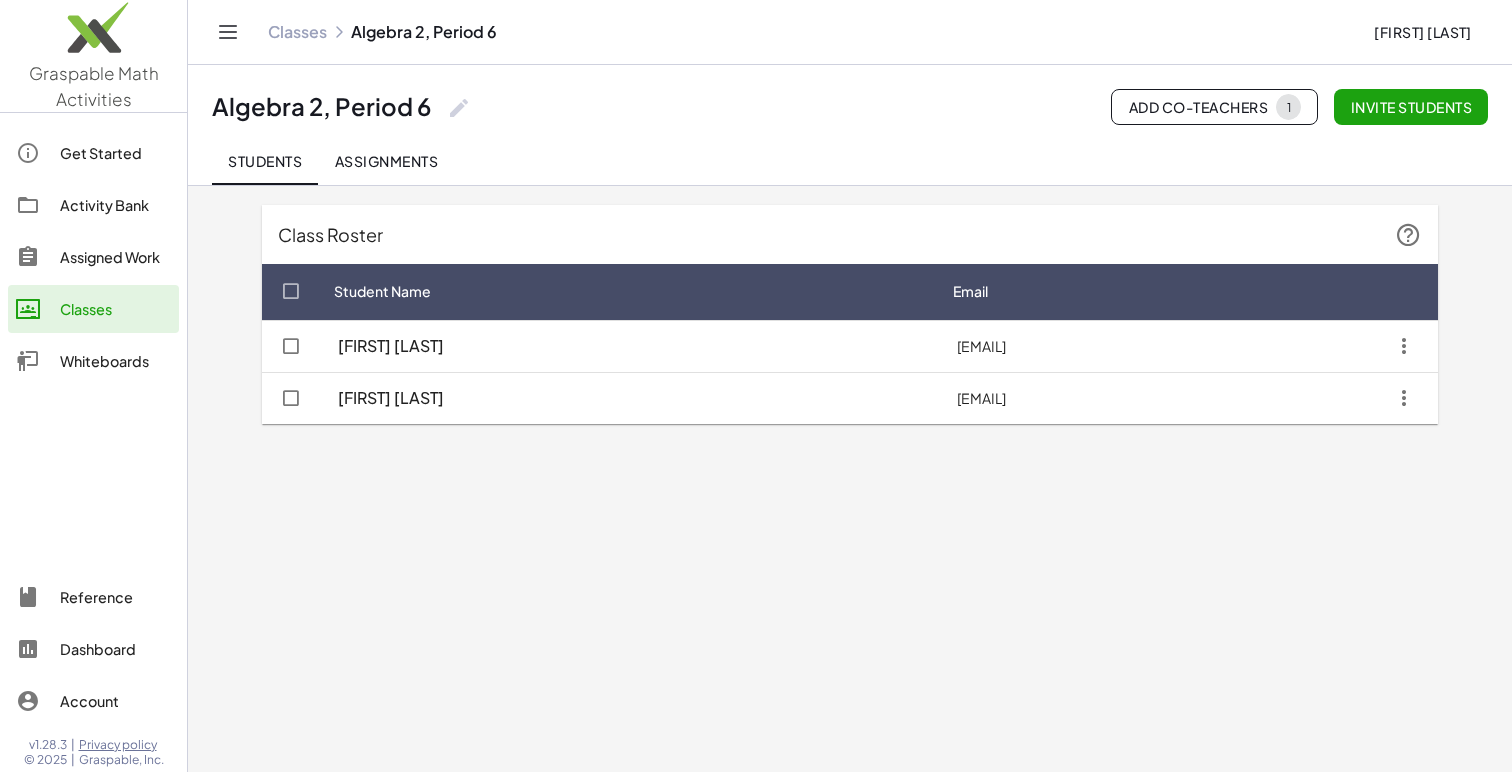 click on "Classes" 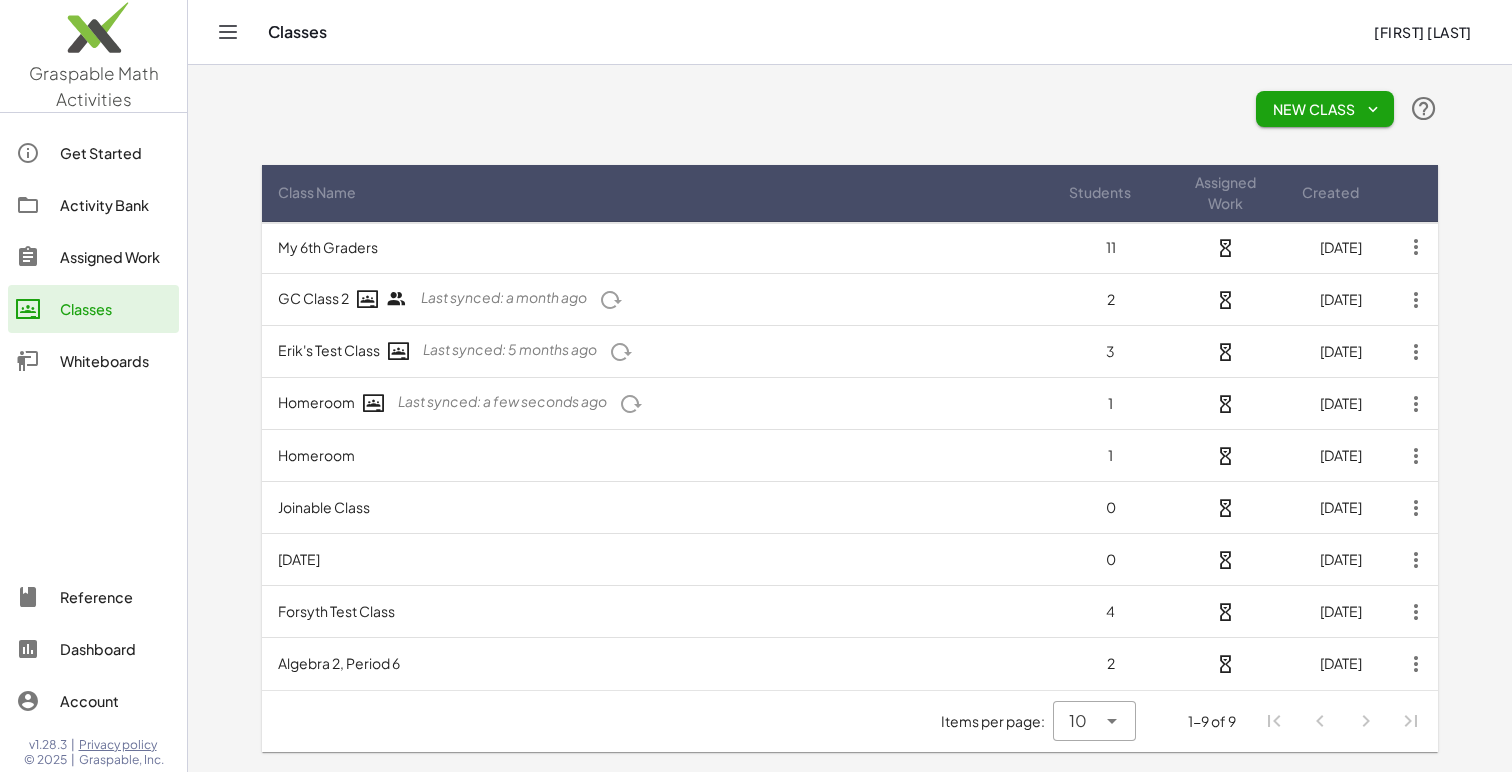 click on "Mr W, Math, Period 5" at bounding box center [657, 560] 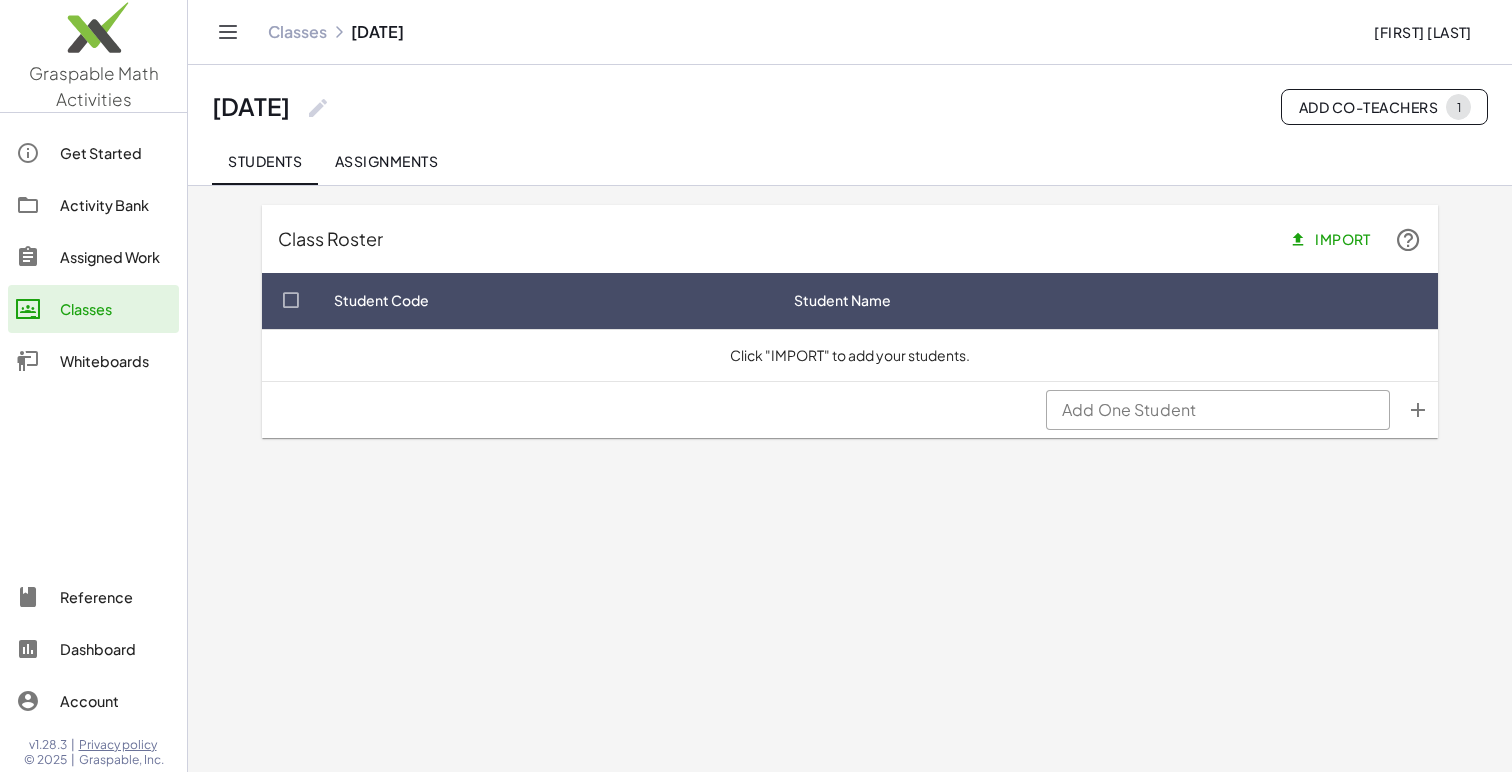 click on "Classes" 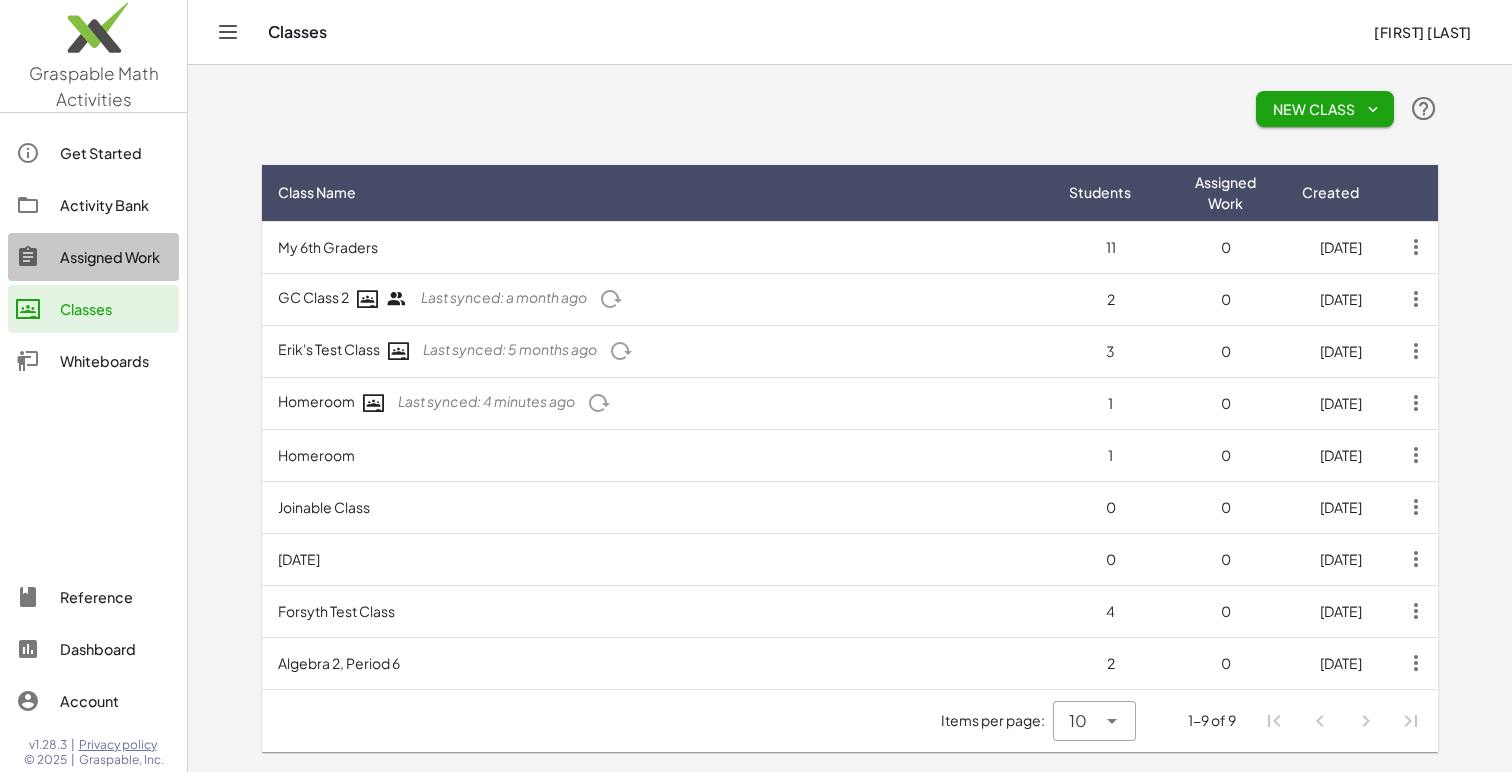 click on "Assigned Work" 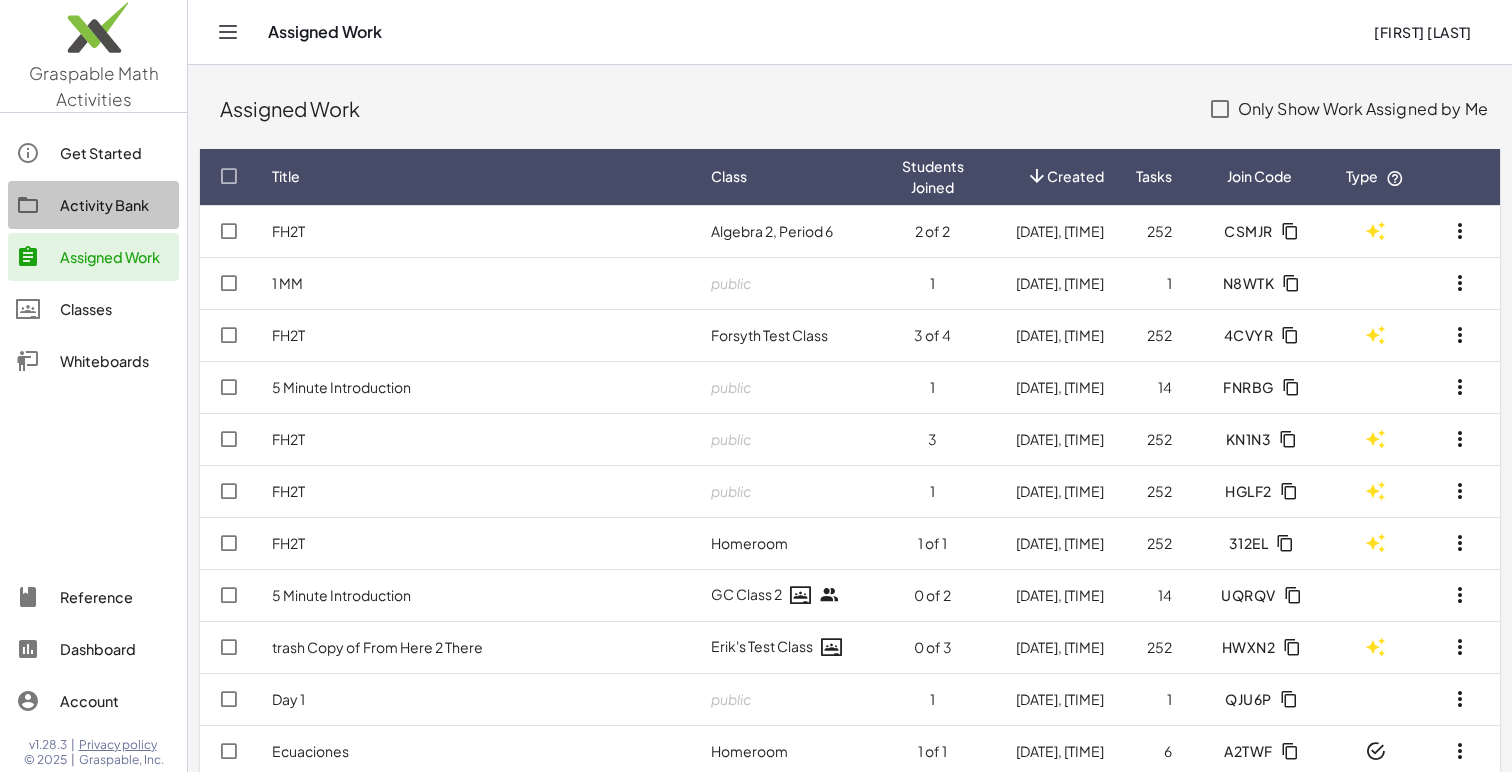 click on "Activity Bank" 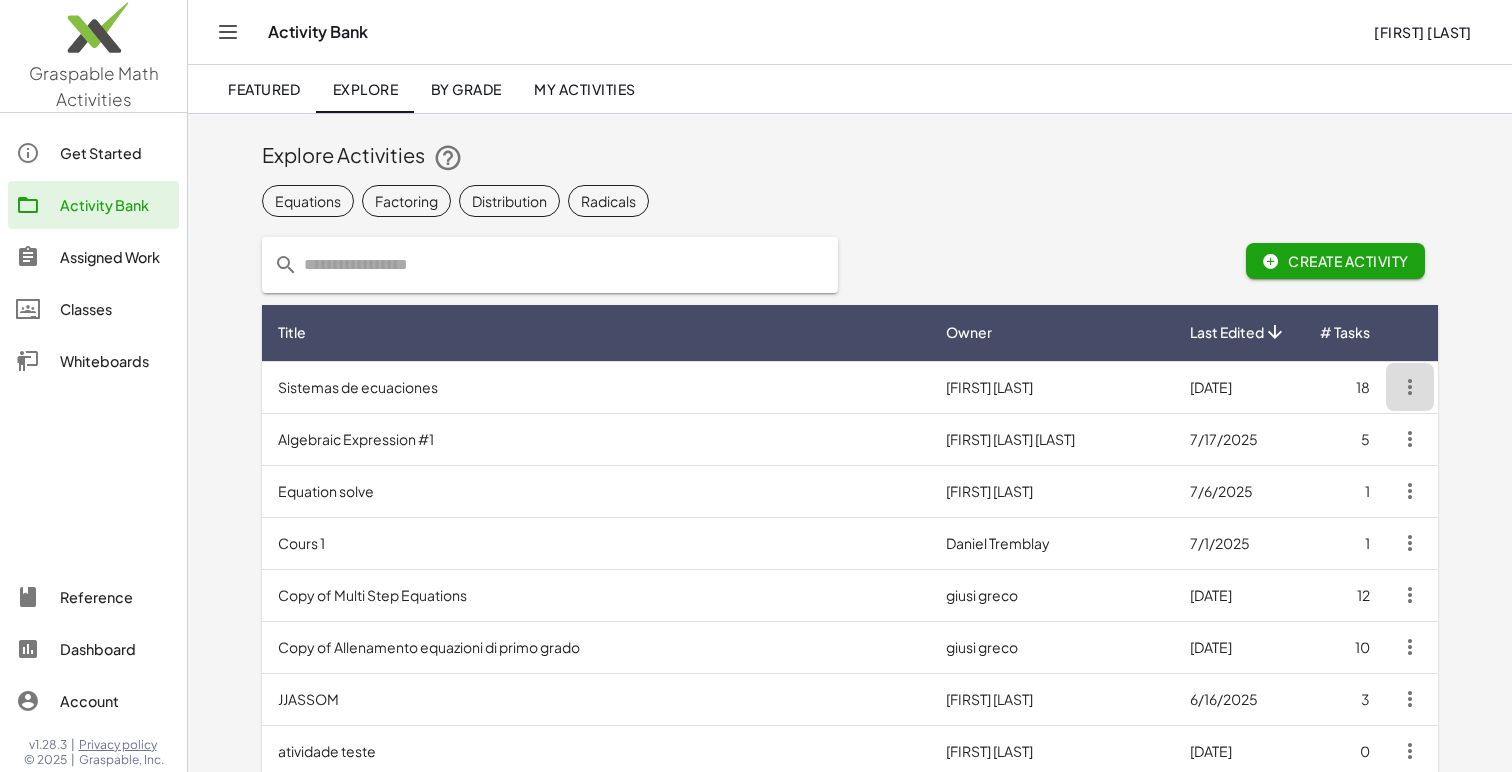 click at bounding box center [1410, 387] 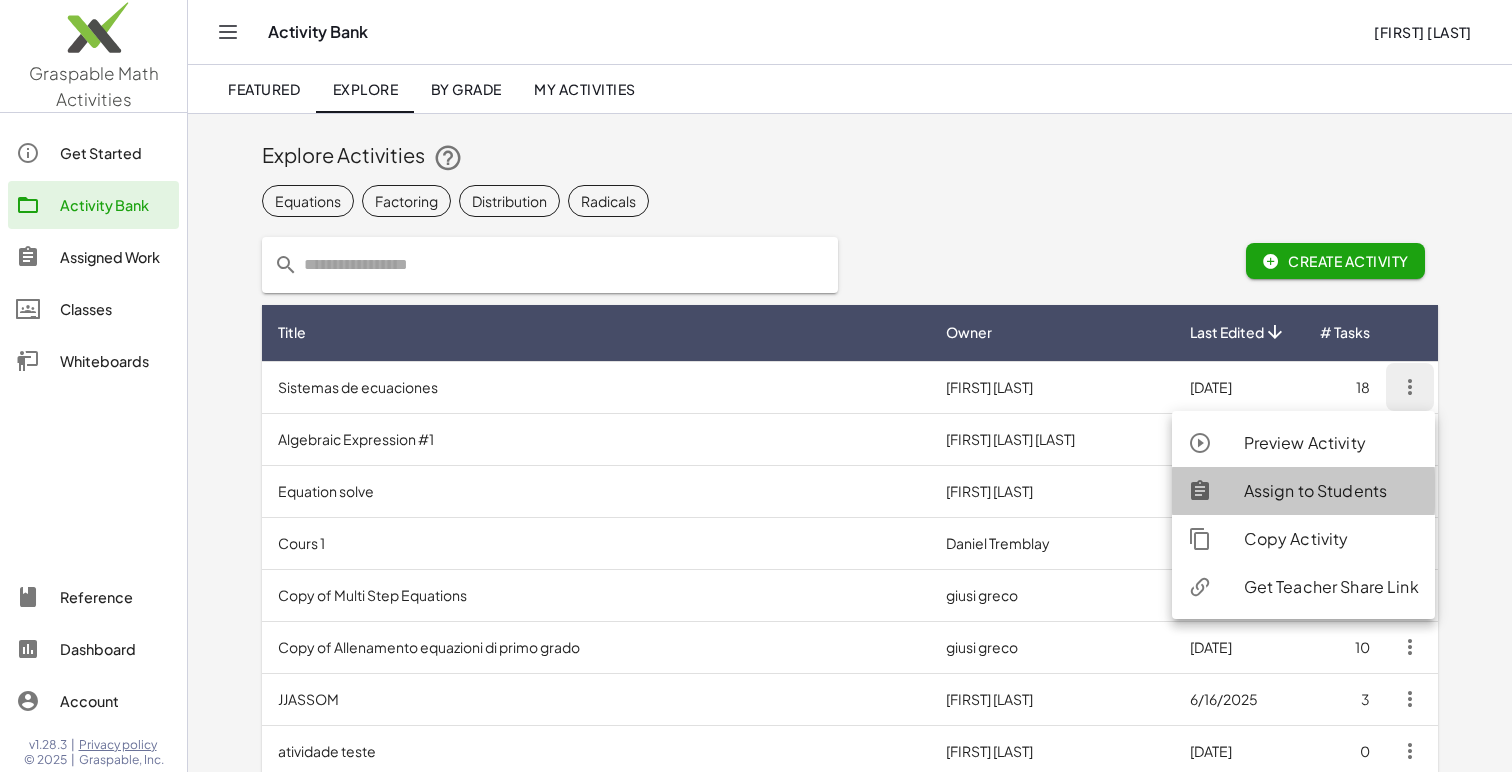 click on "Assign to Students" 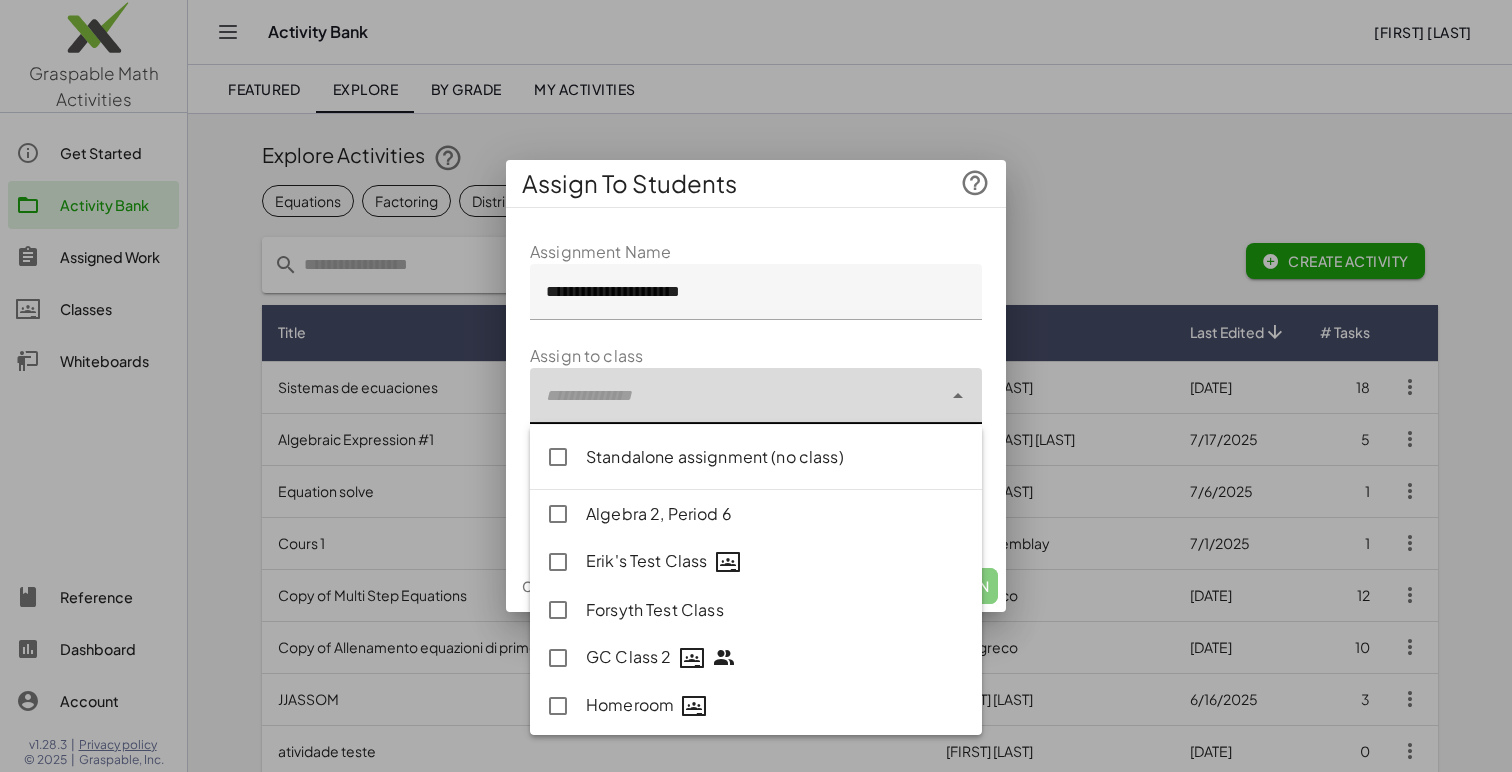 click 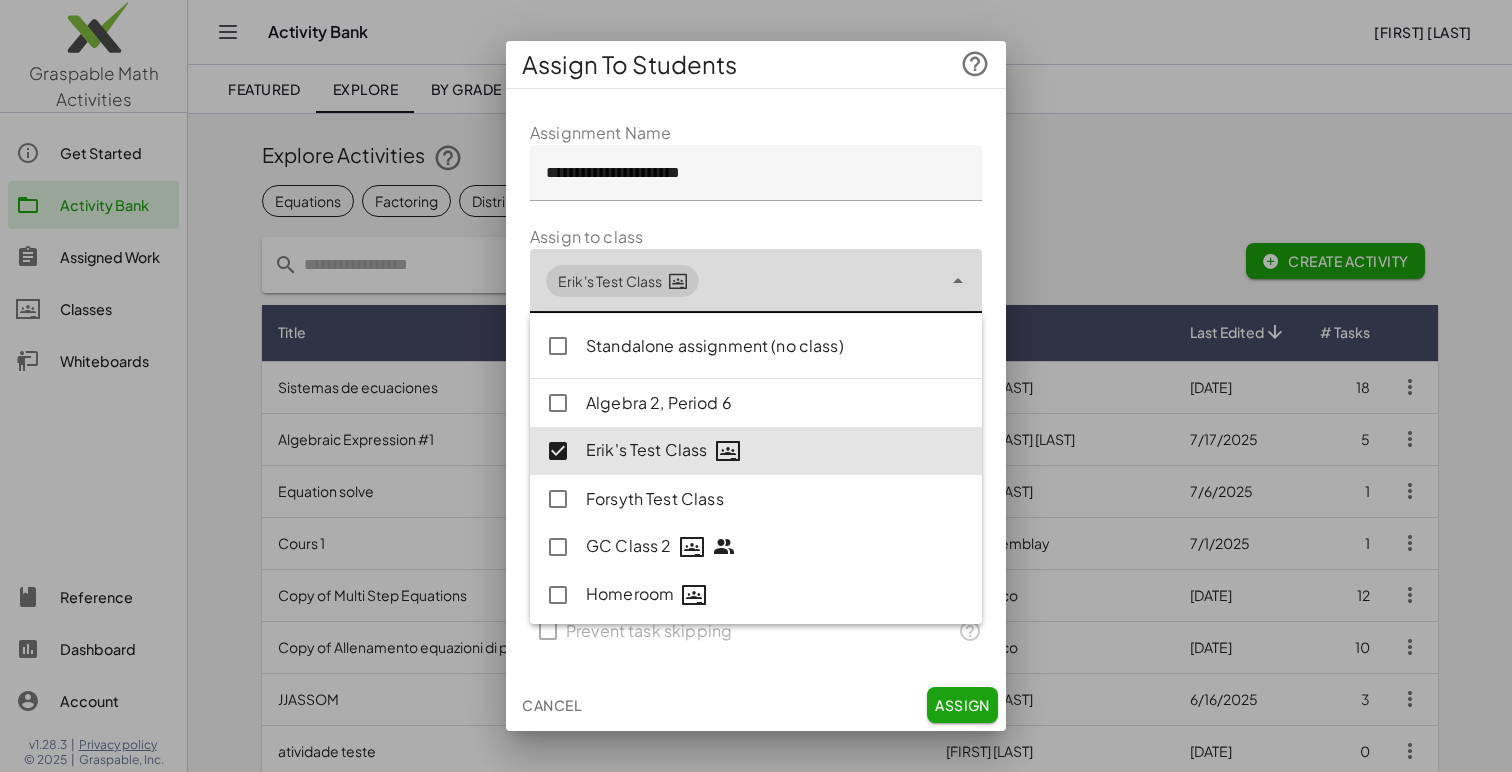 click on "**********" at bounding box center [756, 388] 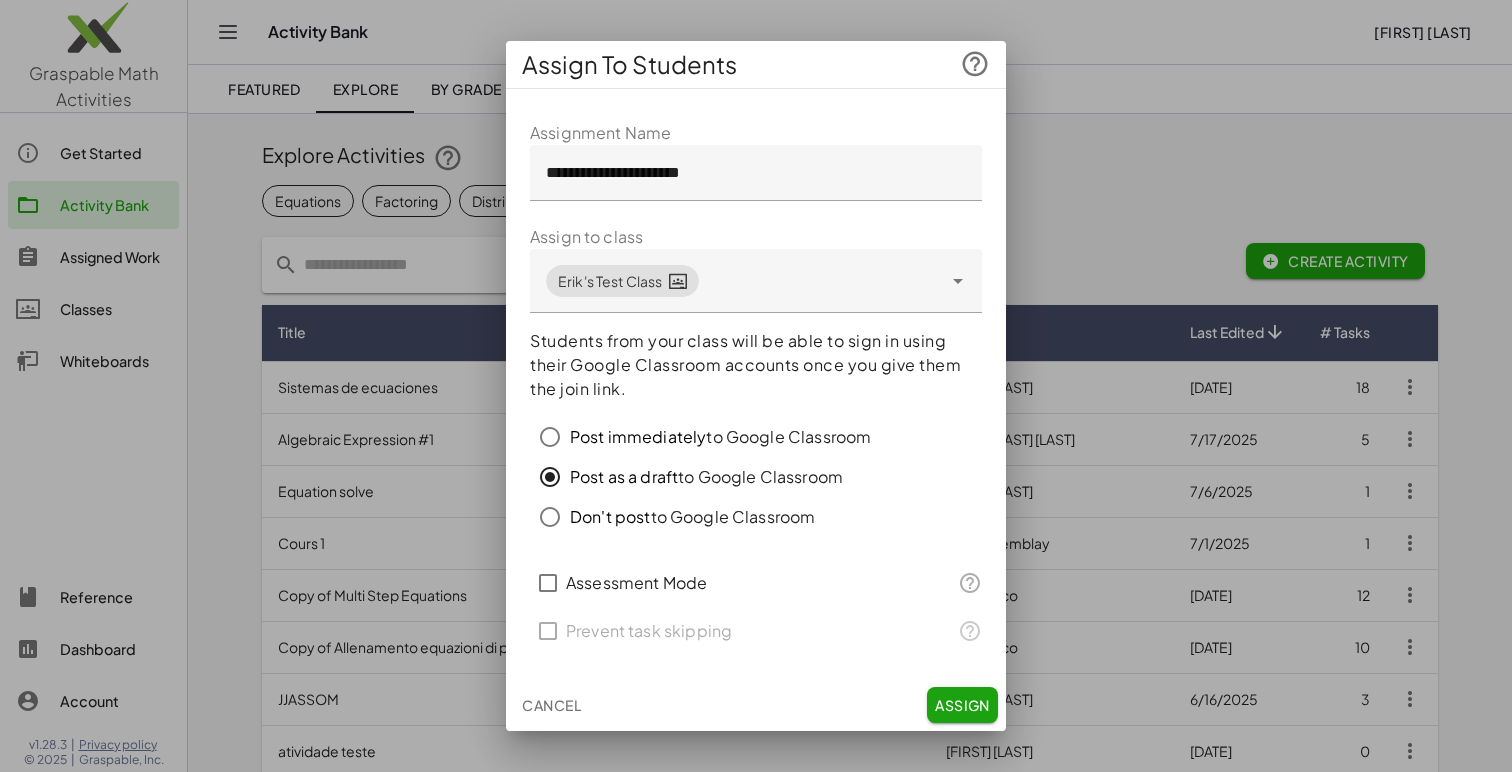 click on "Post immediately" at bounding box center [638, 436] 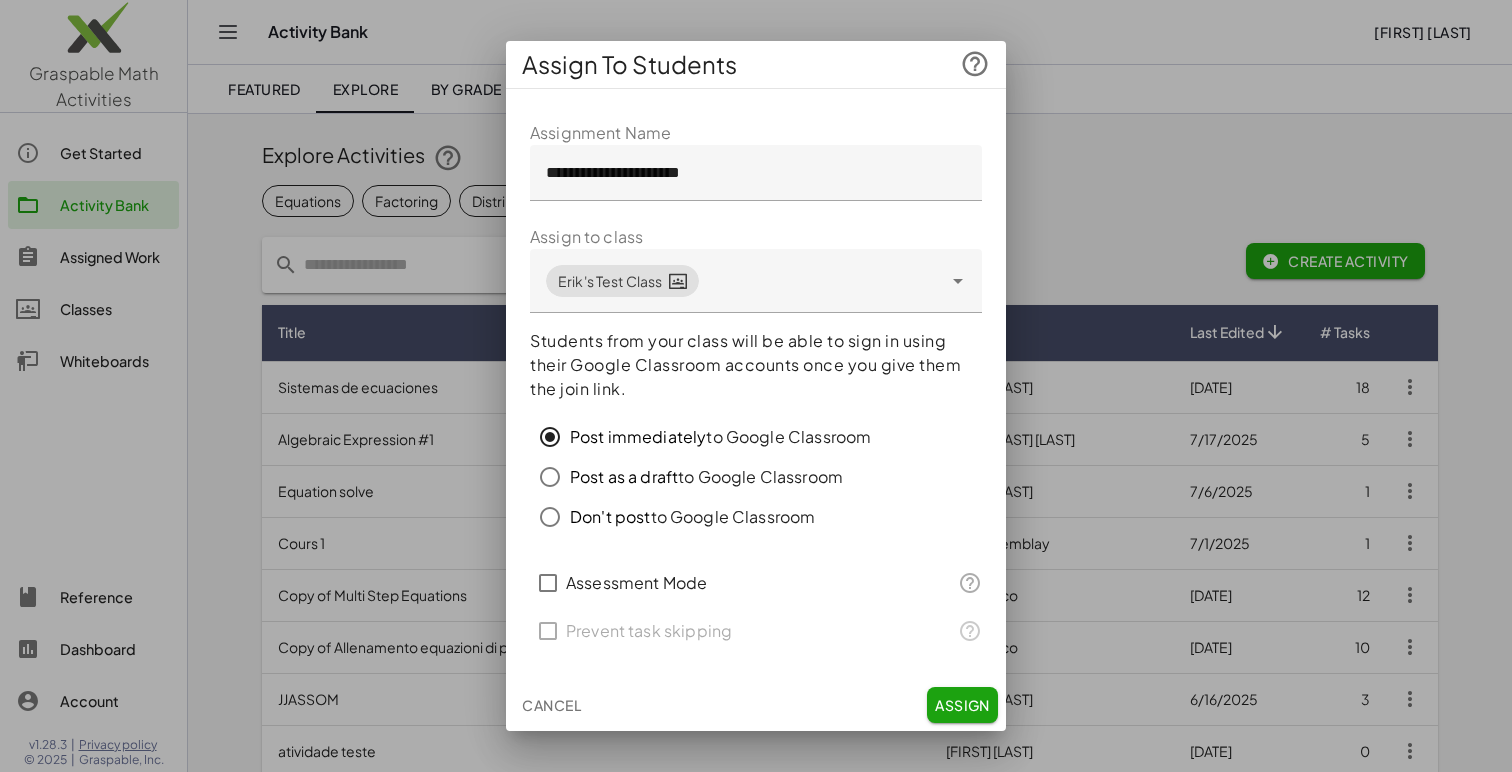 click on "Post as a draft  to Google Classroom" 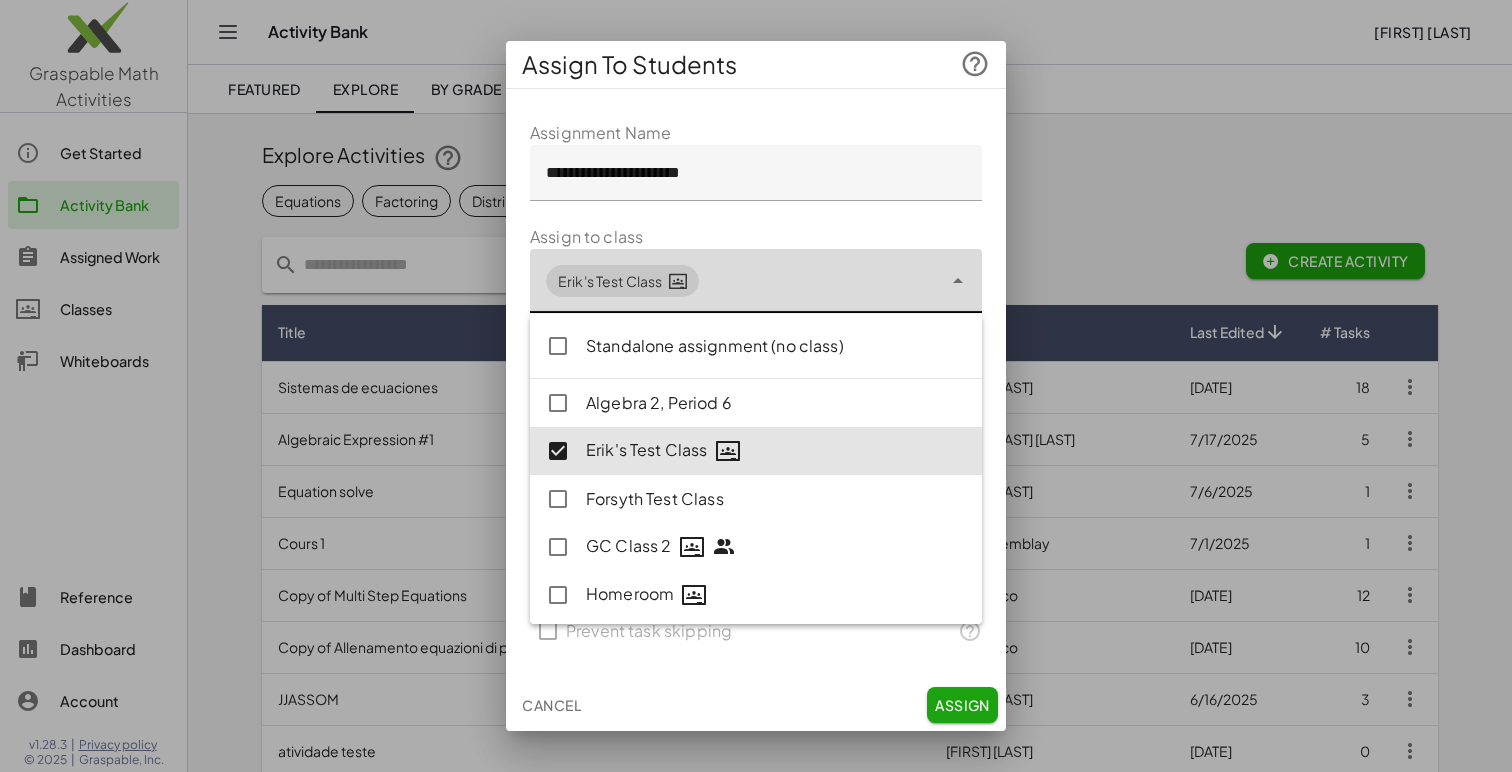 click 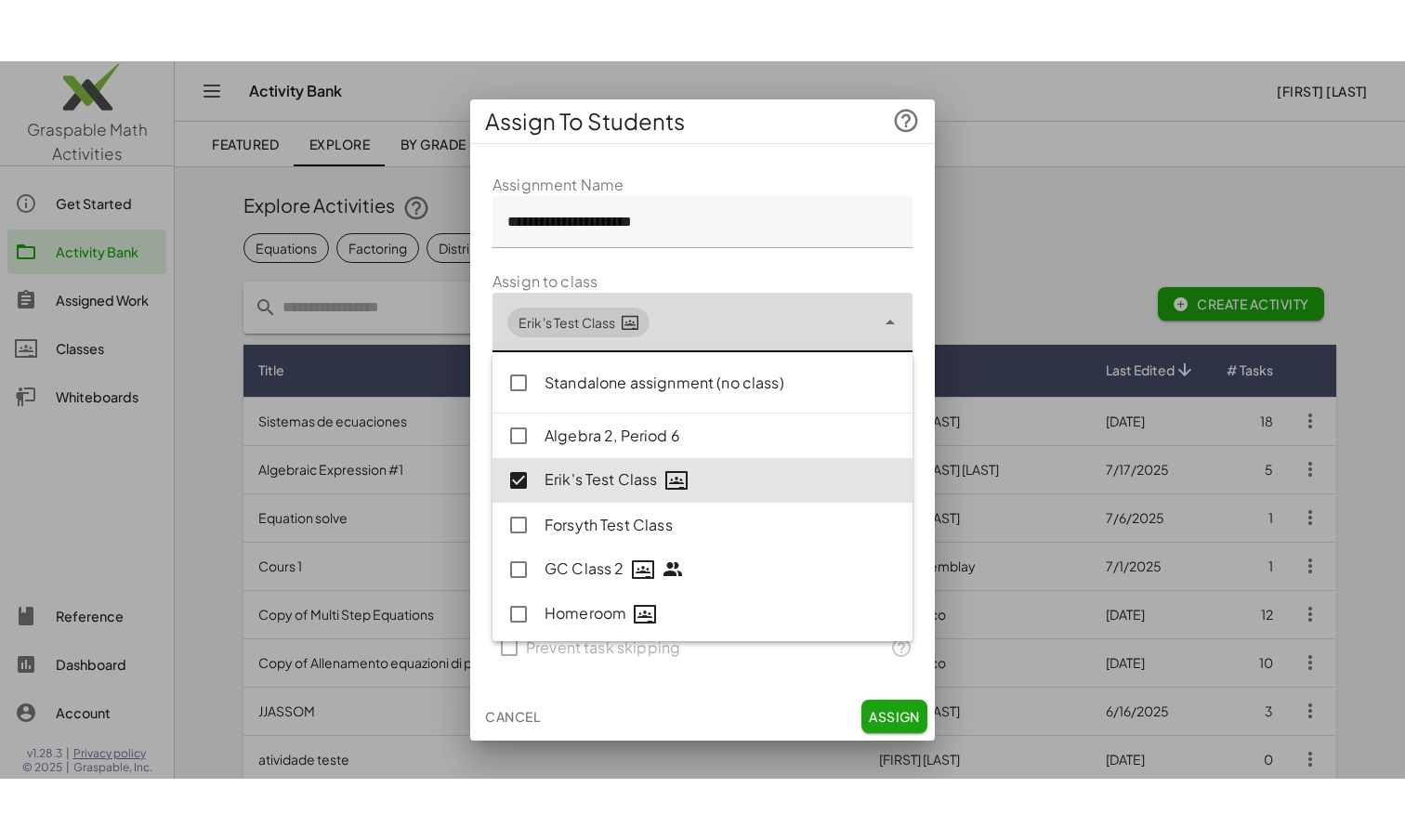 scroll, scrollTop: 45, scrollLeft: 0, axis: vertical 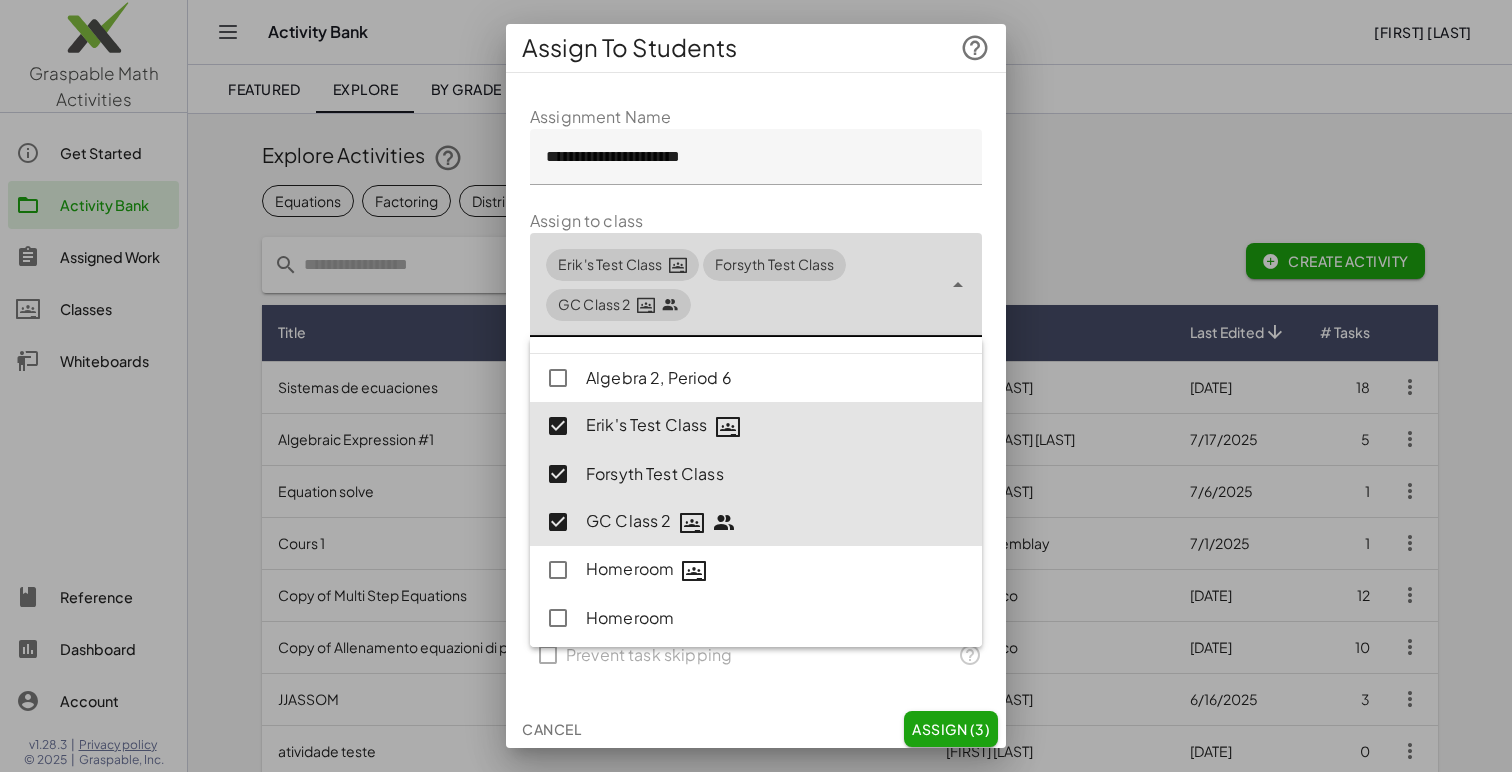 type on "**********" 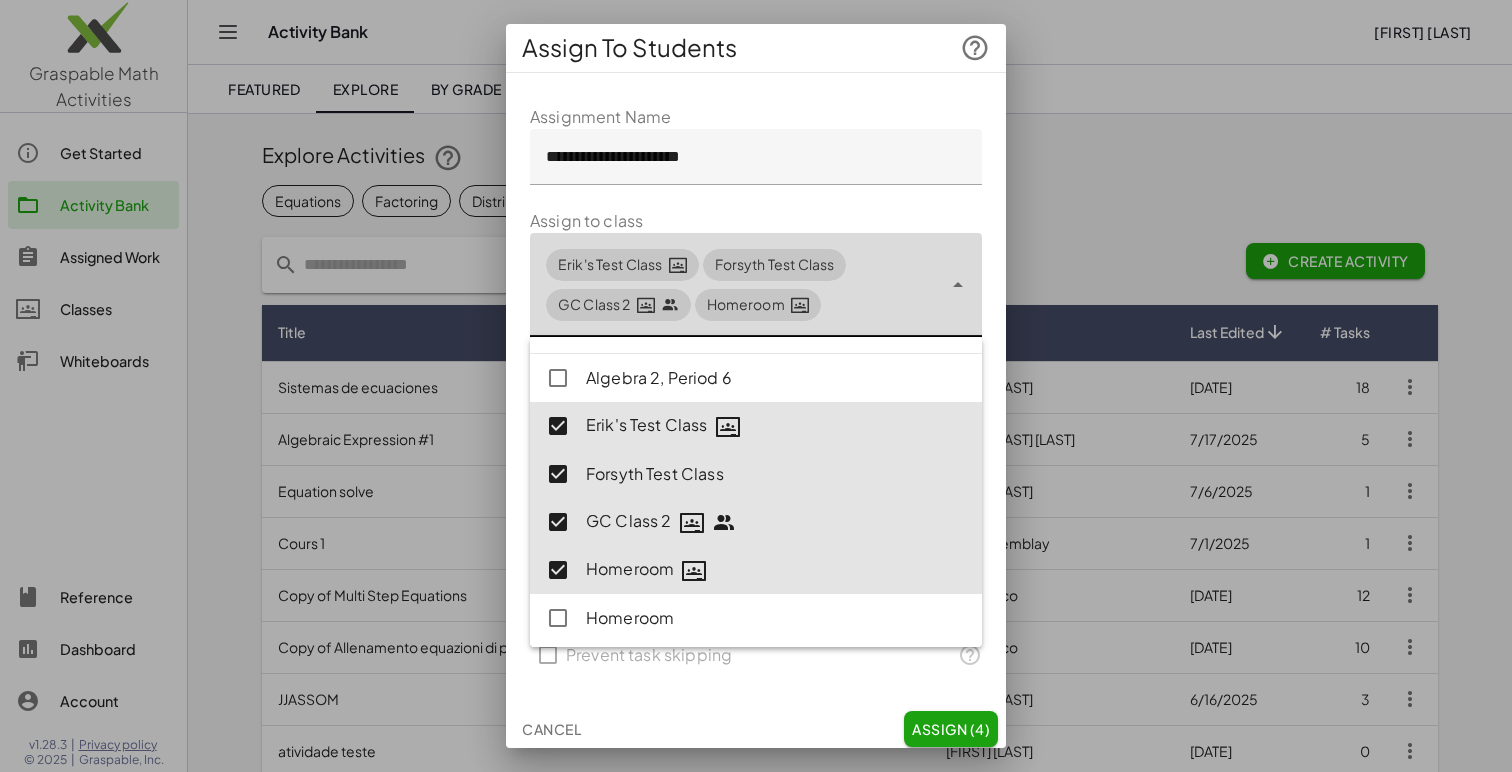 click on "**********" at bounding box center (756, 392) 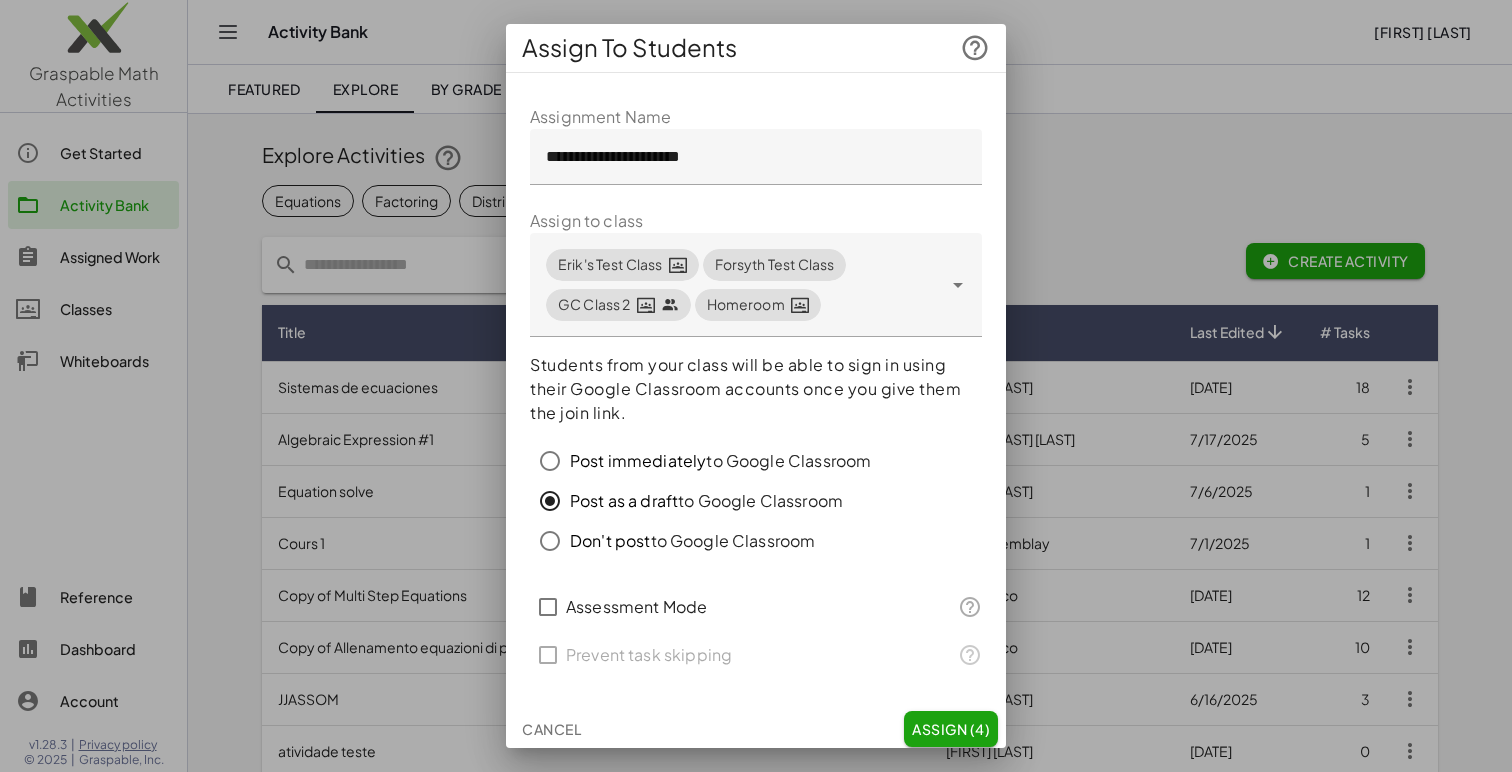 click at bounding box center [756, 386] 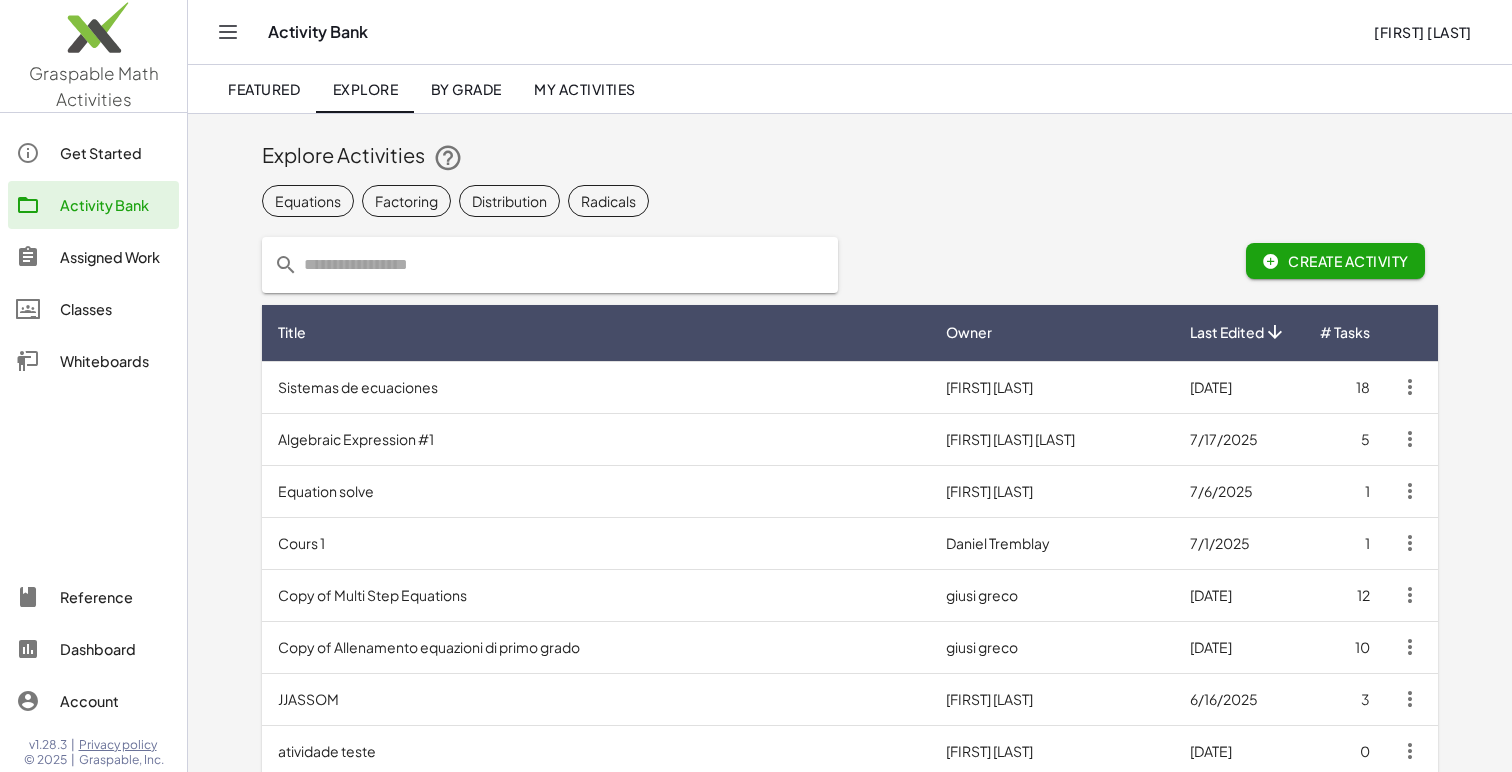 click on "Classes" 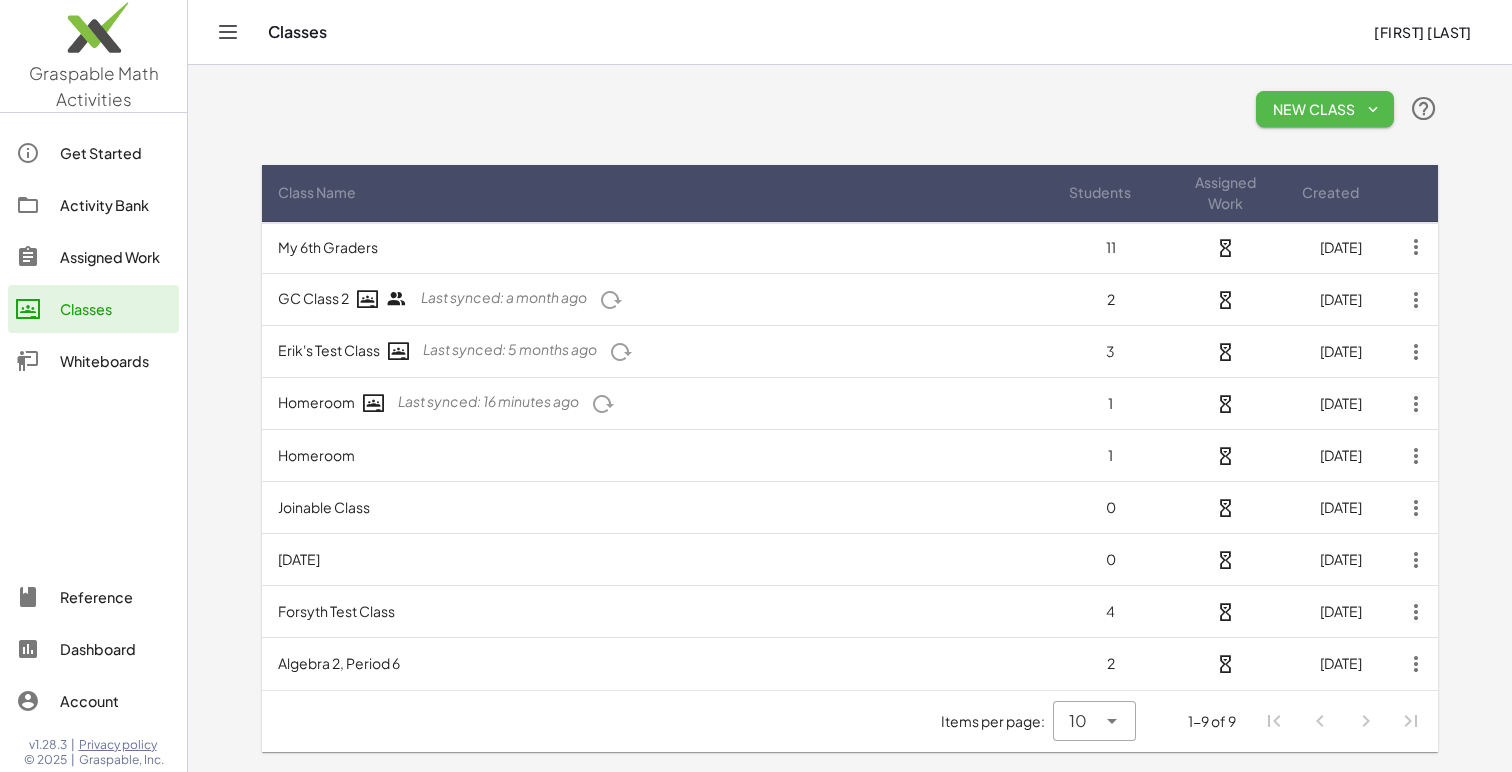click on "New Class" 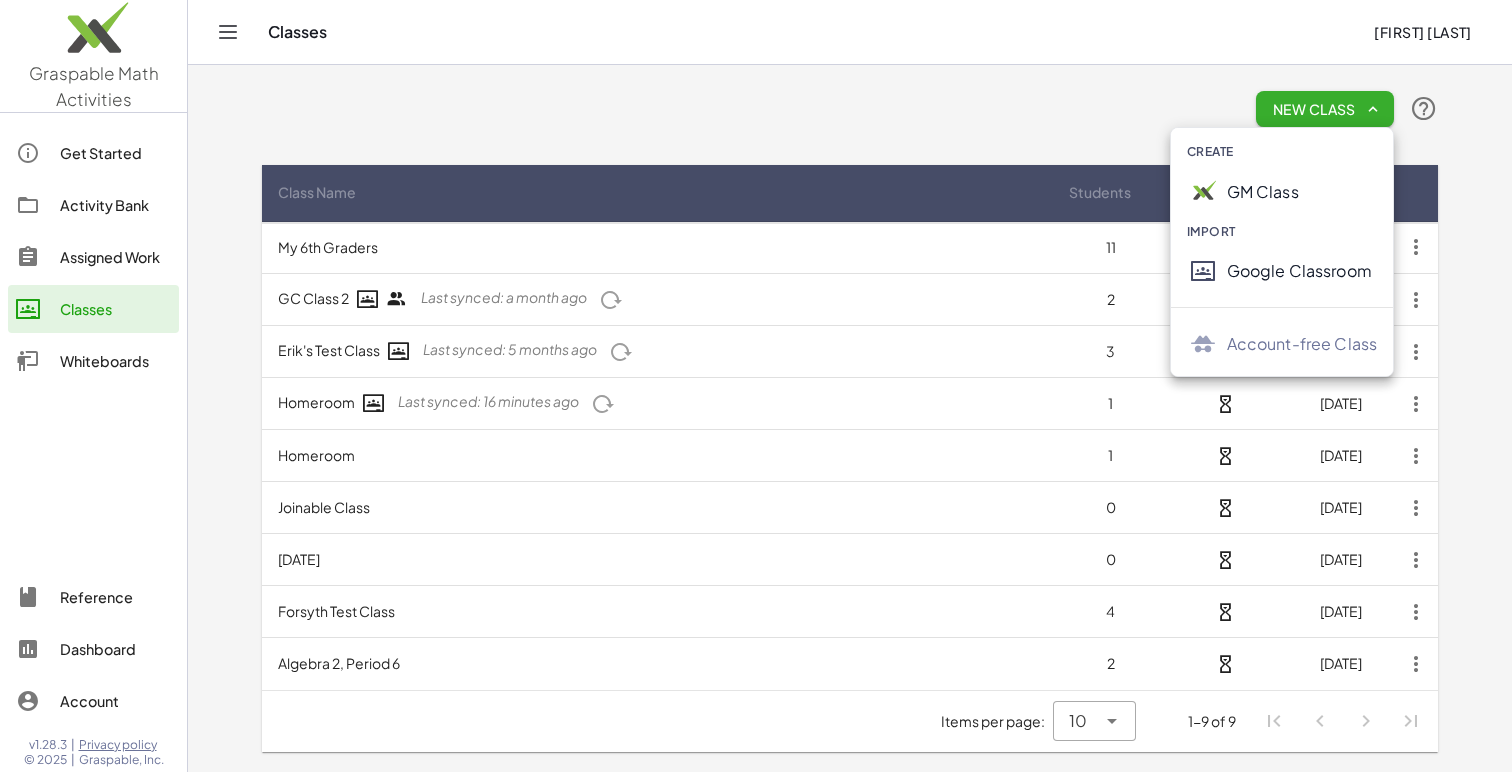 click on "GM Class" 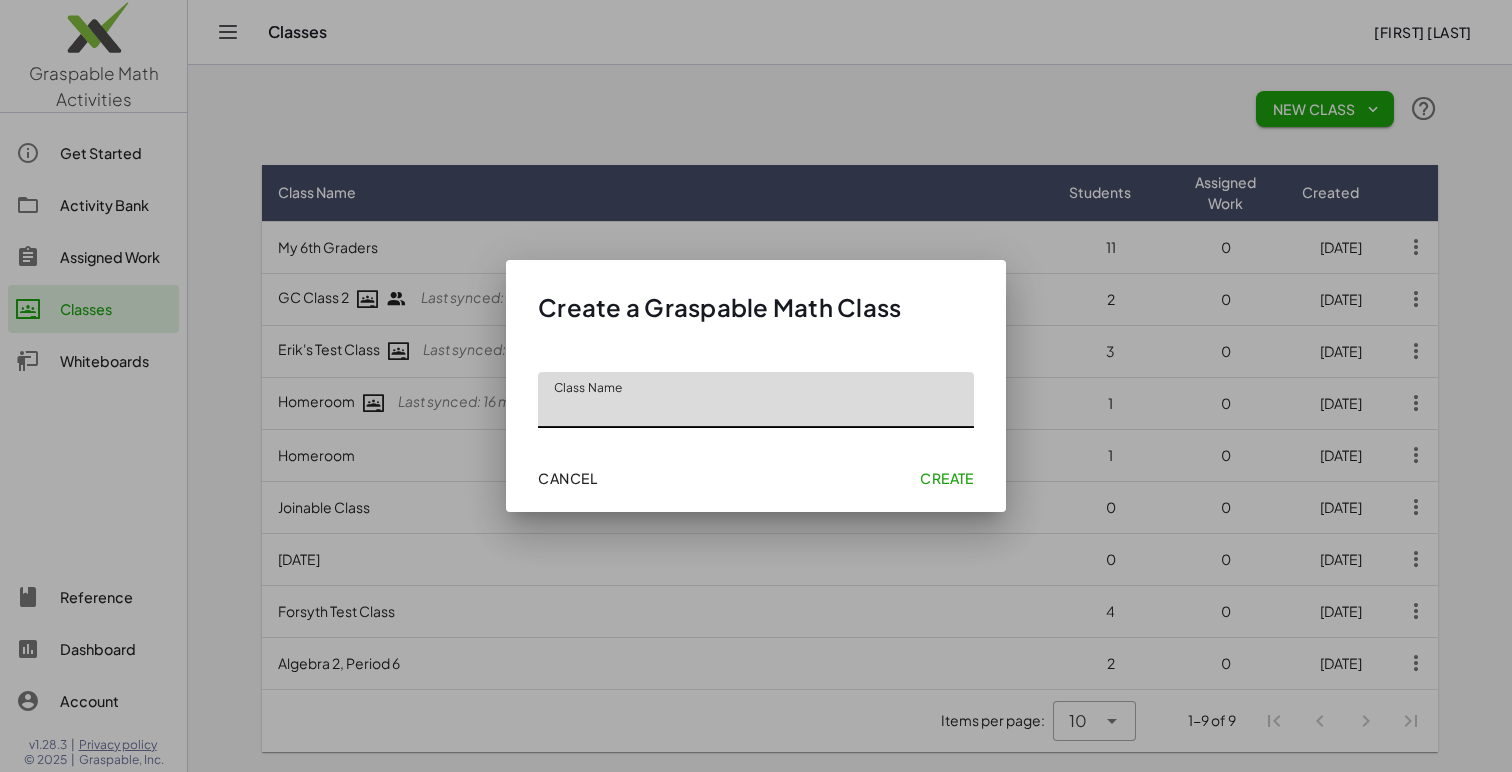 type on "*" 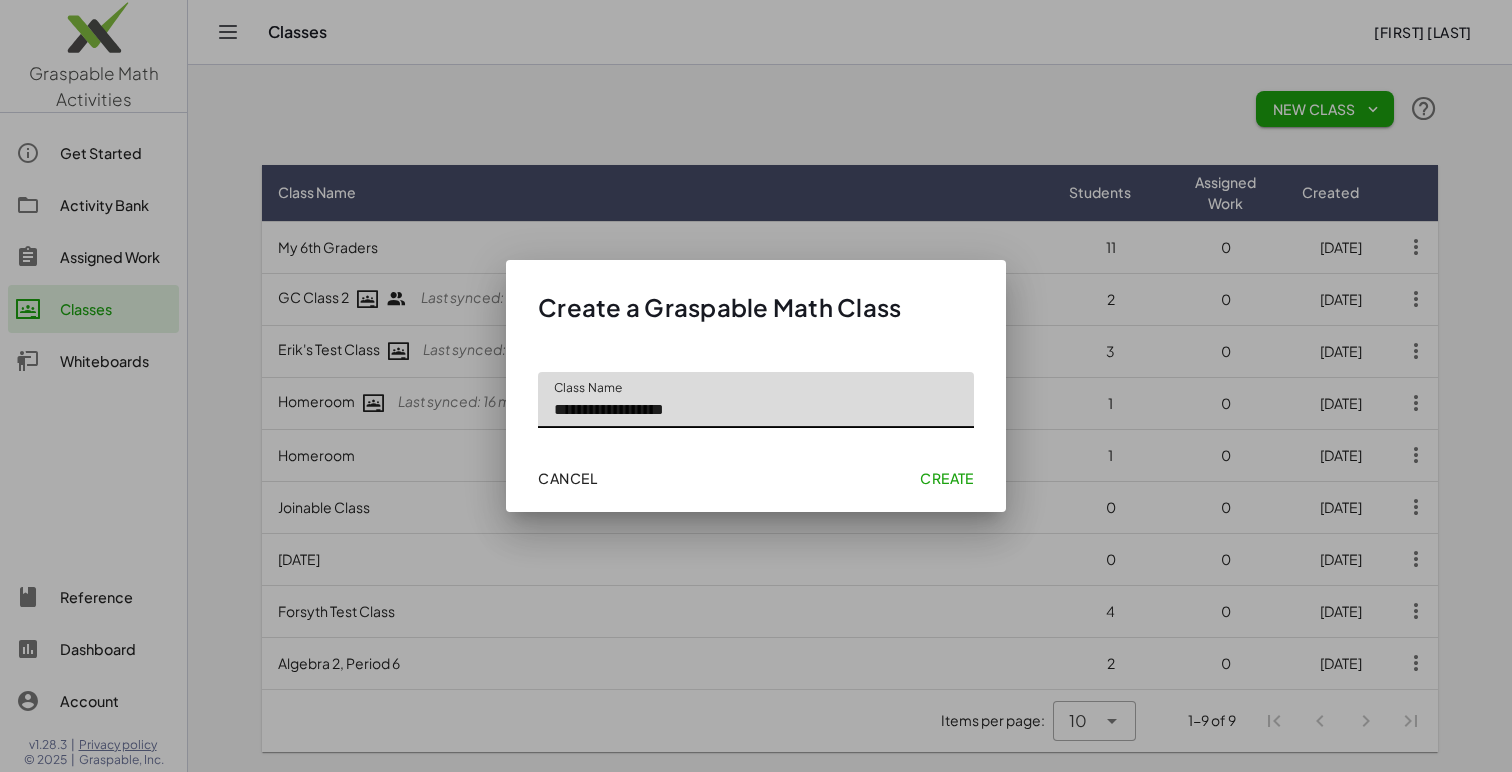 type on "**********" 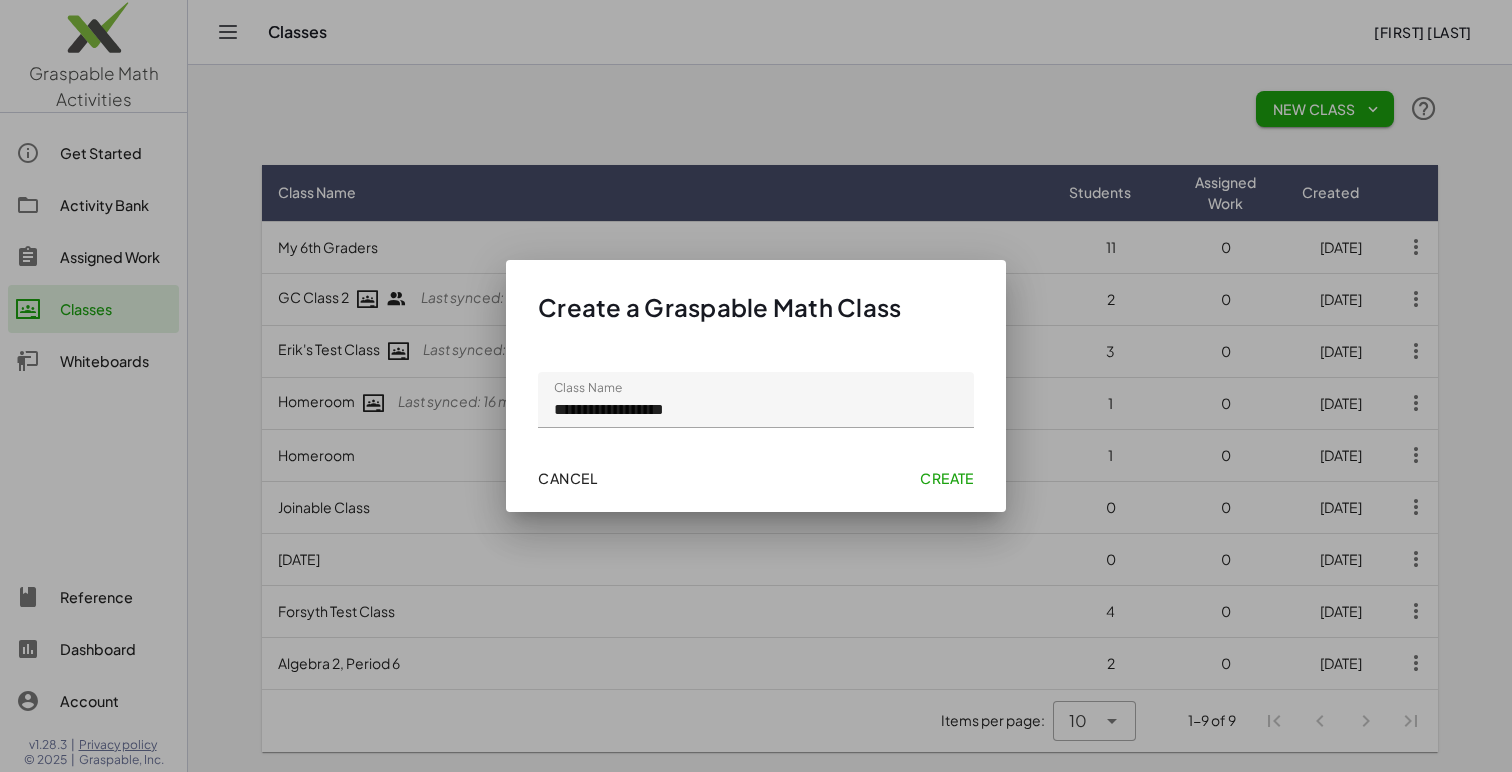 click on "Create" 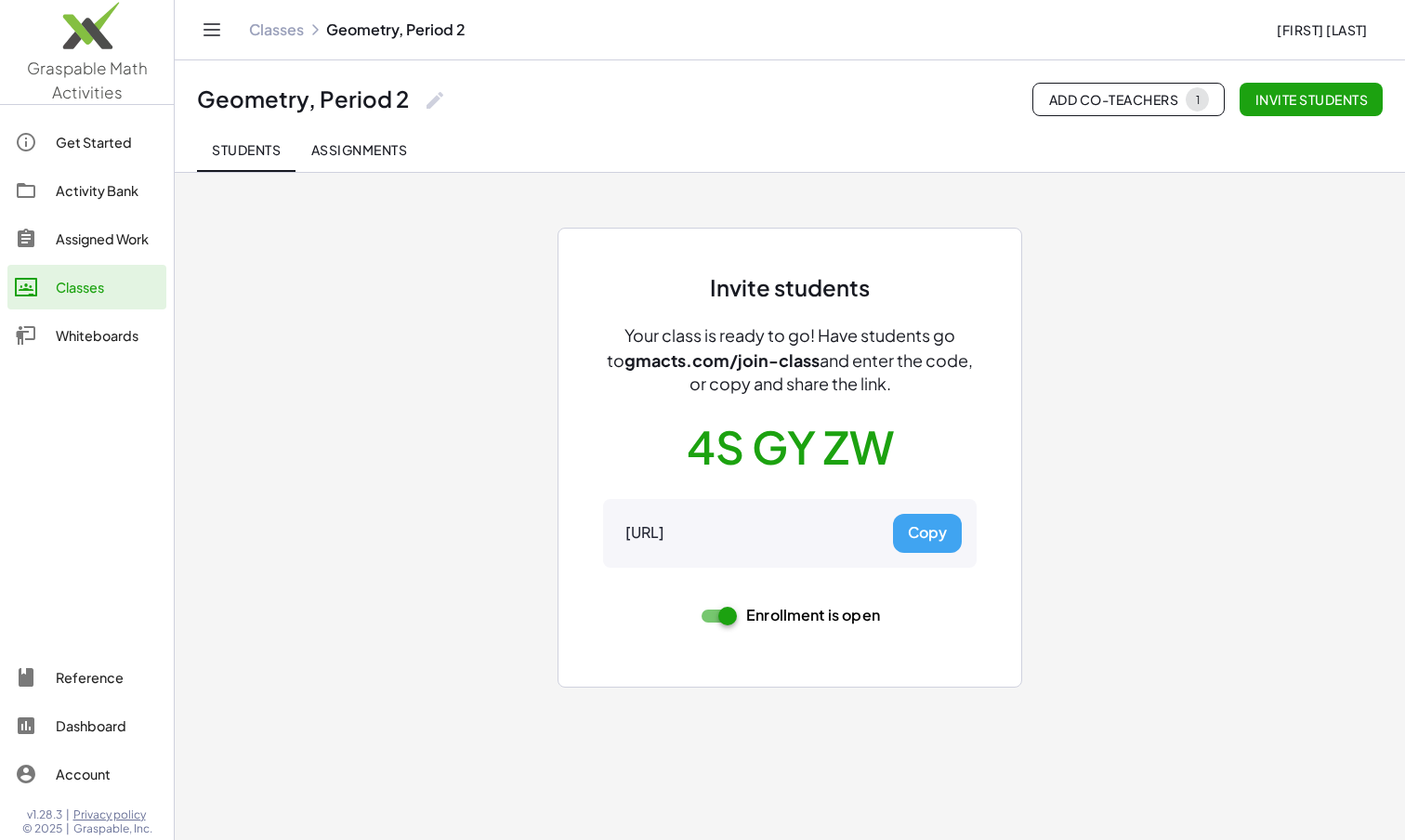 click on "Assignments" 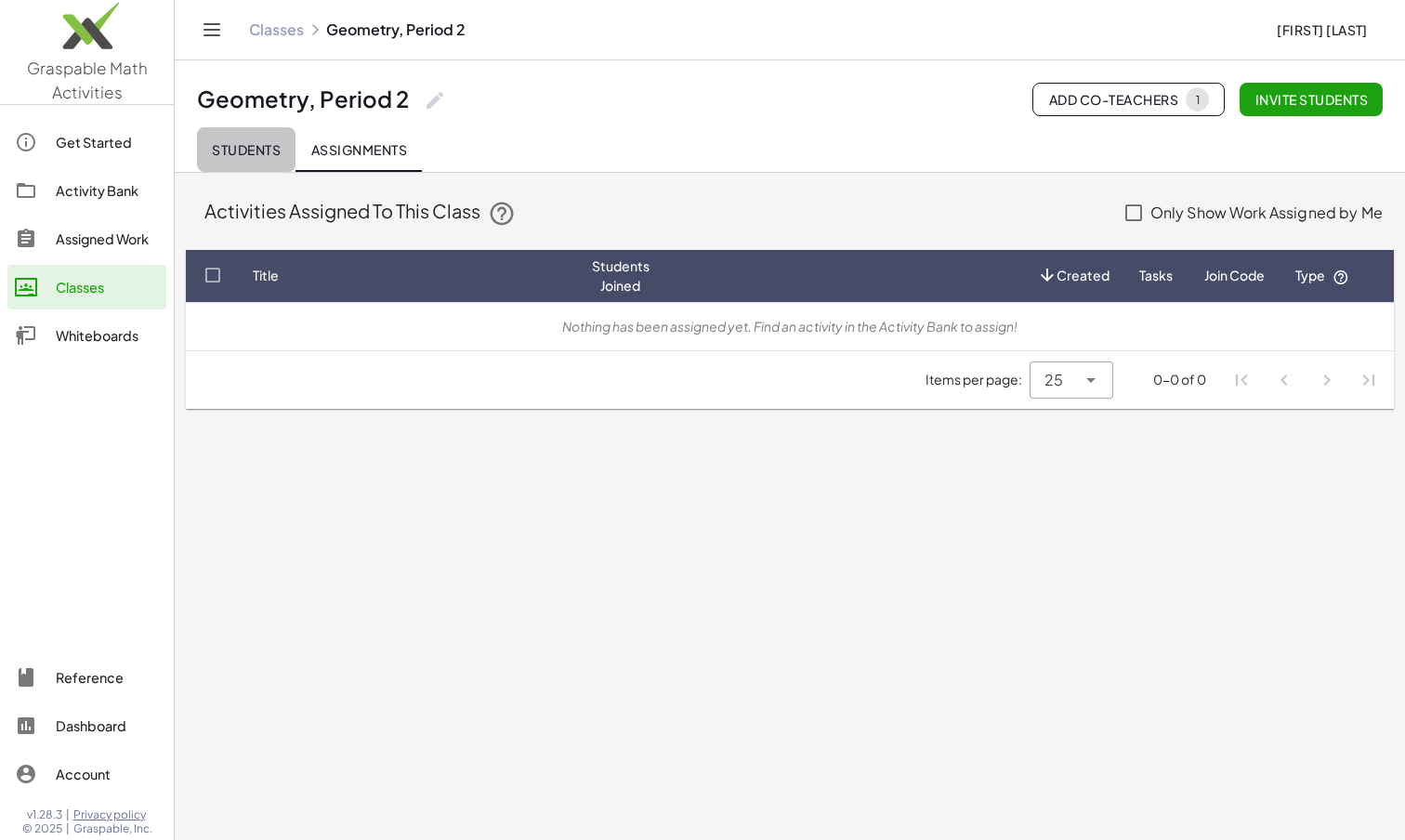 click on "Students" 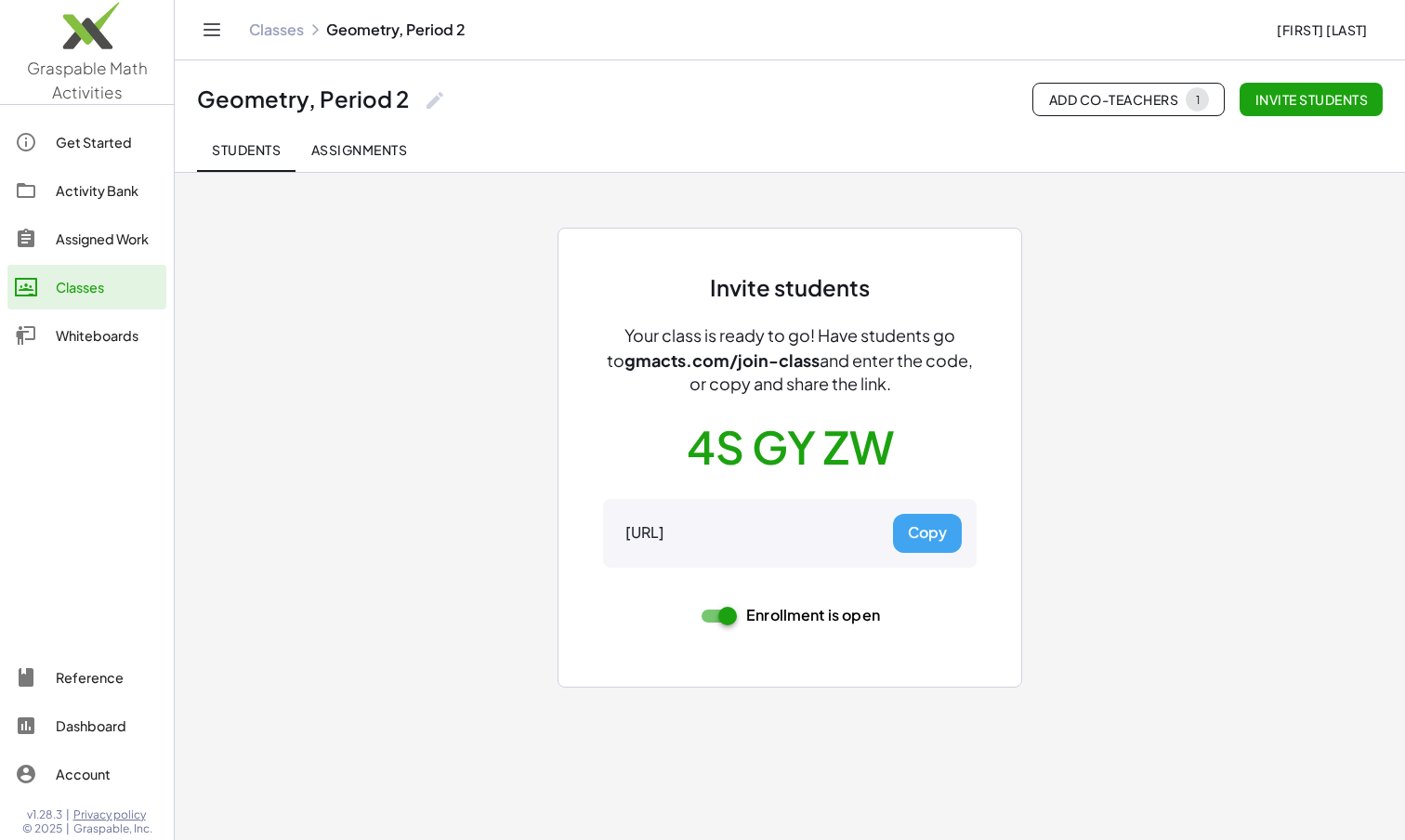 click on "Assignments" 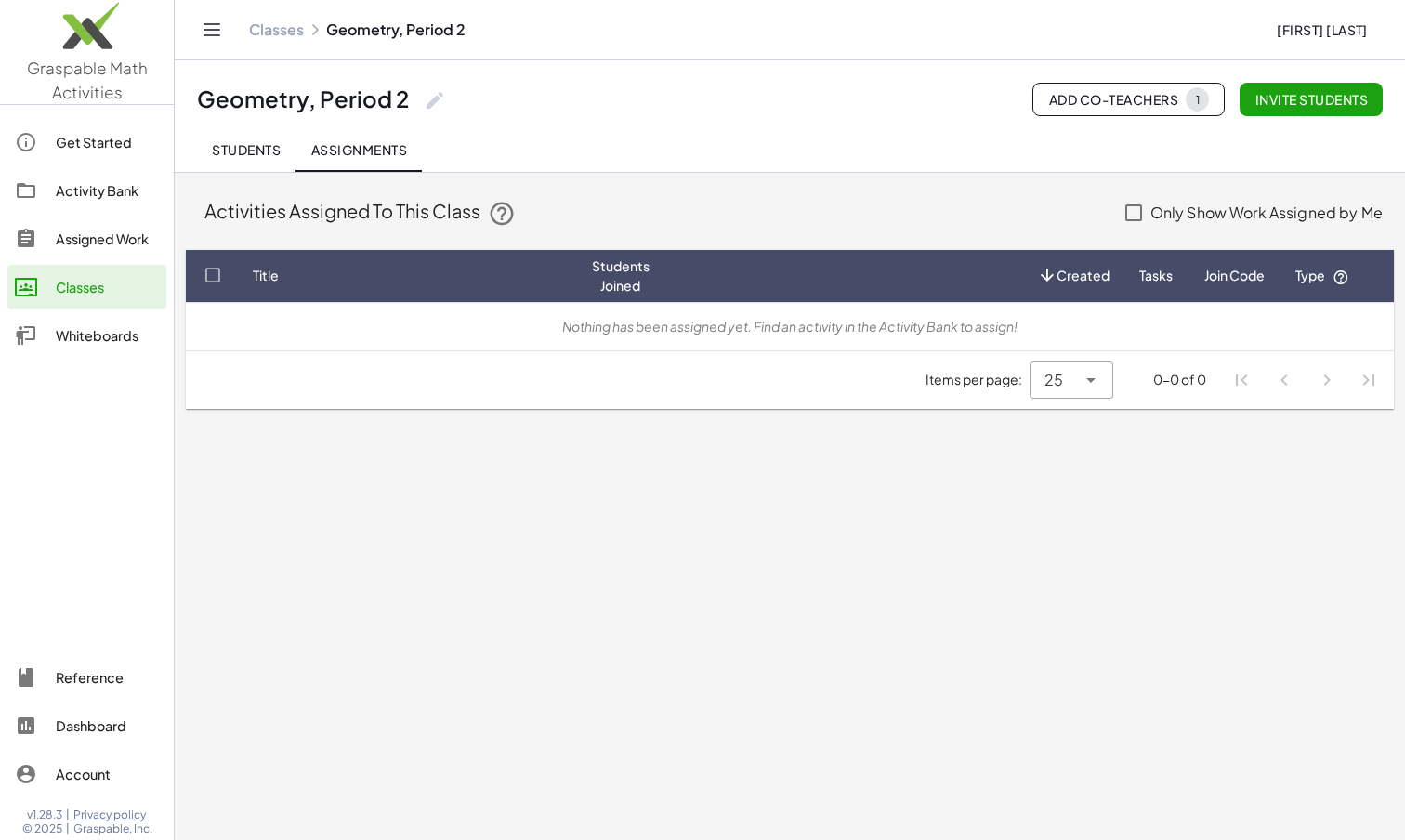 type on "sessions" 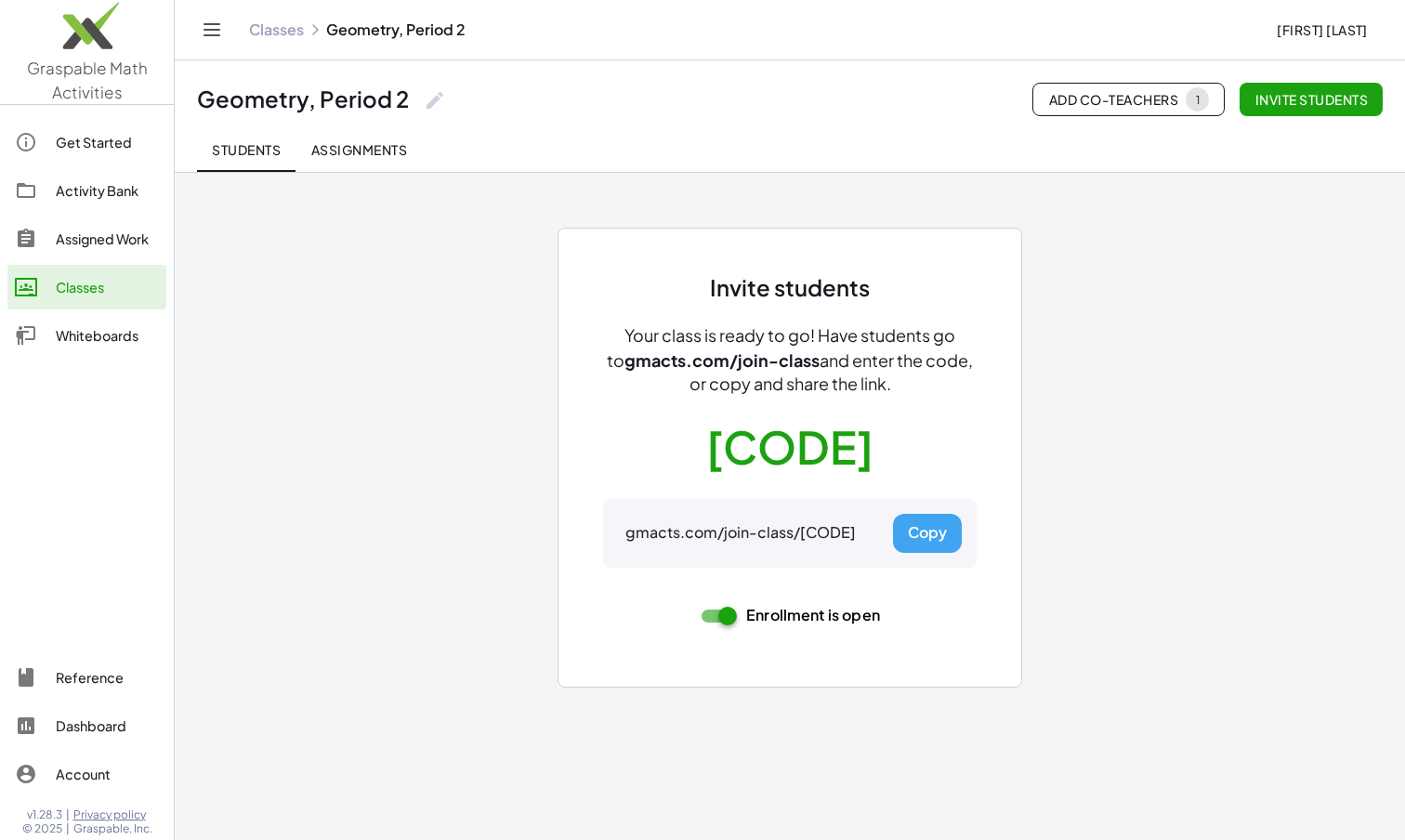 scroll, scrollTop: 0, scrollLeft: 0, axis: both 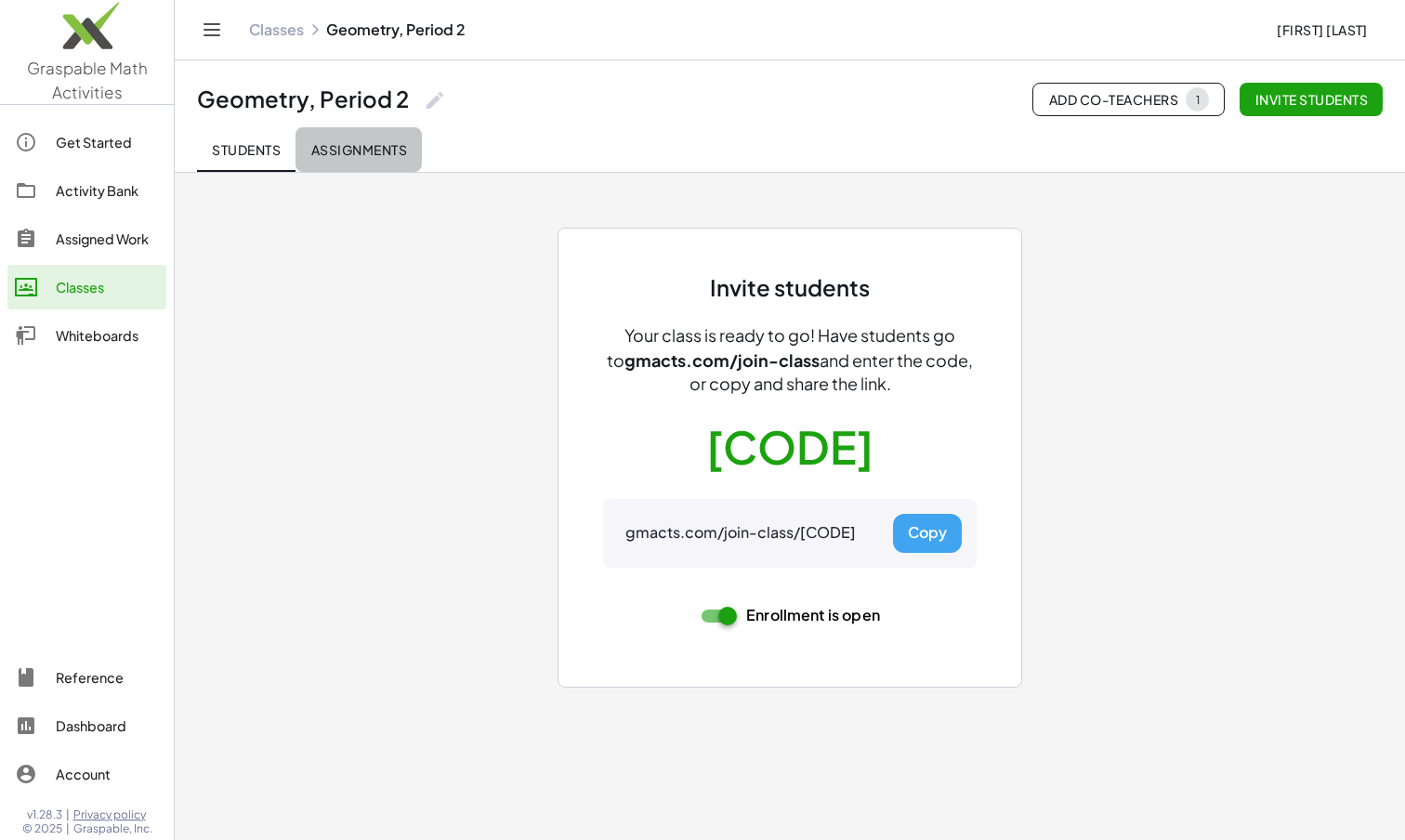 click on "Assignments" 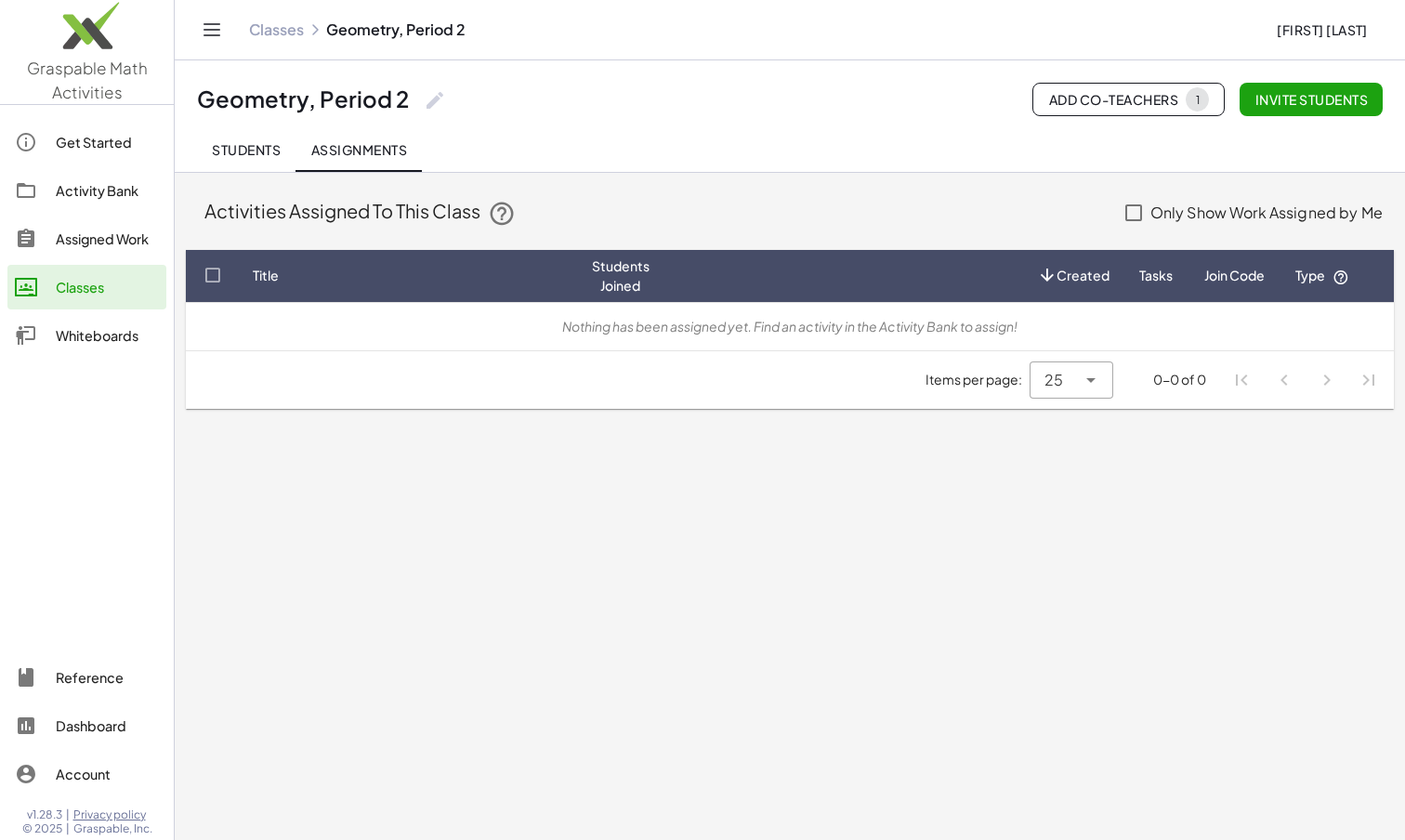 type on "sessions" 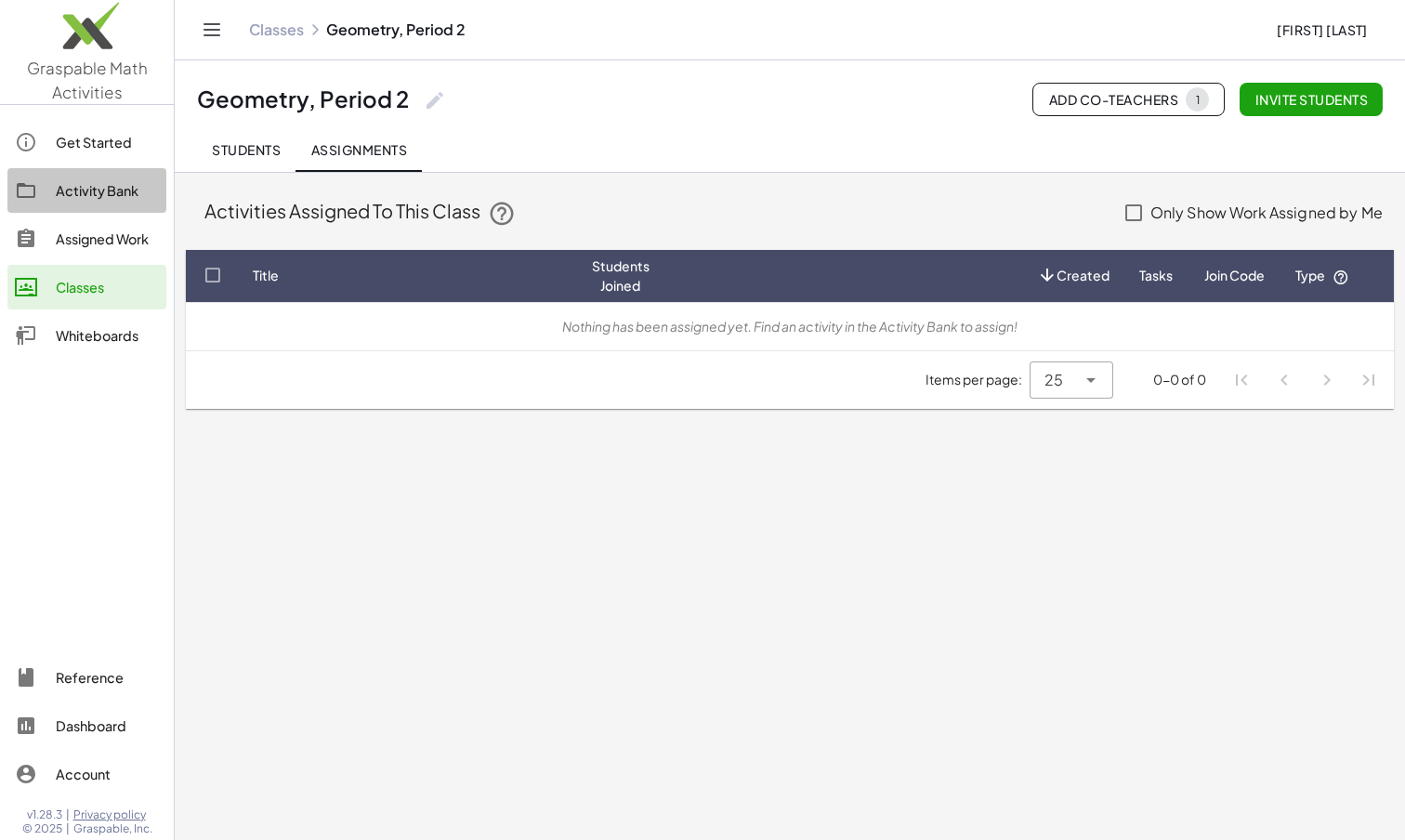 click on "Activity Bank" 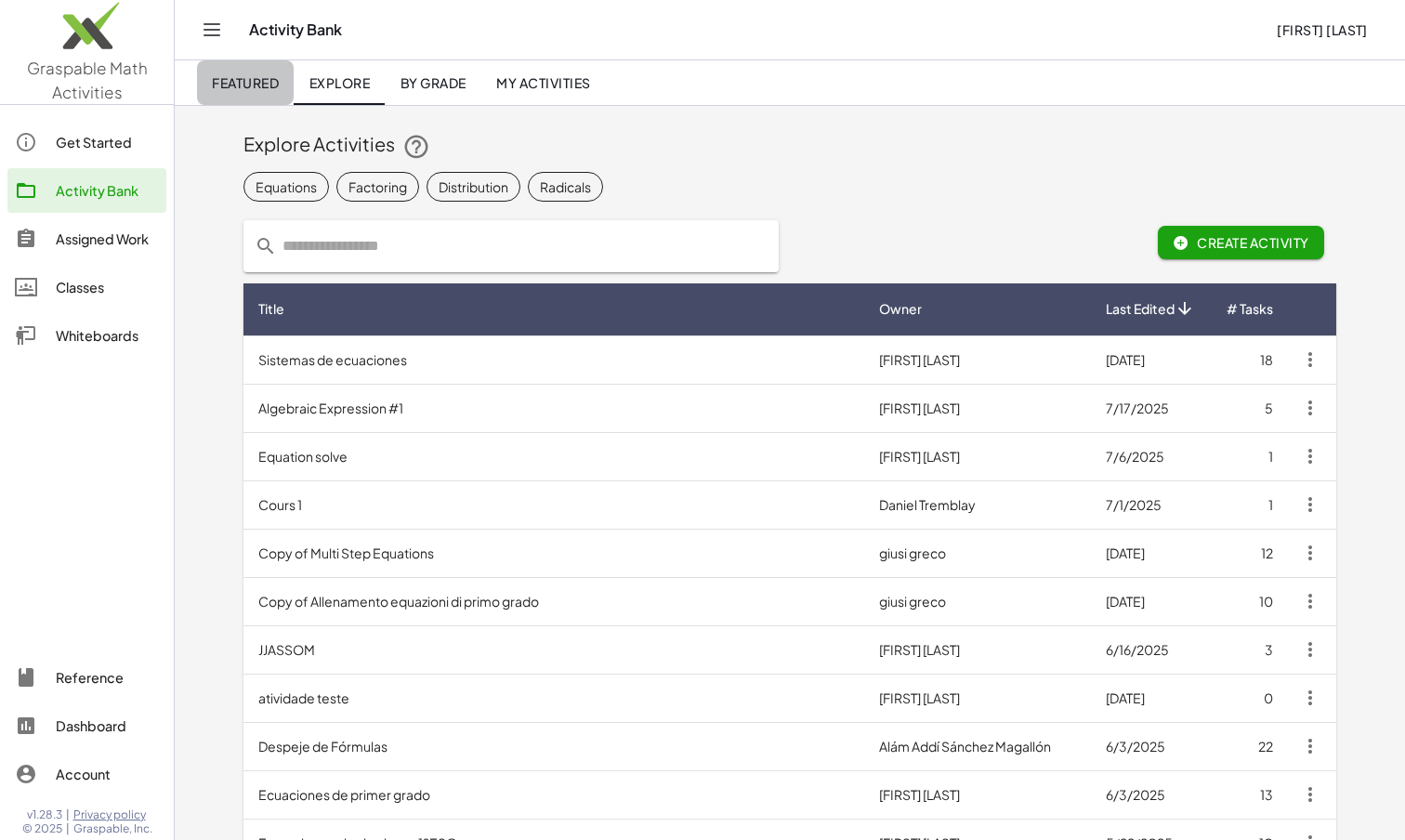 click on "Featured" 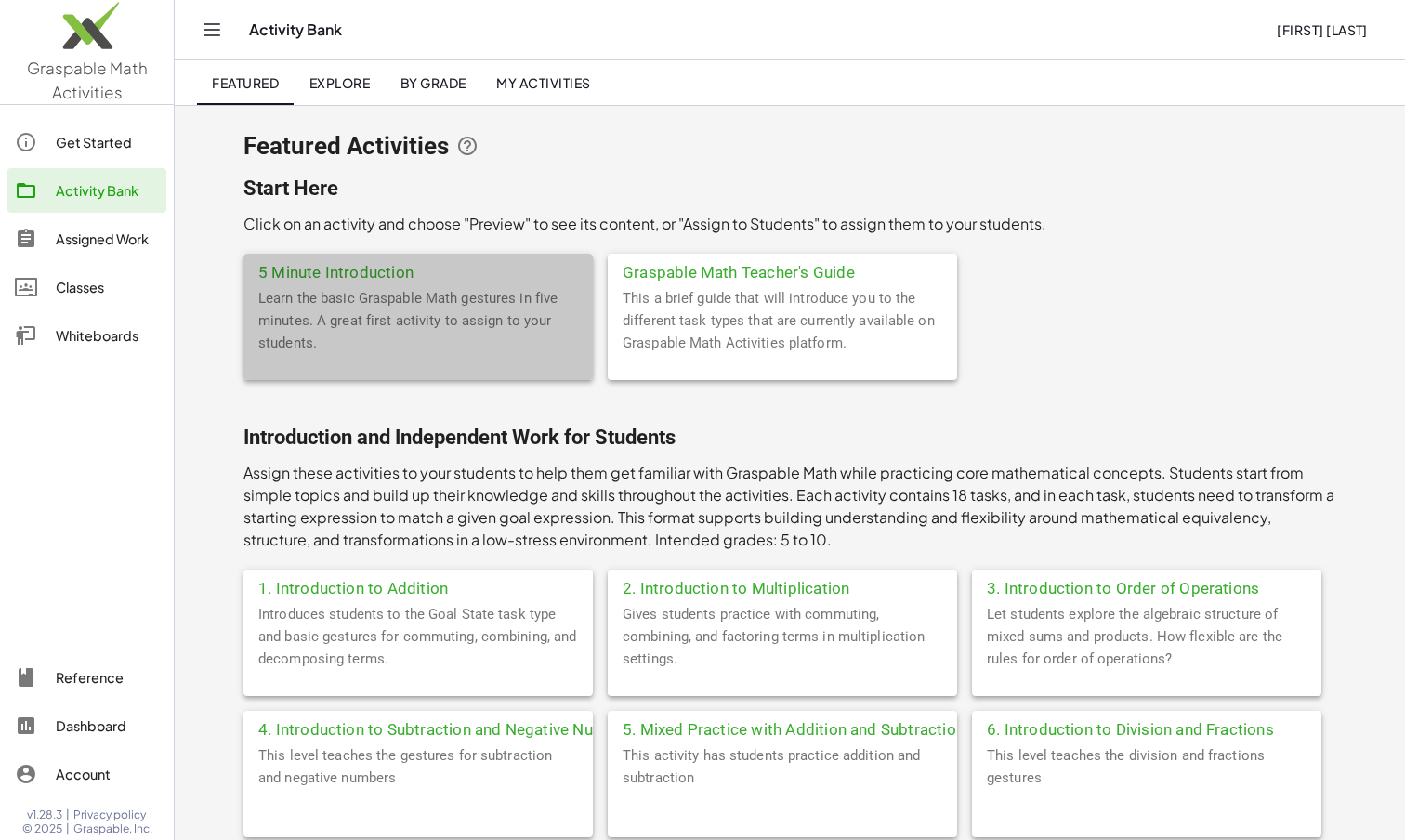 click on "Learn the basic Graspable Math gestures in five minutes. A great first activity to assign to your students." 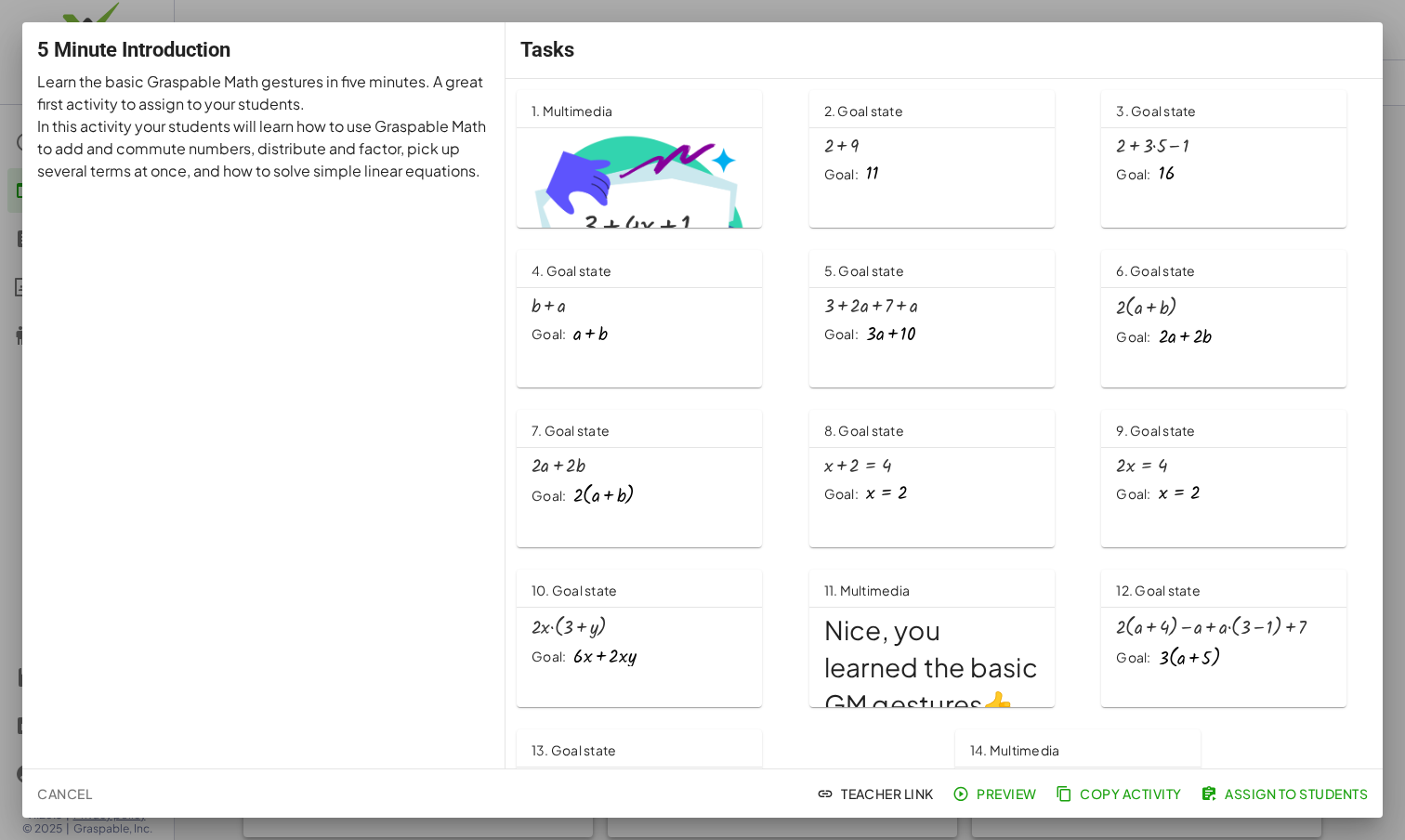 click on "Assign to Students" 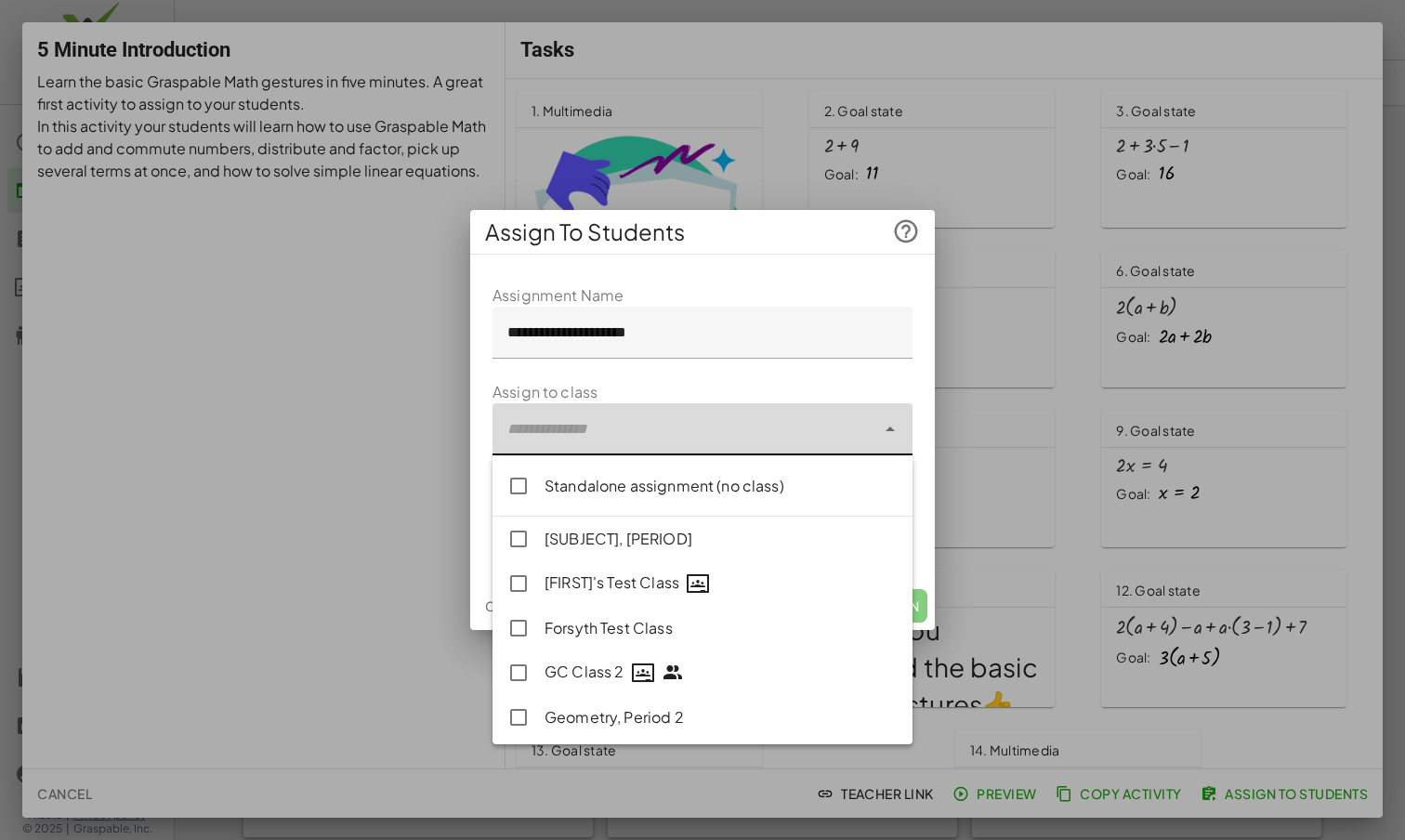 click 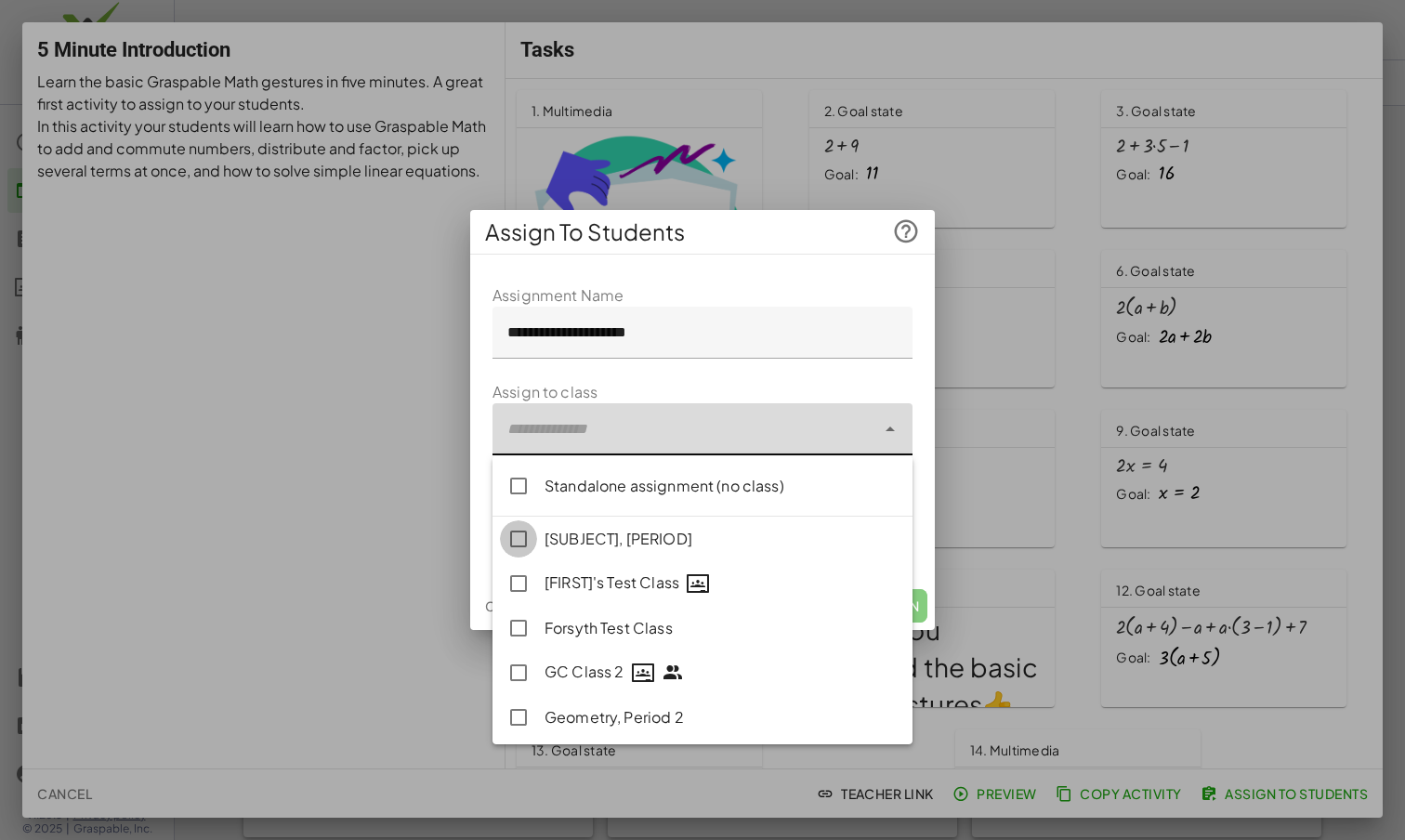 type on "**********" 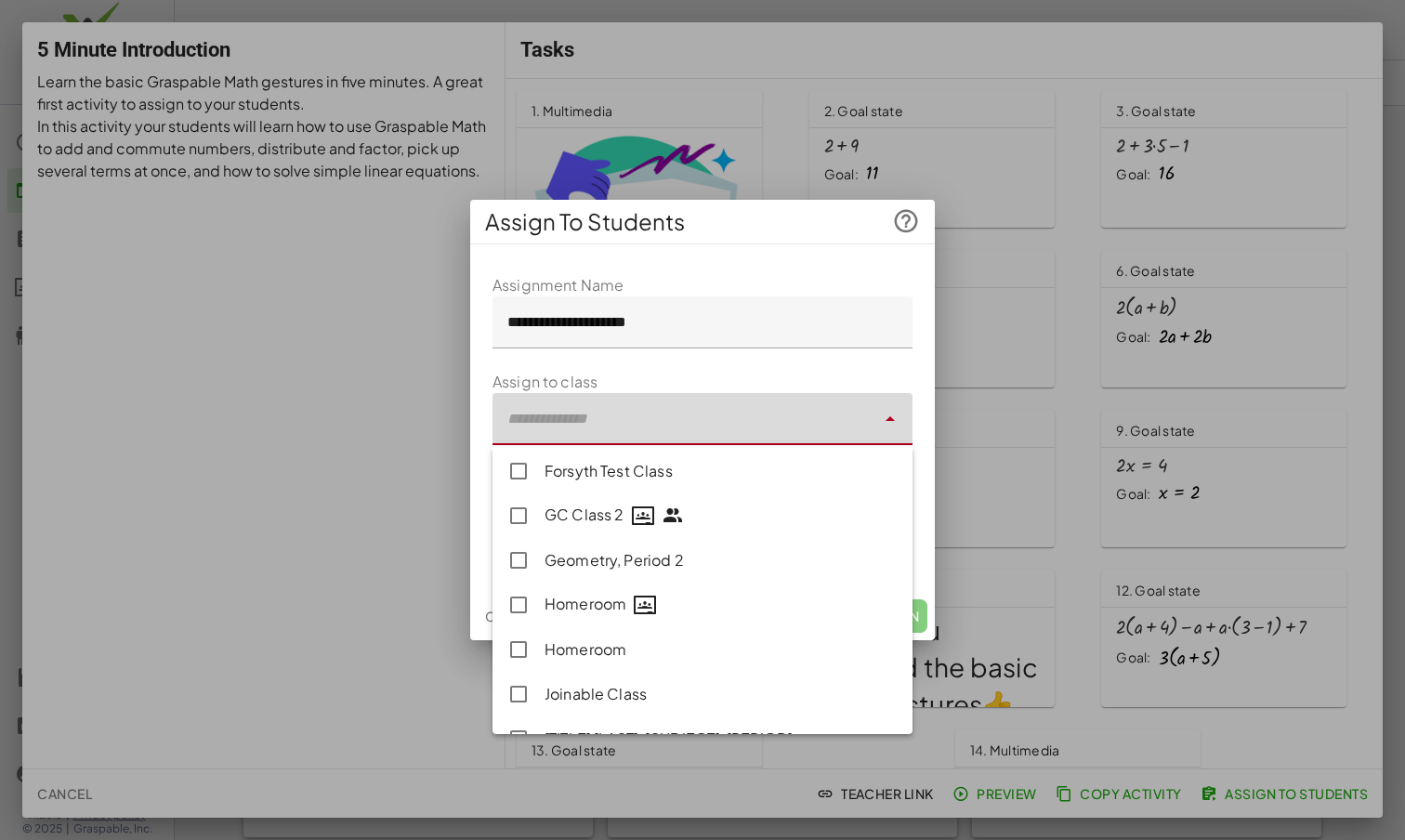 scroll, scrollTop: 151, scrollLeft: 0, axis: vertical 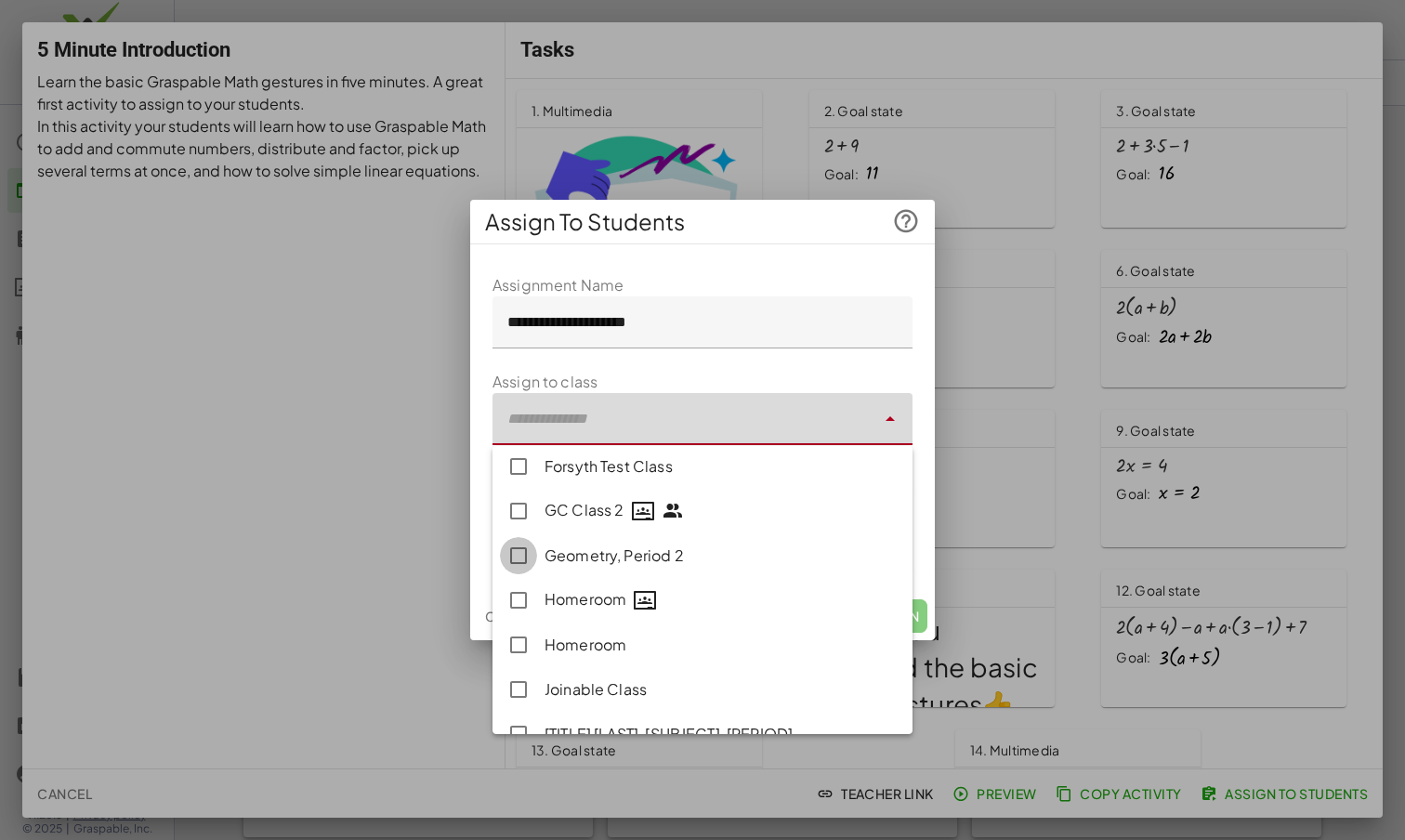 type on "**********" 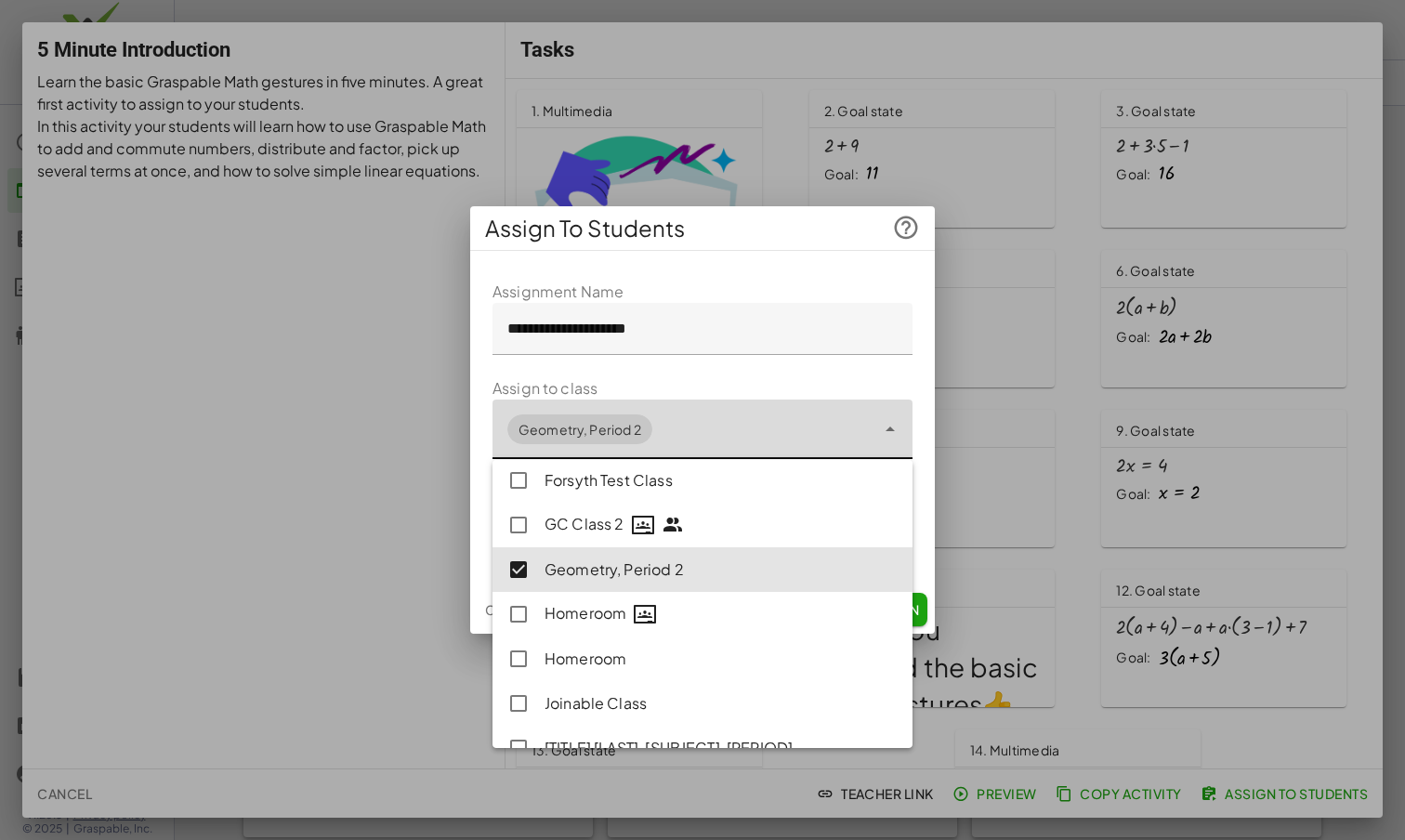 click on "**********" at bounding box center [702, 422] 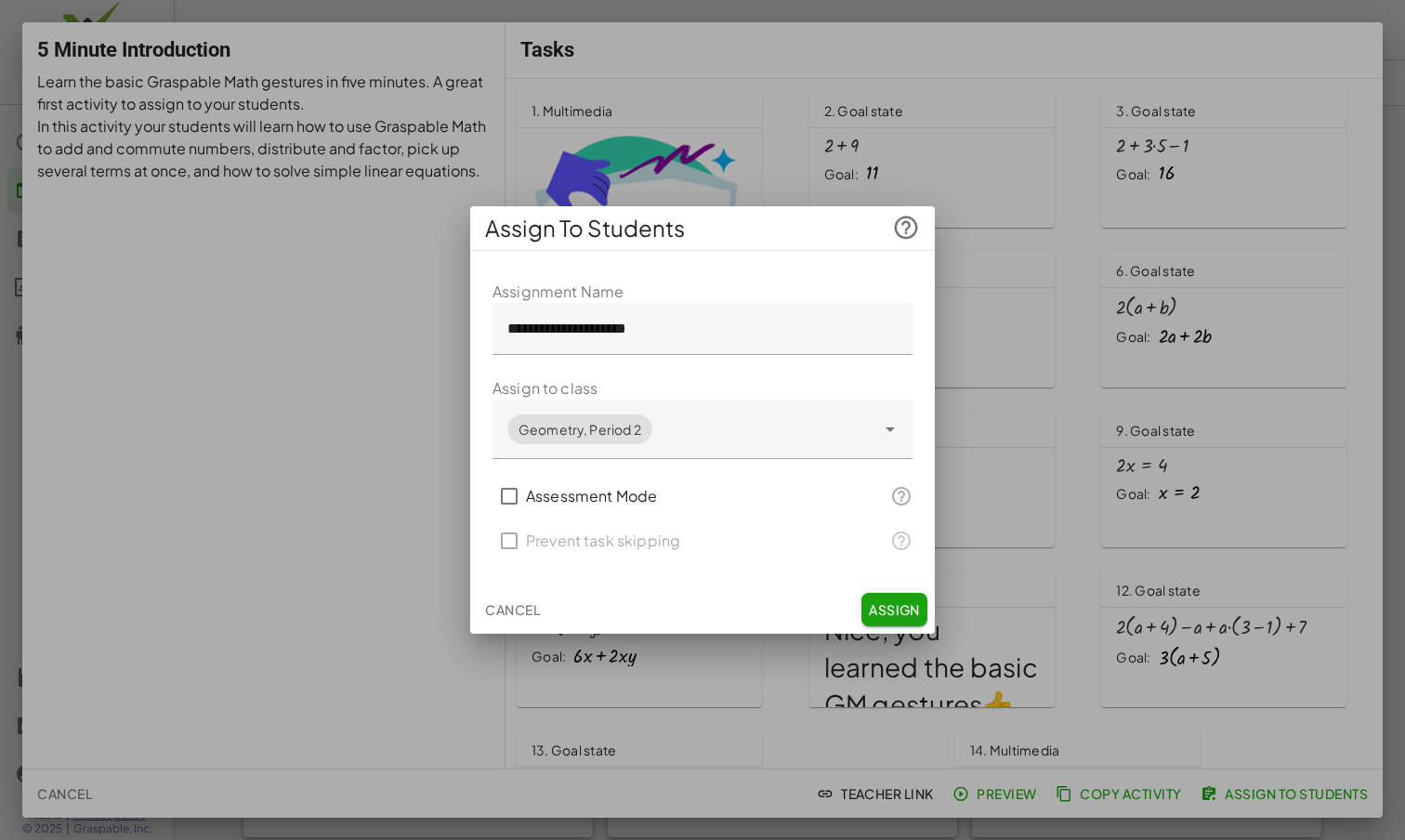 click on "Assign" 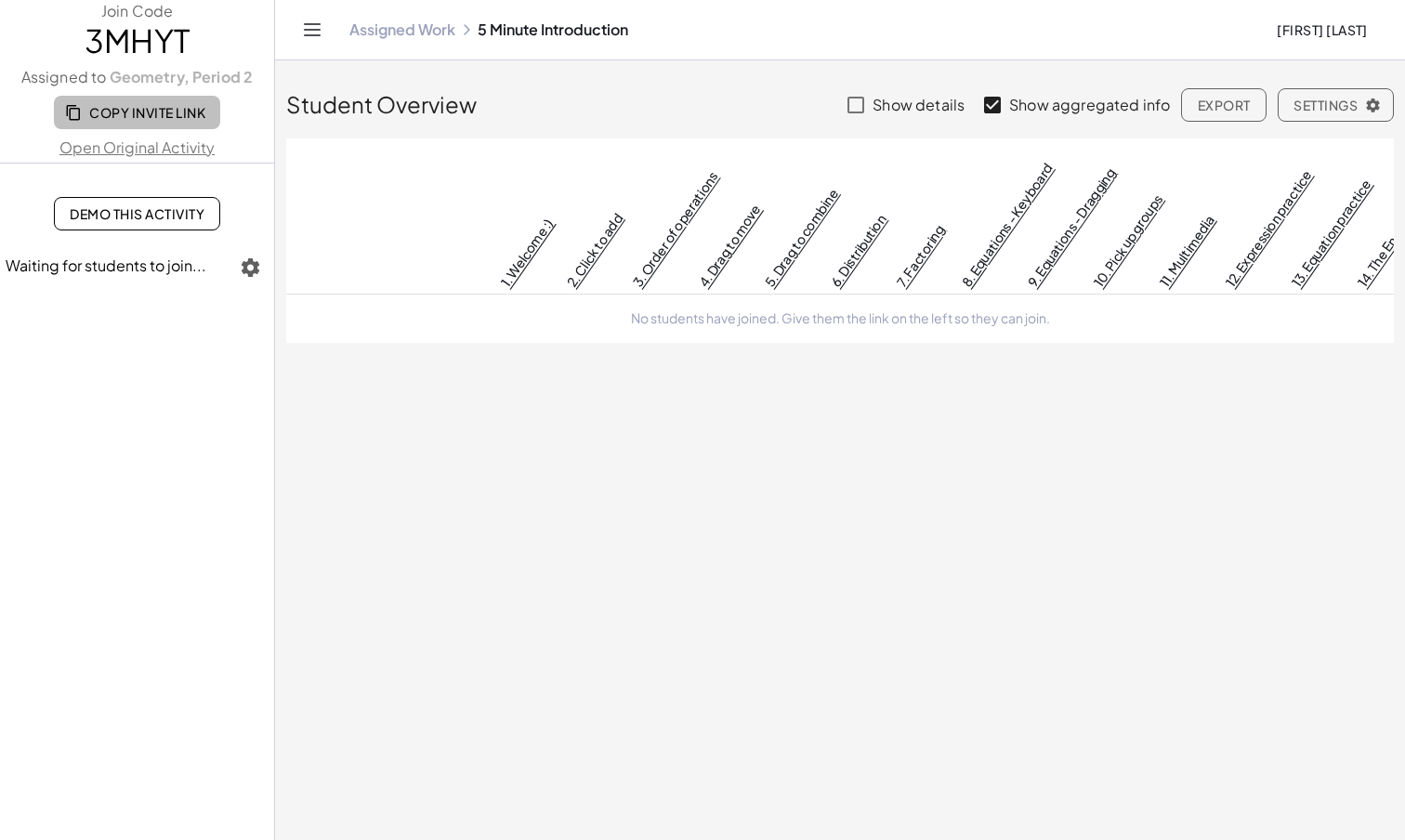 click on "Copy Invite Link" at bounding box center (137, 112) 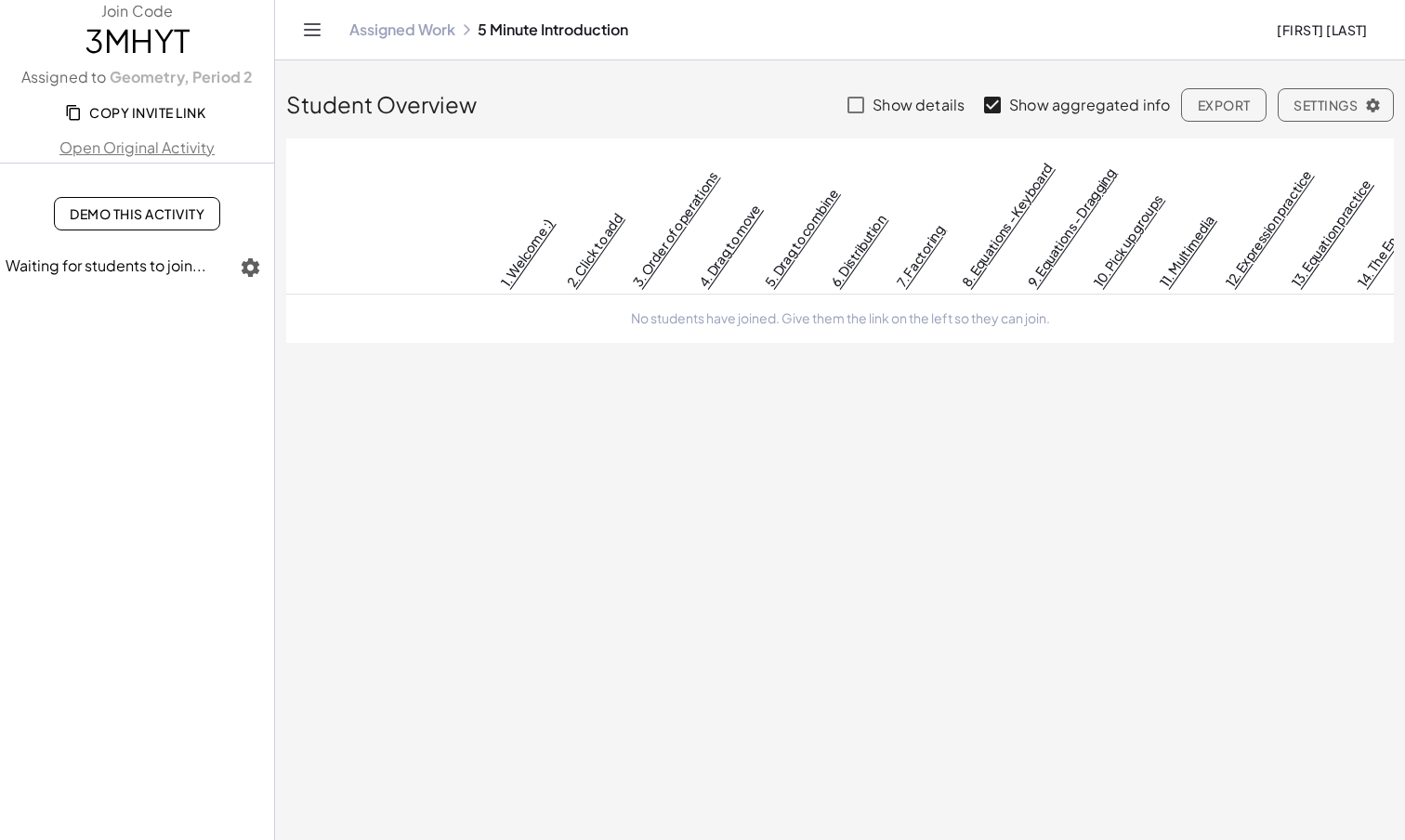 click on "Assigned Work" 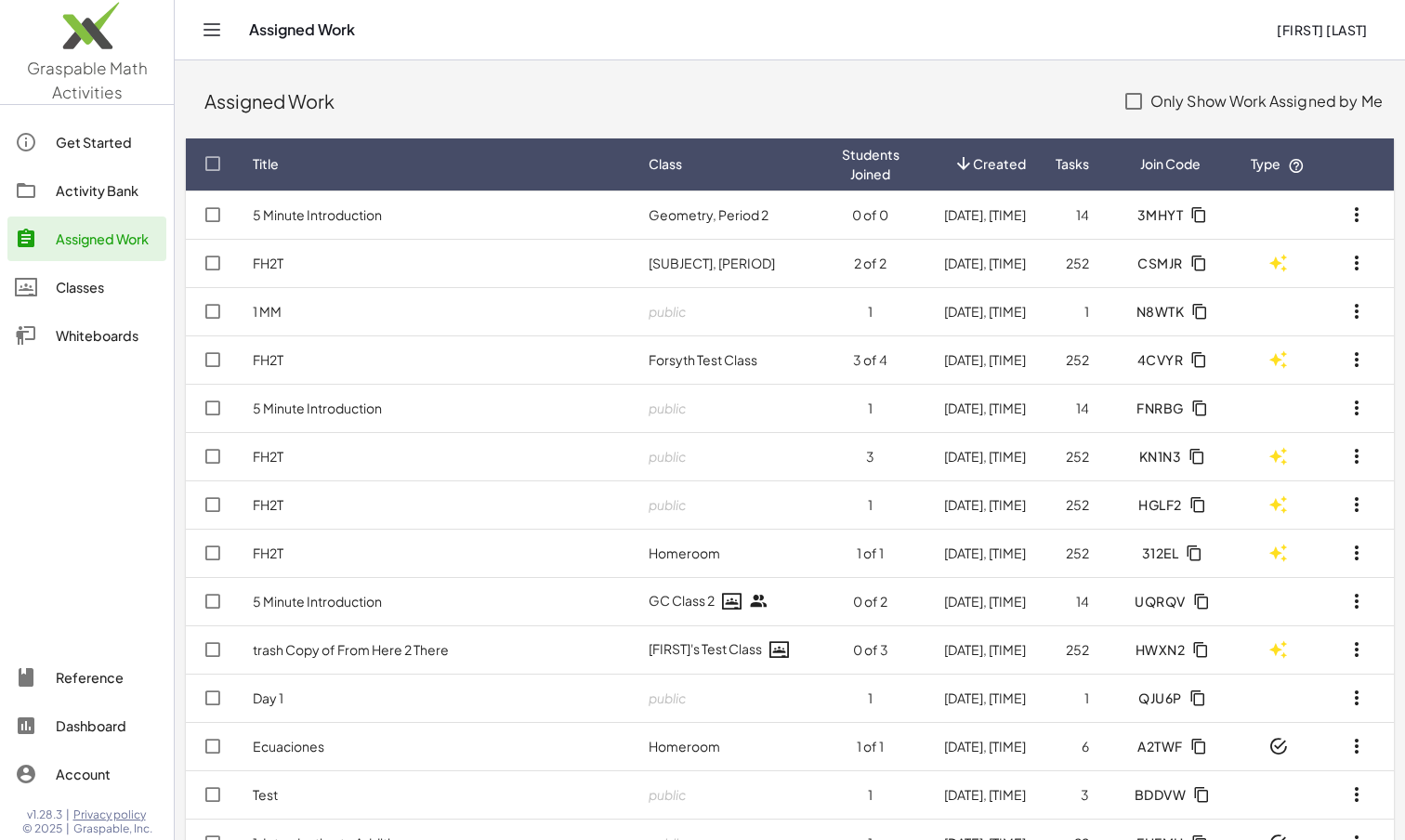 click on "Classes" 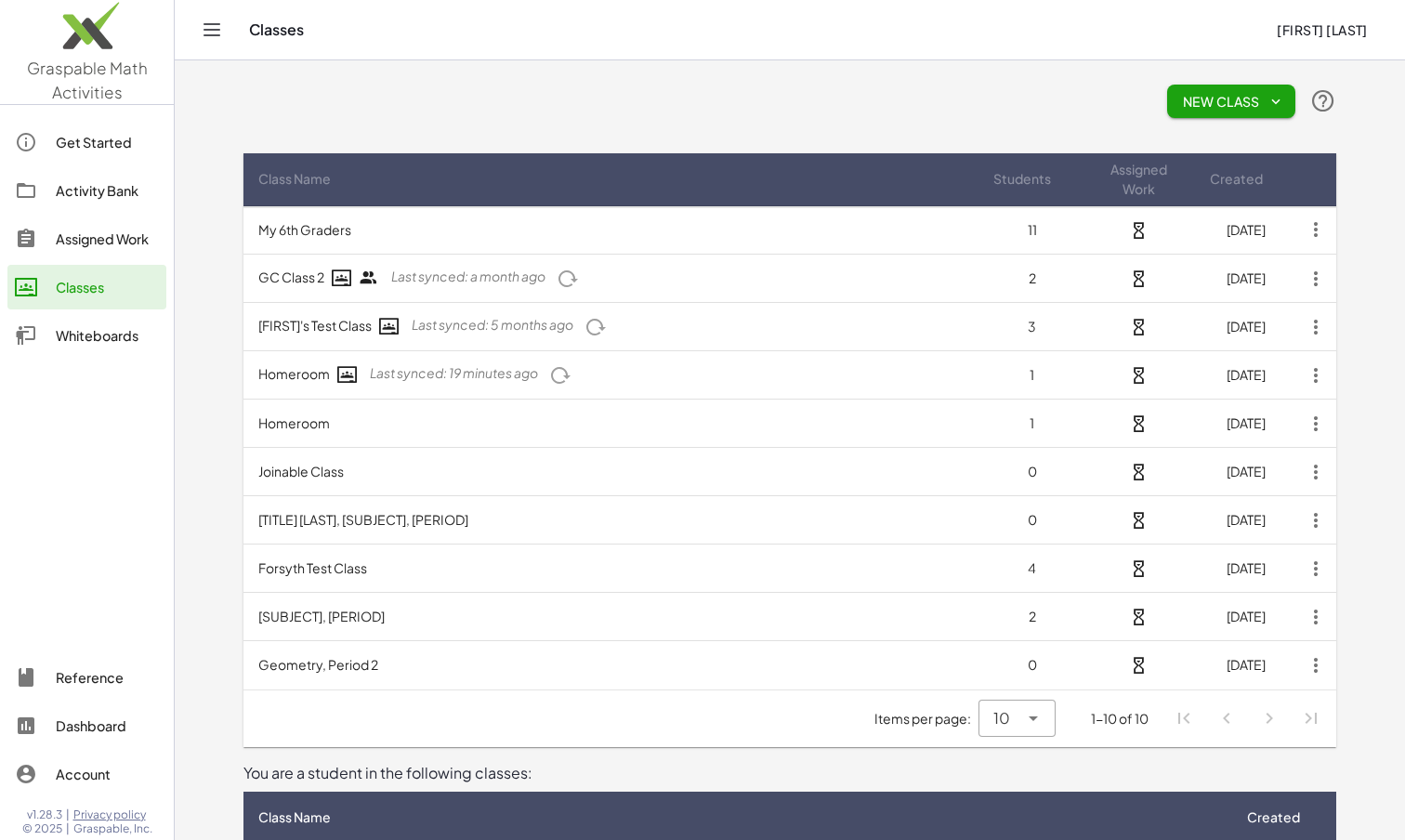 click on "Geometry, Period 2" at bounding box center (611, 665) 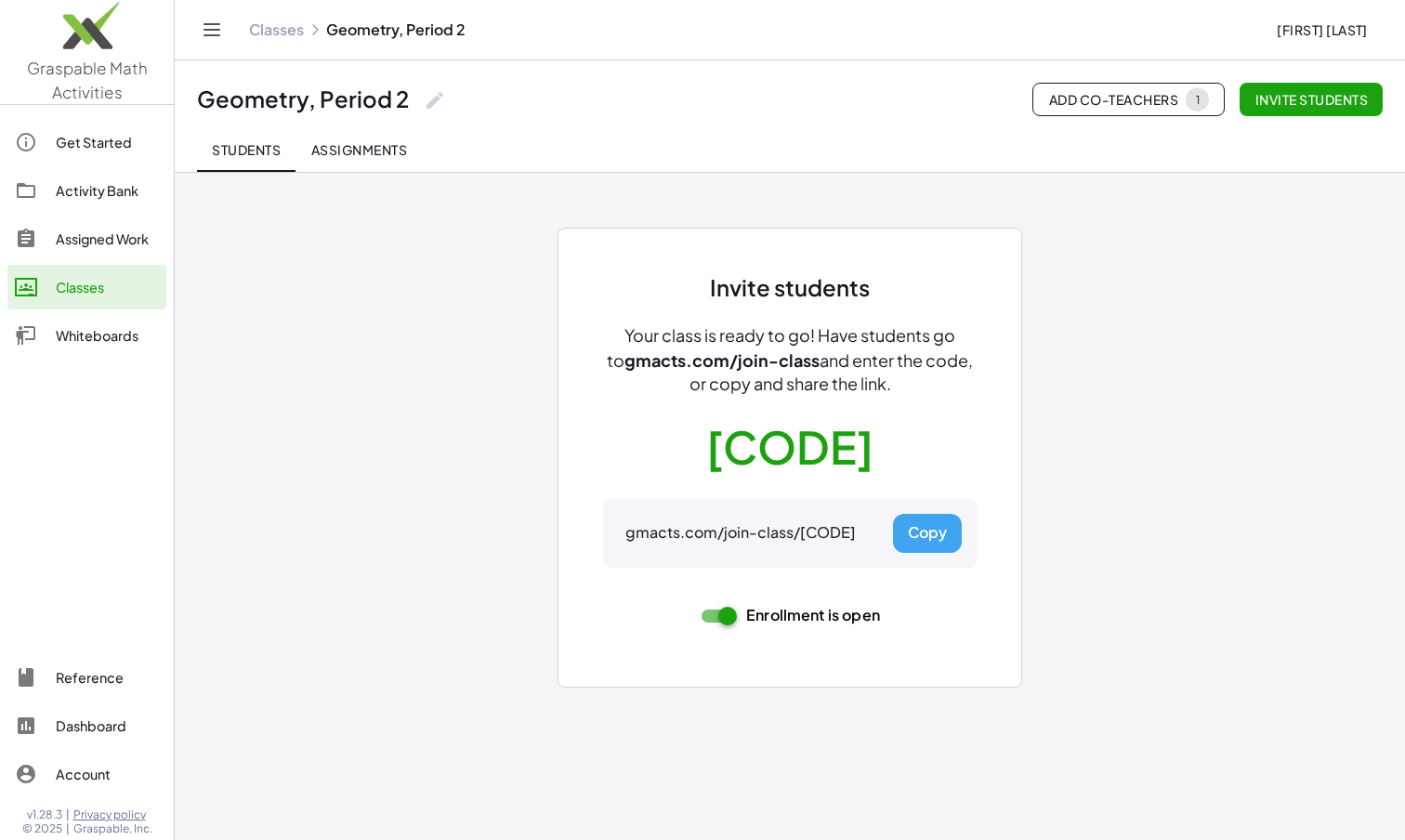 click on "Assignments" 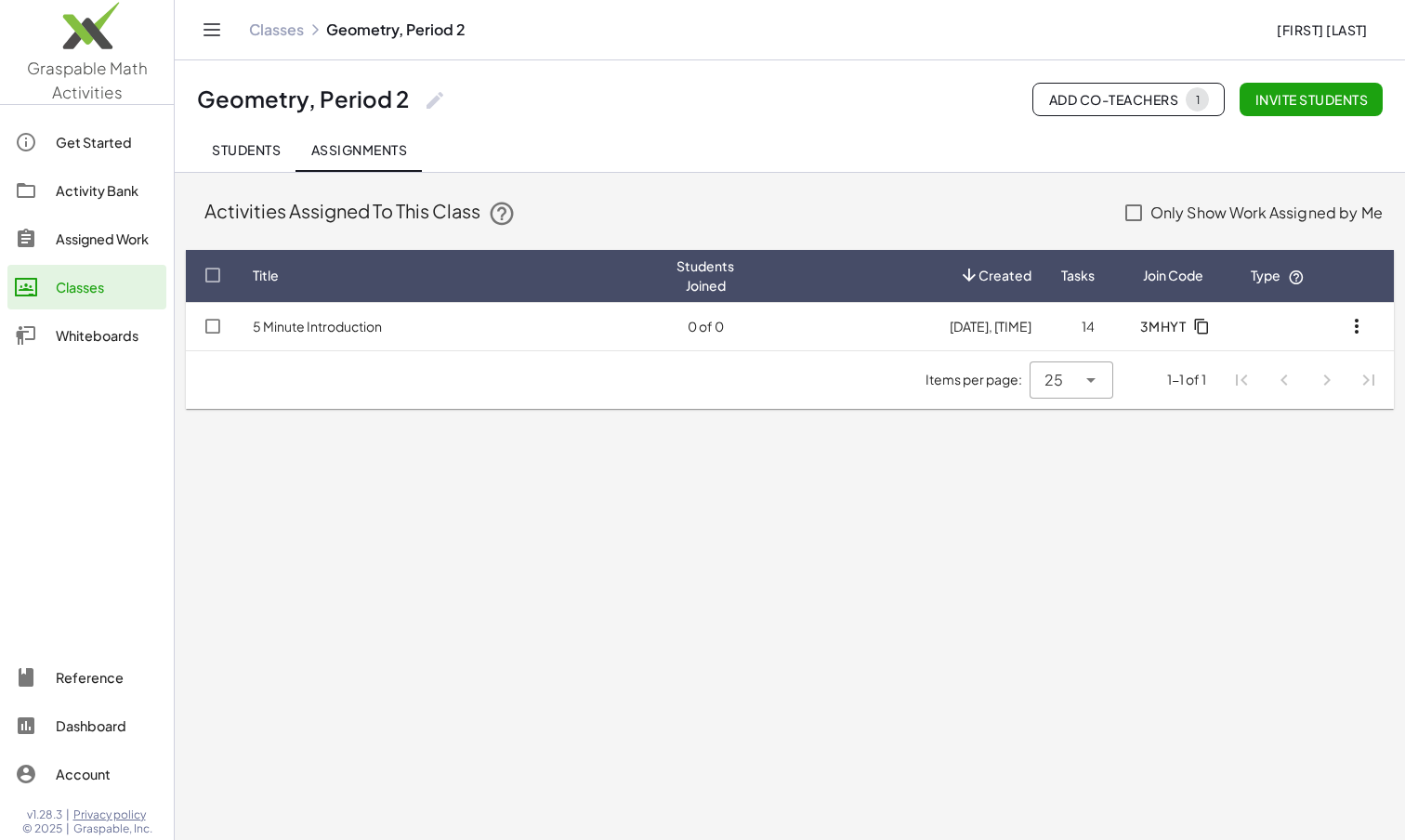 click on "Students" 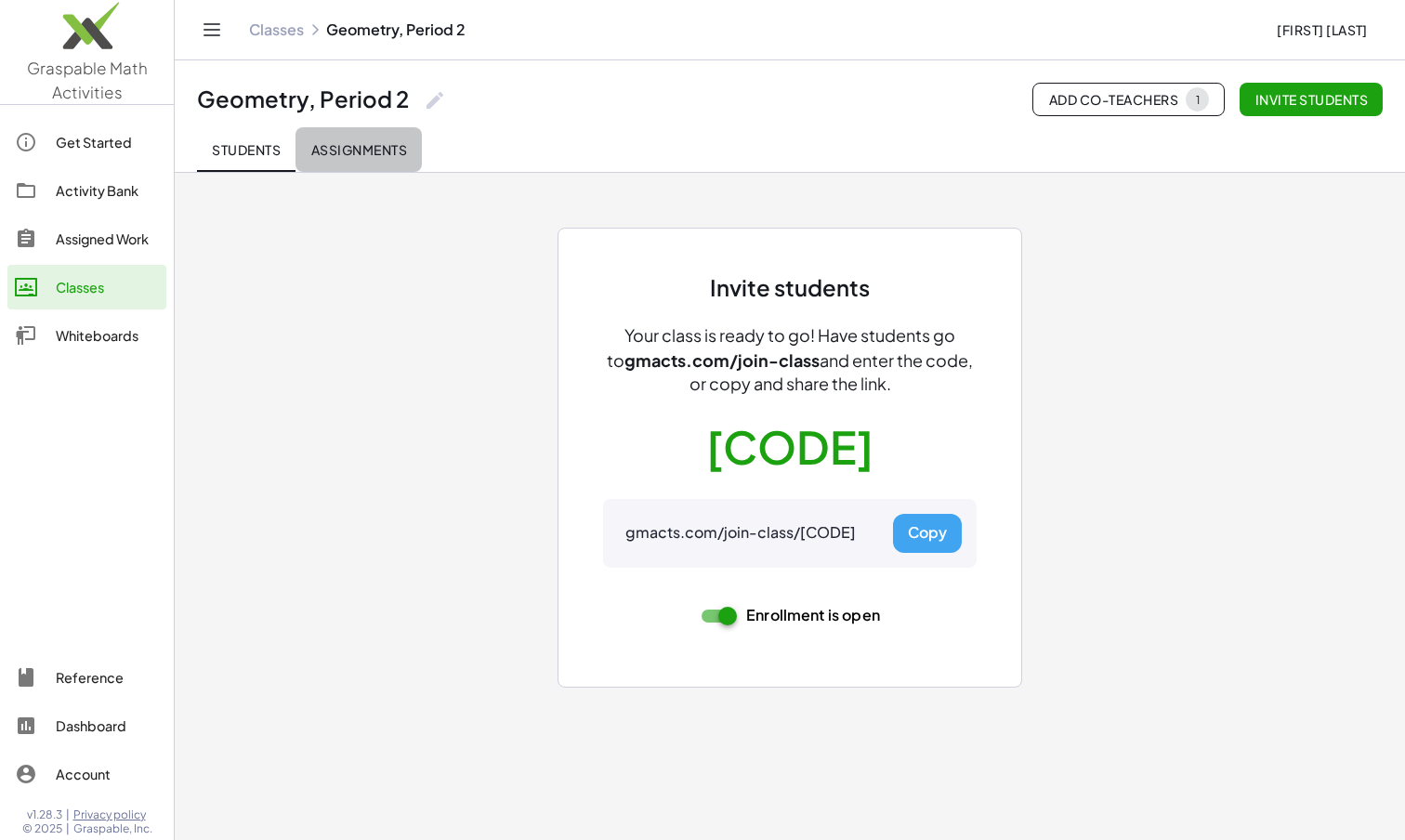 click on "Assignments" 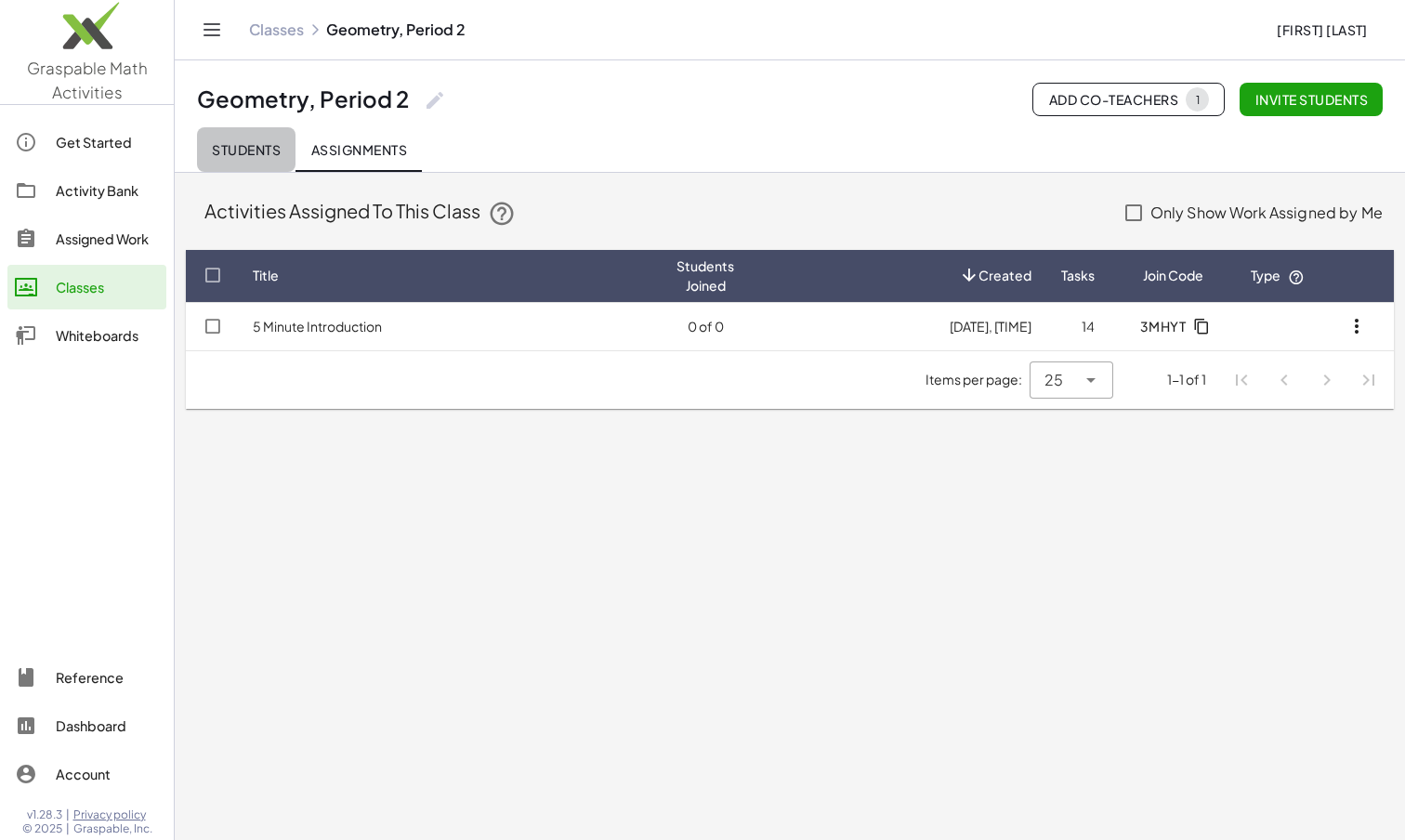 click on "Students" 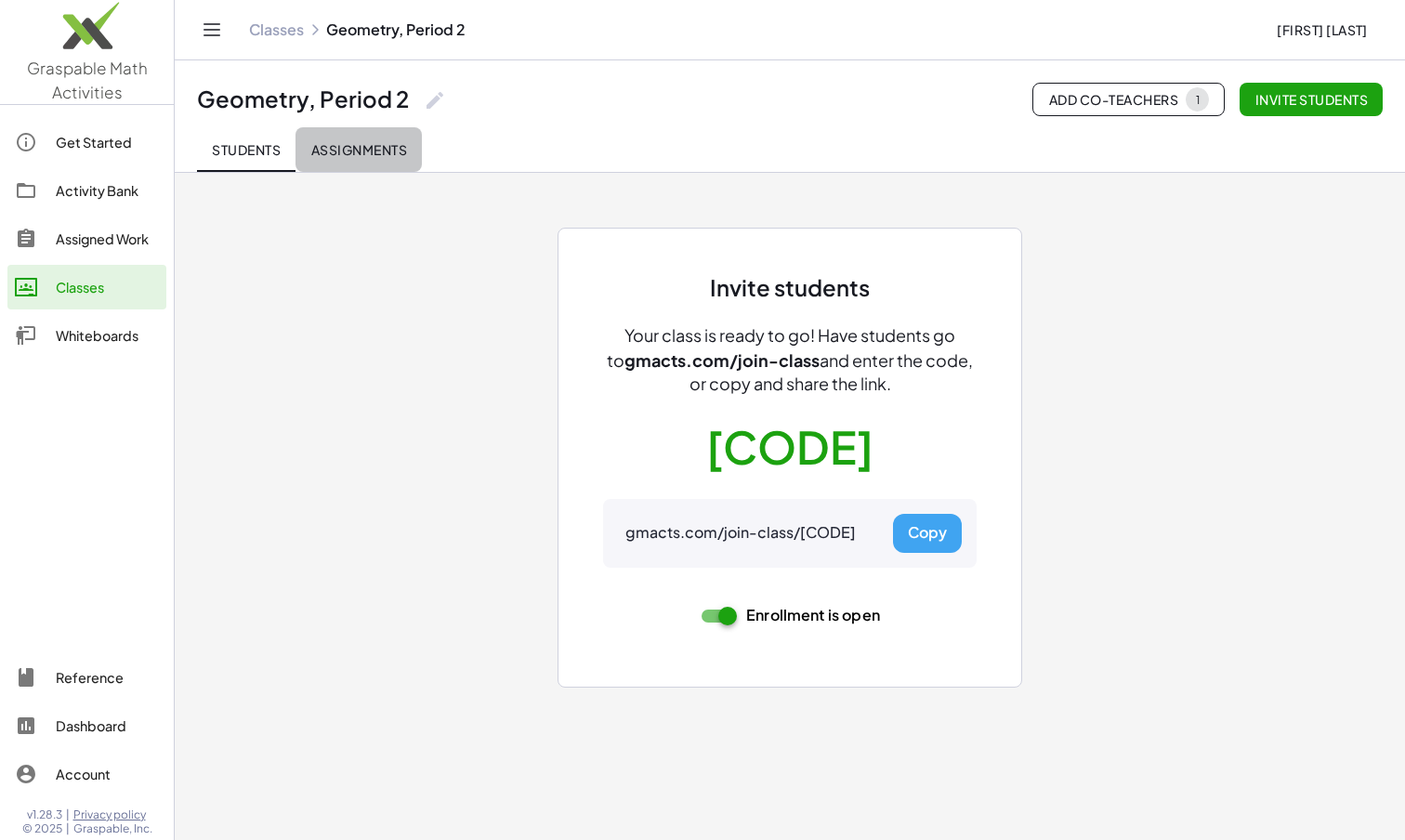 click on "Assignments" 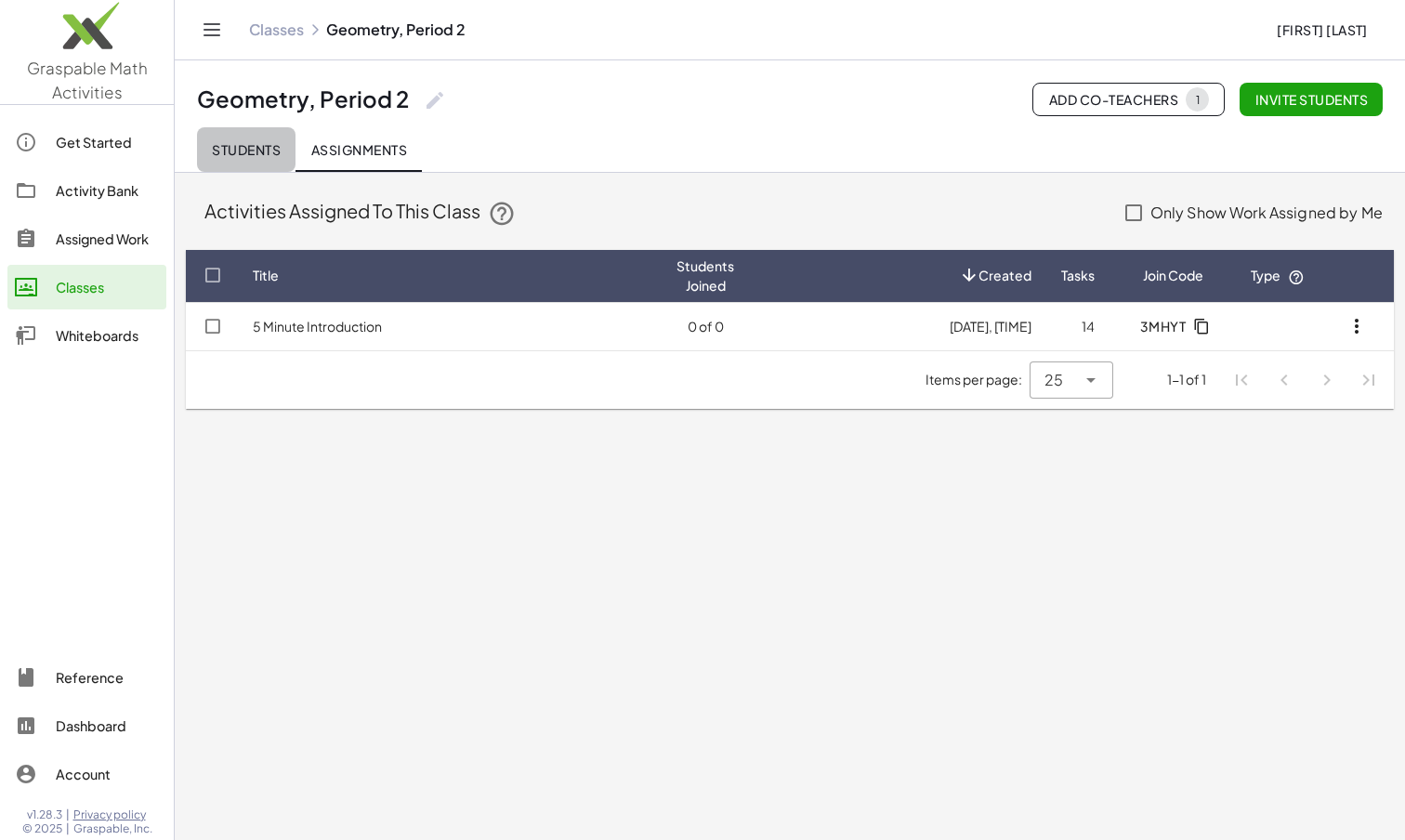 click on "Students" 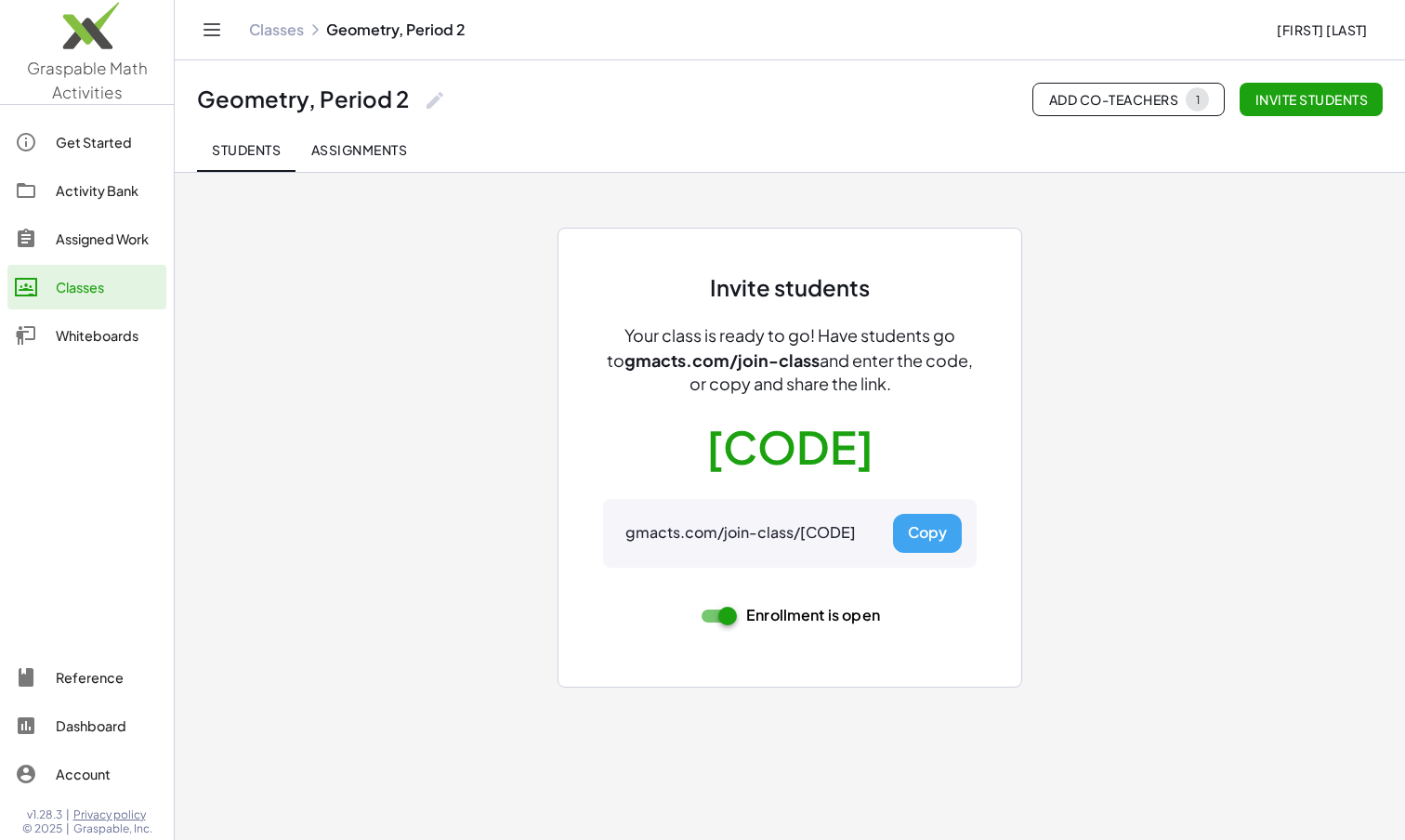 click on "Copy" at bounding box center (927, 533) 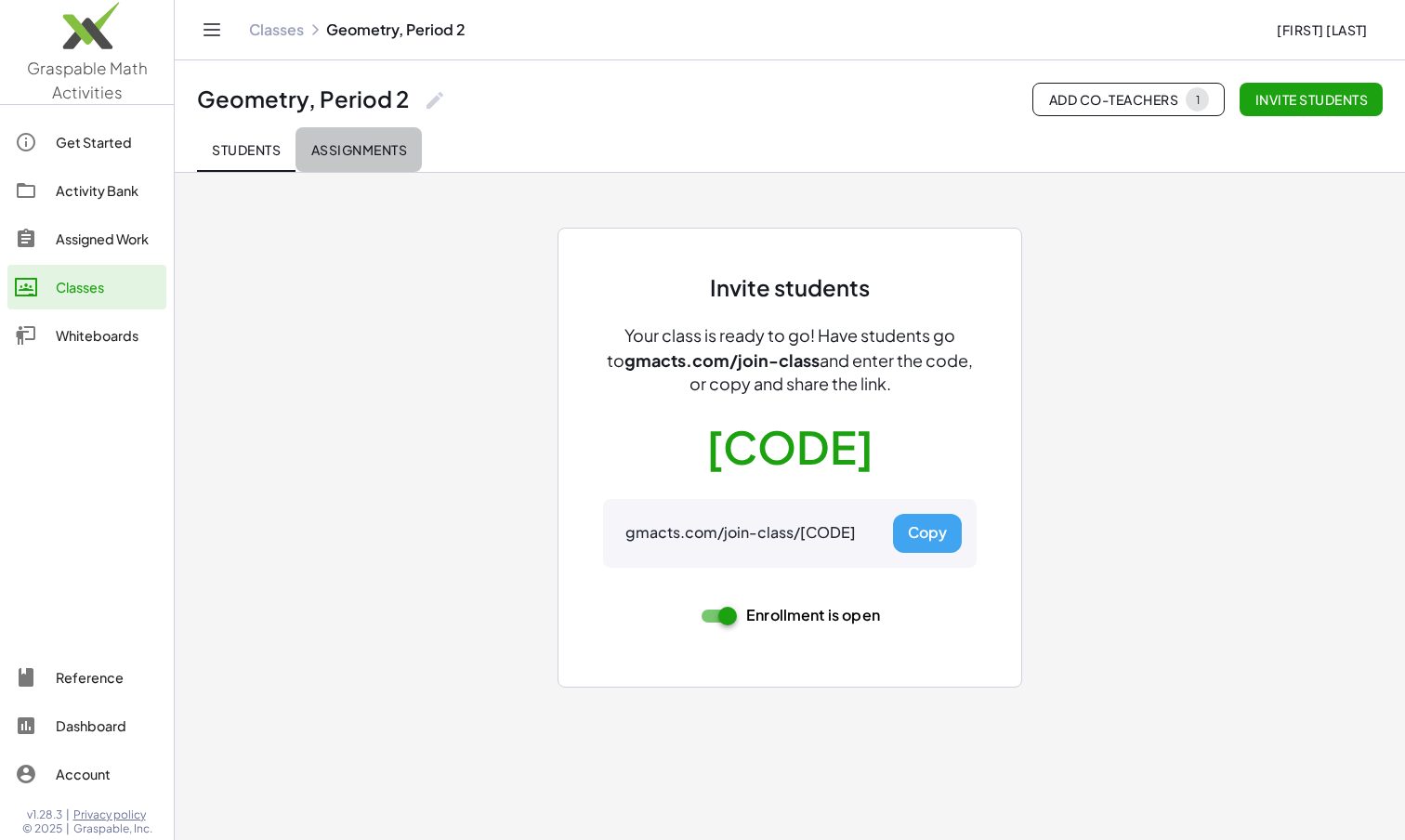 click on "Assignments" 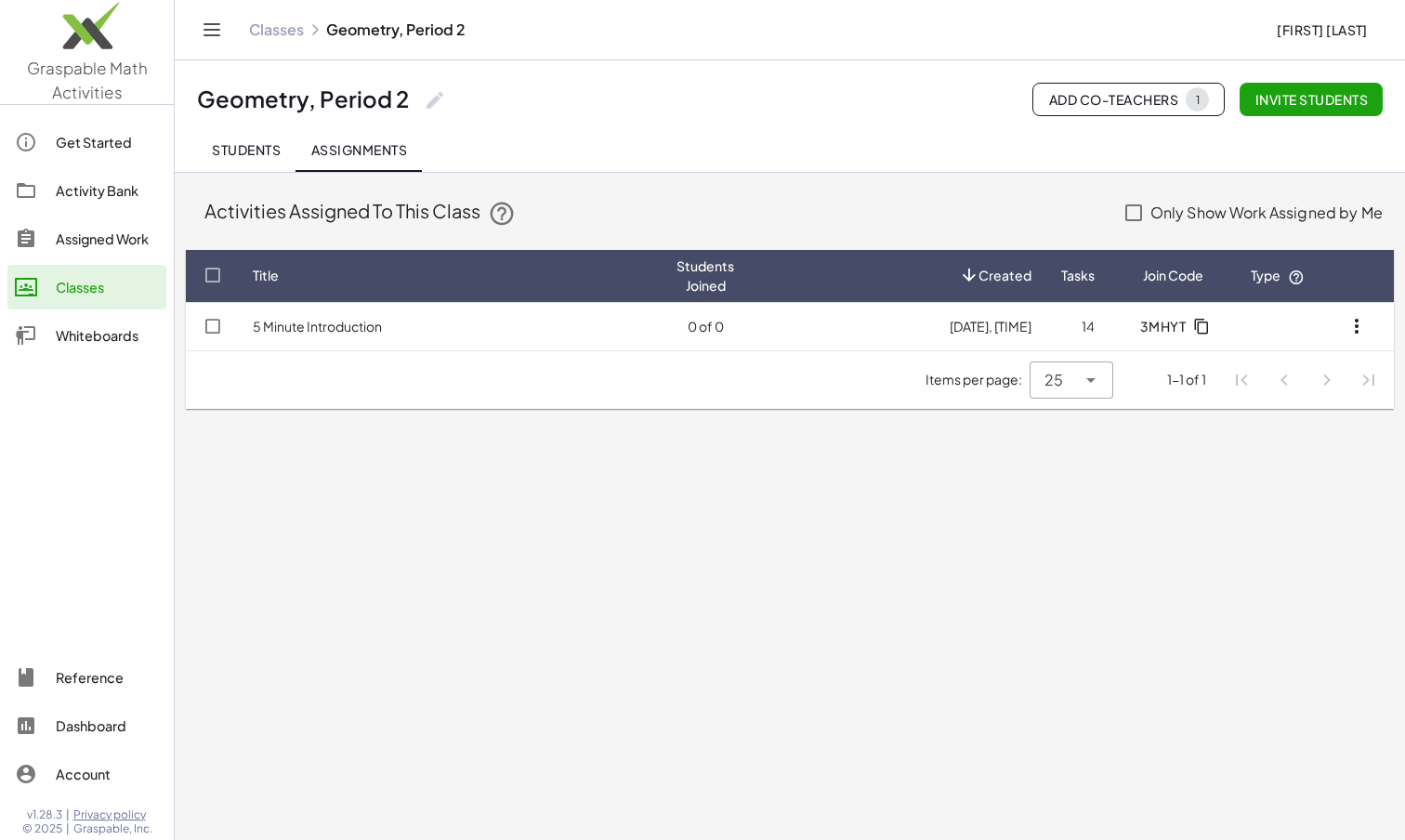 click 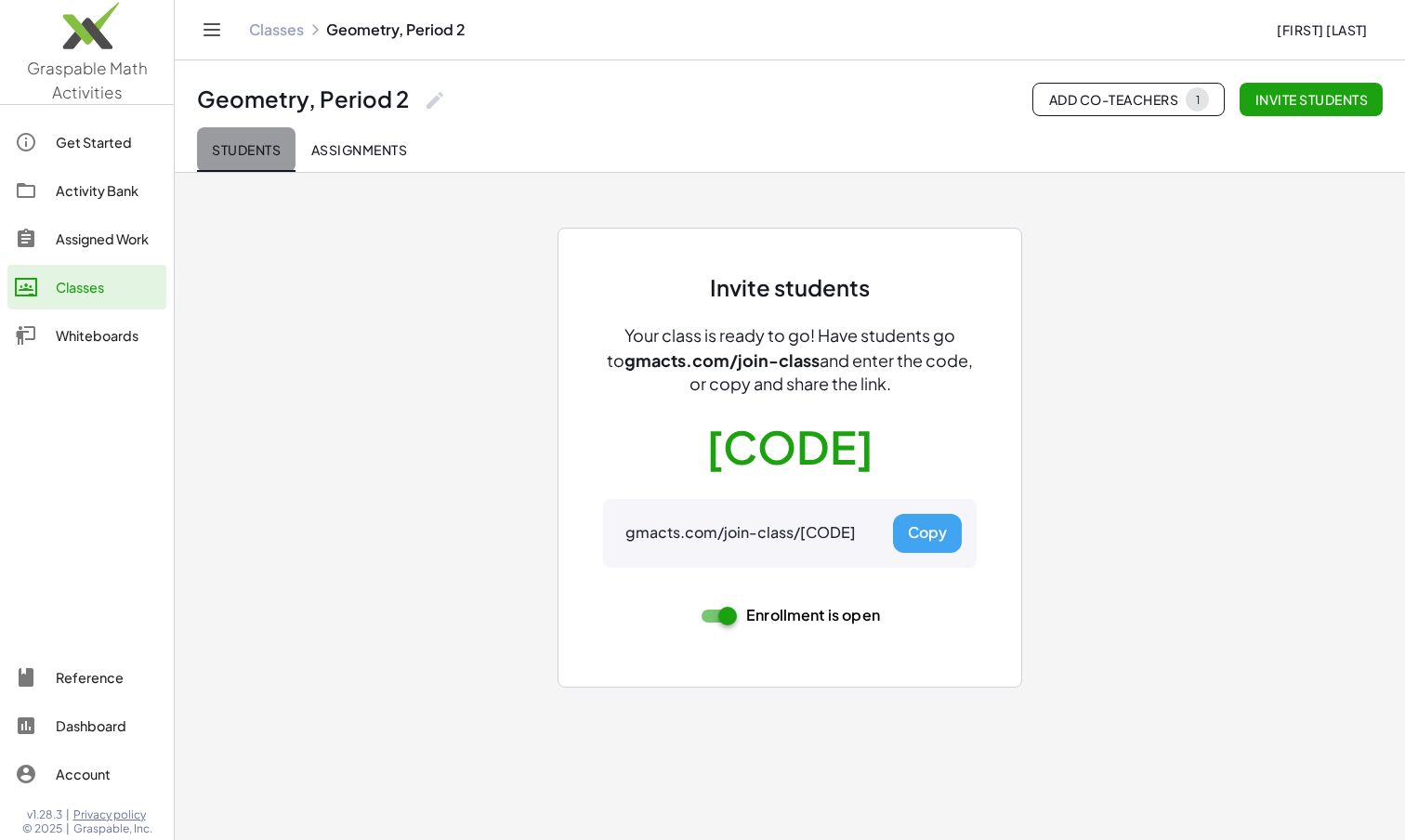 click on "Students" 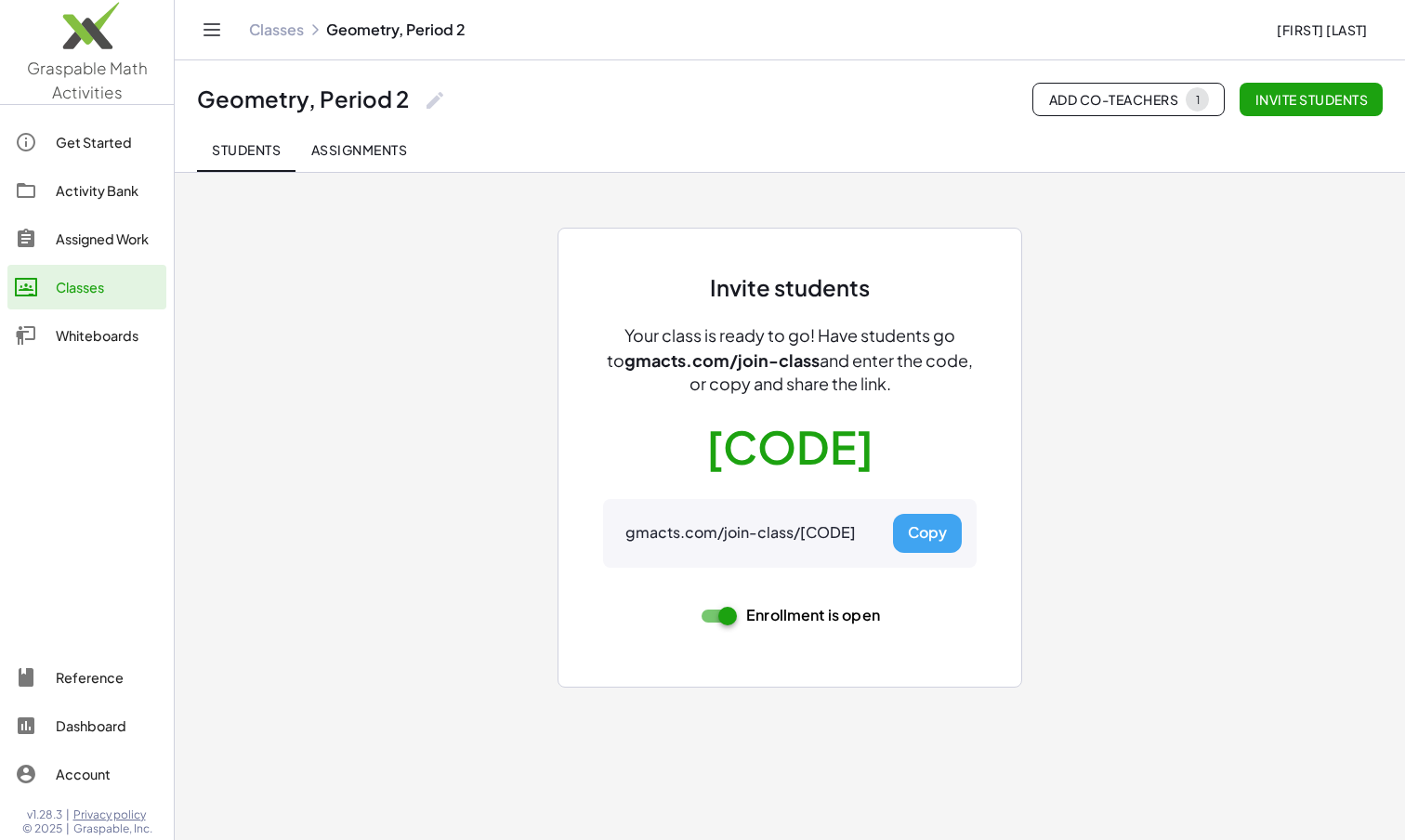 click on "Copy" at bounding box center [927, 533] 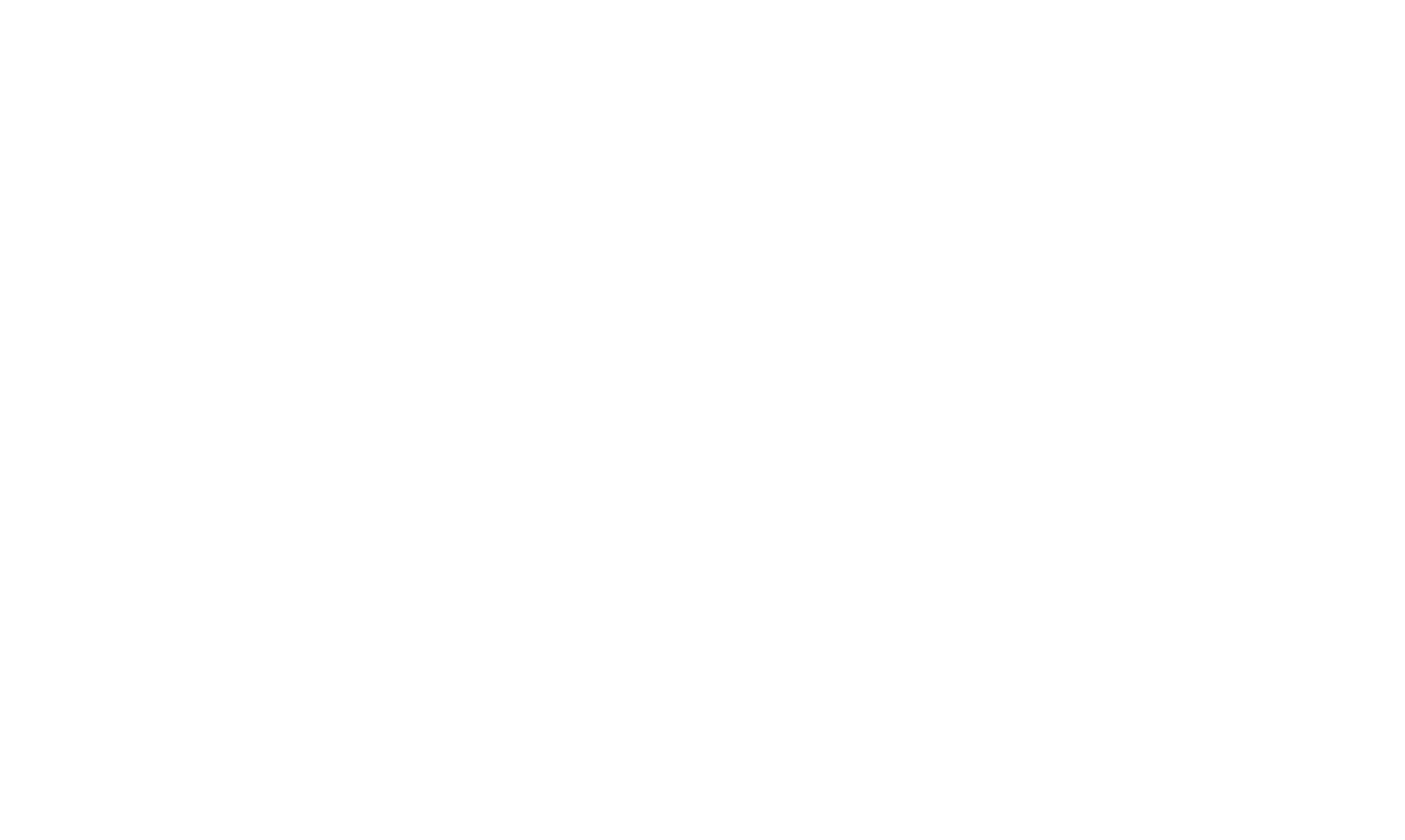 scroll, scrollTop: 0, scrollLeft: 0, axis: both 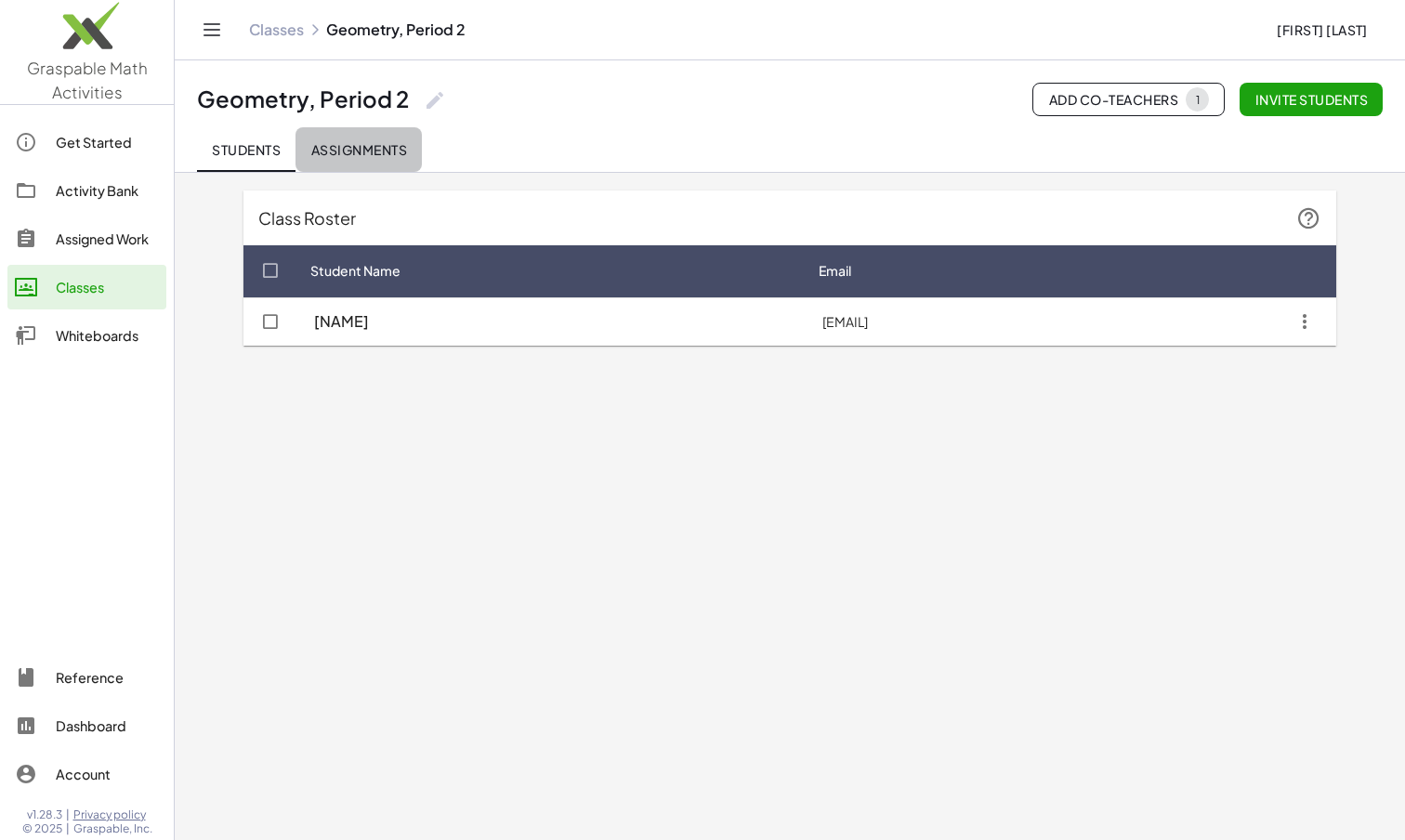 click on "Assignments" 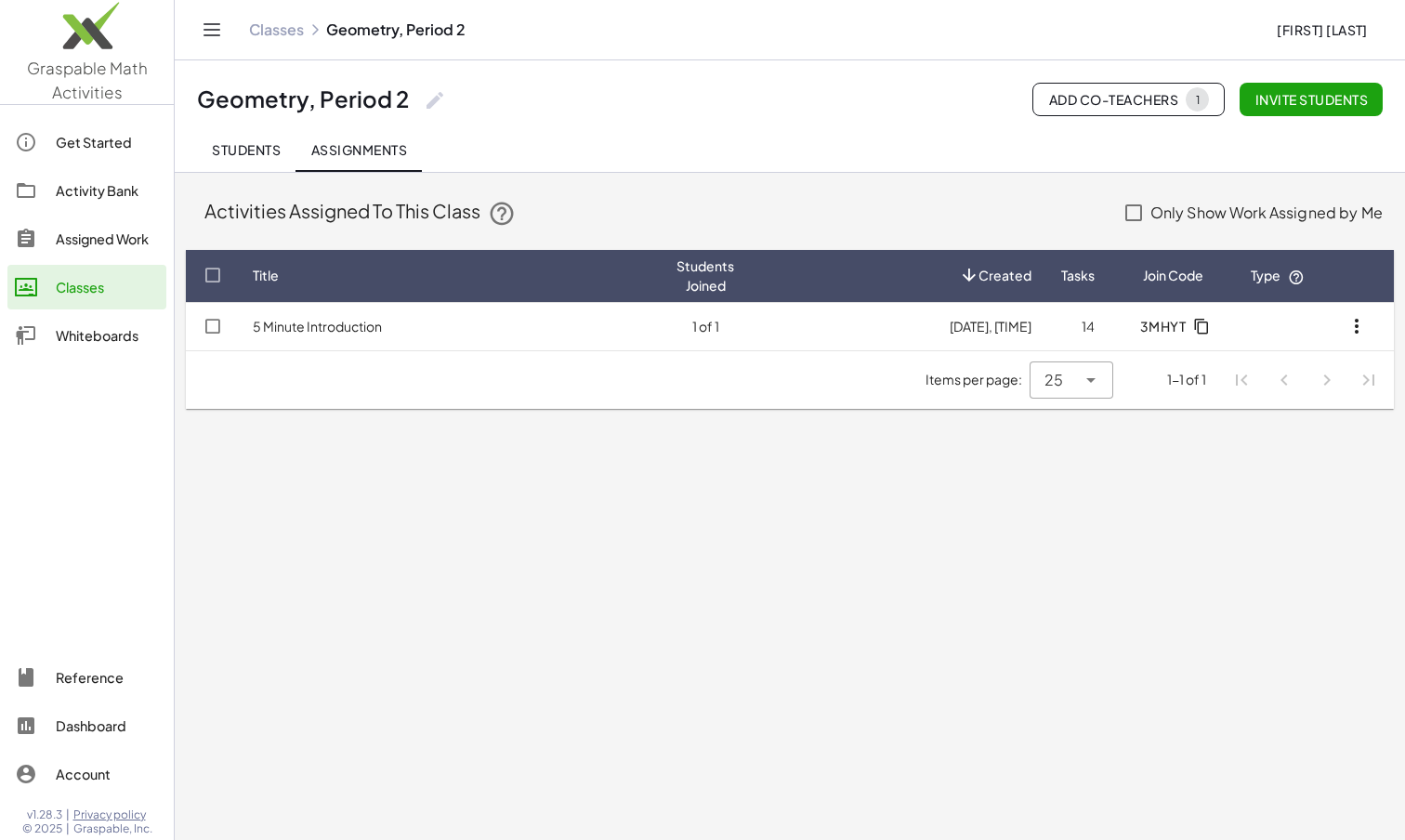 type on "sessions" 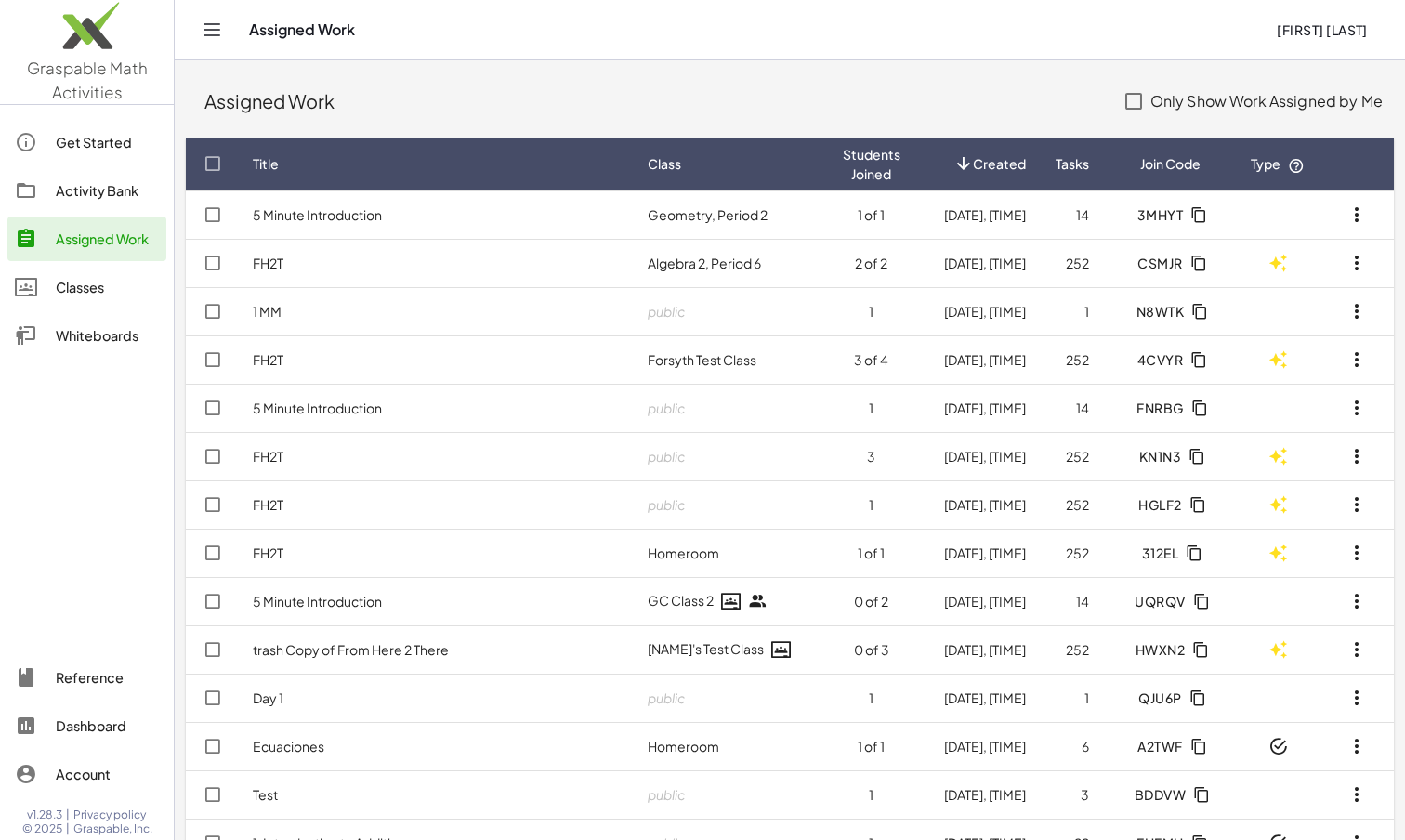 click on "Classes" 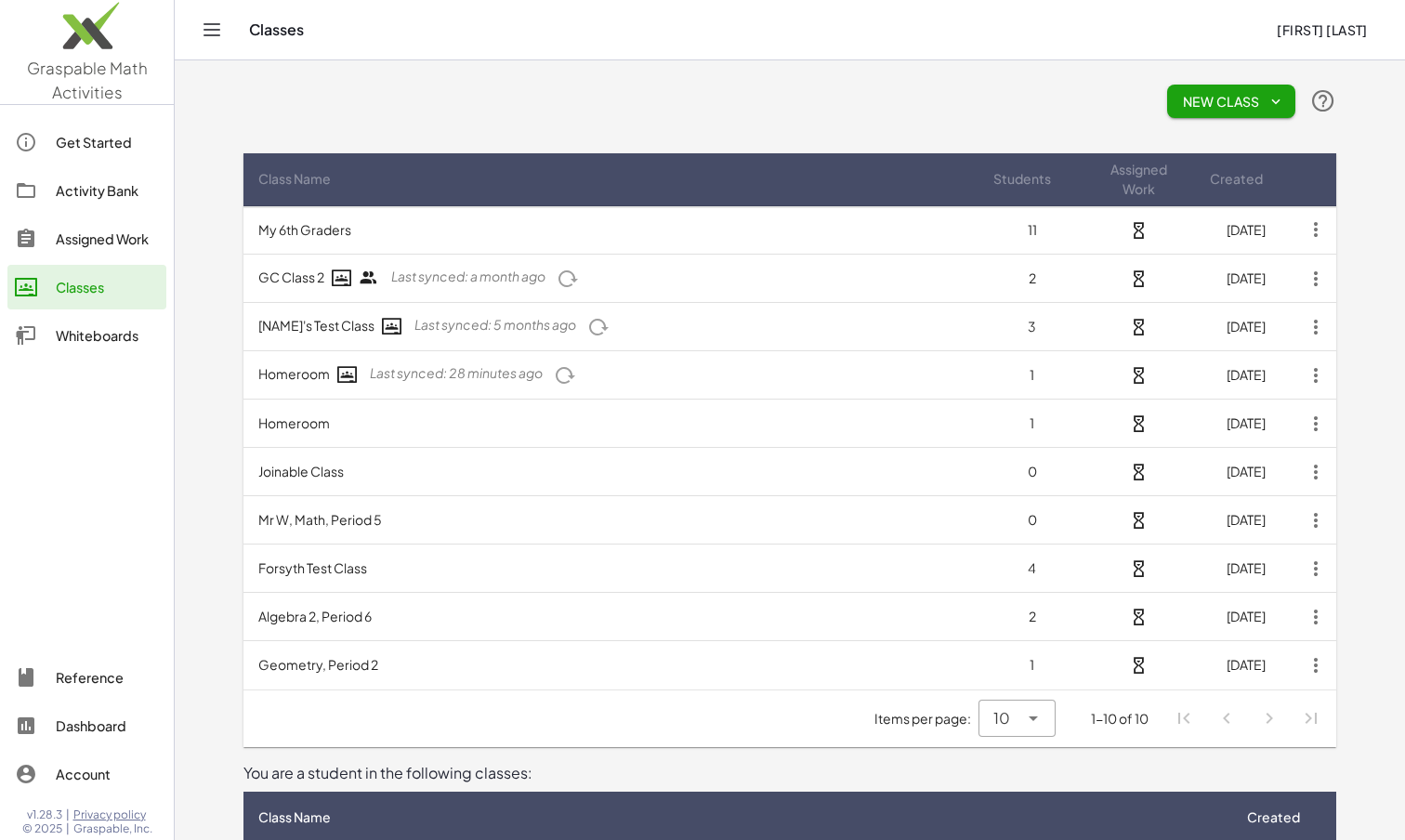 click on "New Class" 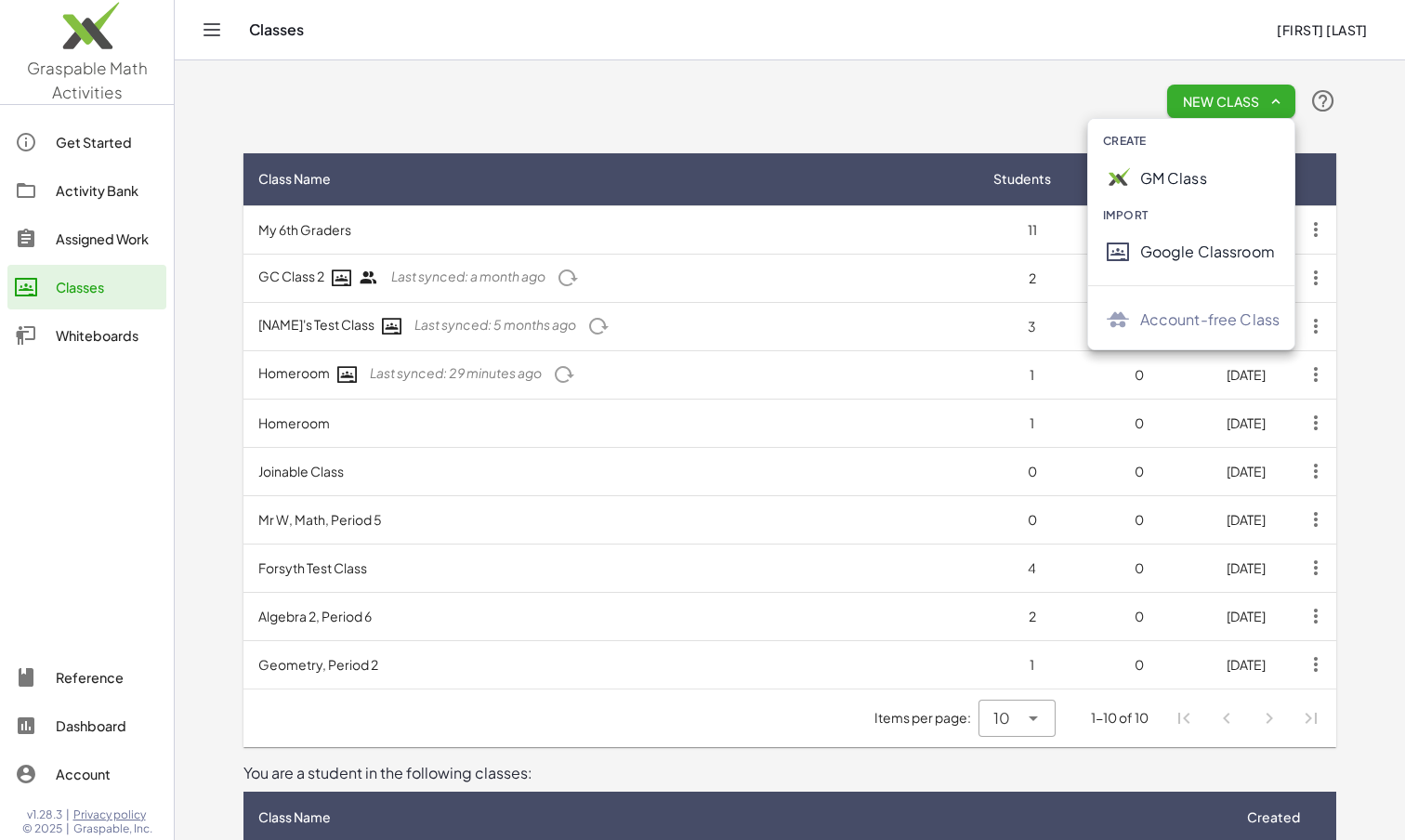 click on "New Class  Class Name Students Assigned Work Created My 6th Graders  11 0 7/24/2020 GC Class 2  Last synced: a month ago 2 0 4/26/2021 Erik's Test Class  Last synced: 5 months ago 3 0 11/11/2021 Homeroom  Last synced: 29 minutes ago 1 0 11/11/2021 Homeroom  1 0 11/11/2021 Joinable Class  0 0 7/20/2025 Mr W, Math, Period 5  0 0 7/21/2025 Forsyth Test Class  4 0 7/21/2025 Algebra 2, Period 6  2 0 7/30/2025 Geometry, Period 2  1 0 8/8/2025 Items per page: 10 ** 1-10 of 10  You are a student in the following classes:  Class Name Created Forsyth Test Class 7/21/2025 Summer Bridge Class 7/29/2025 7th grade math GM 7/29/2025 Algebra 2, Period 6 7/30/2025 Items per page: 100 *** 1-4 of 4" 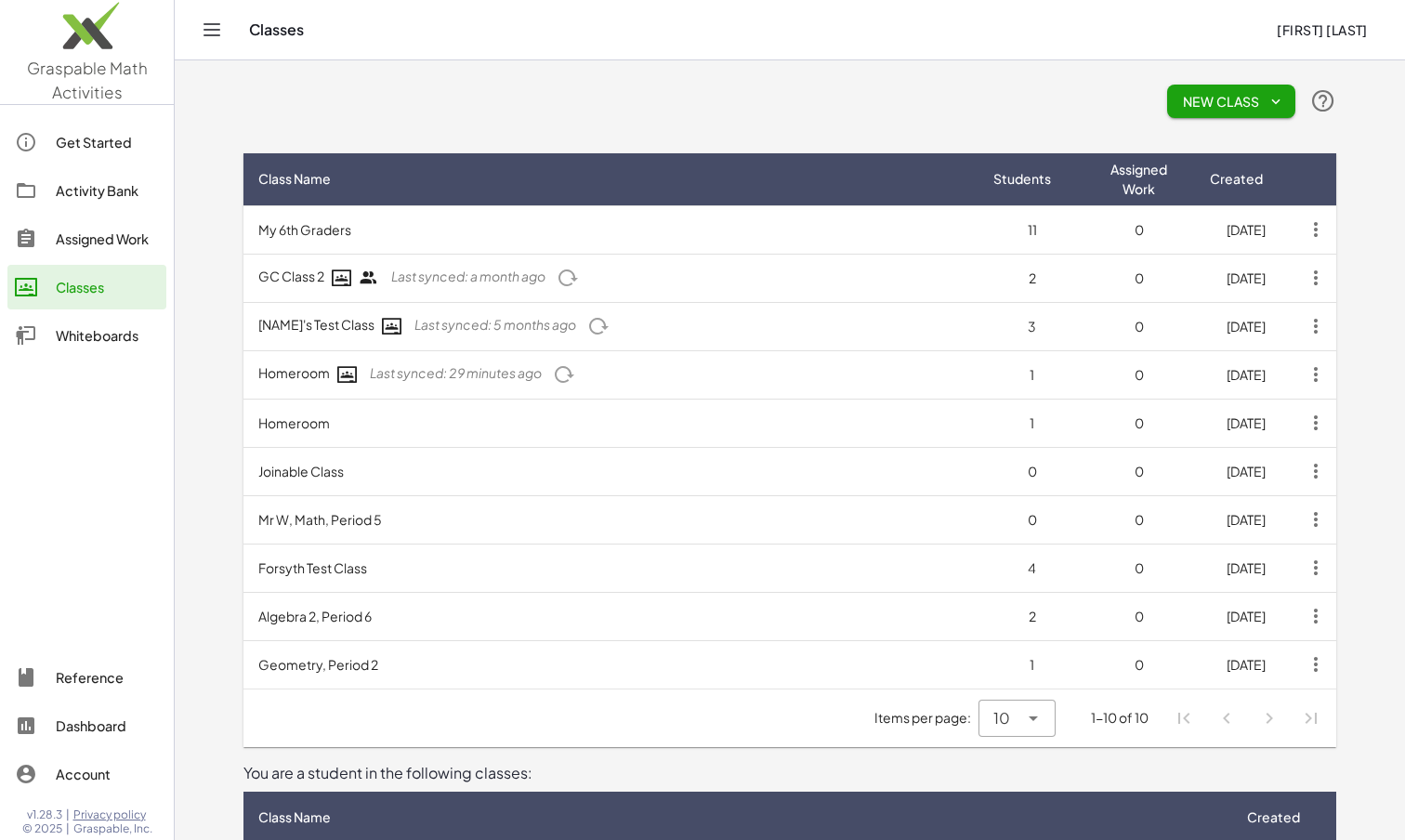 click on "Algebra 2, Period 6" at bounding box center (611, 616) 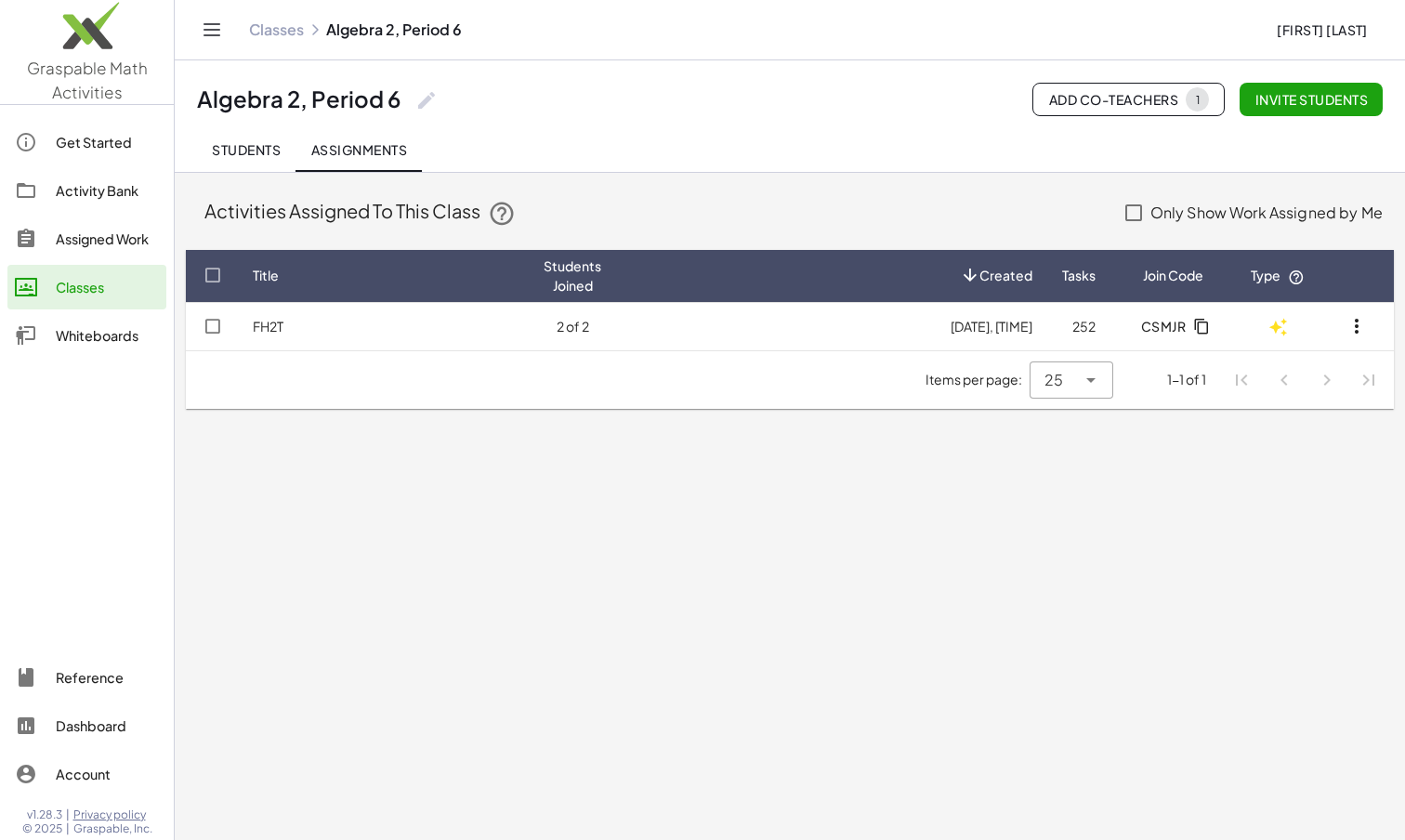 click on "Students" 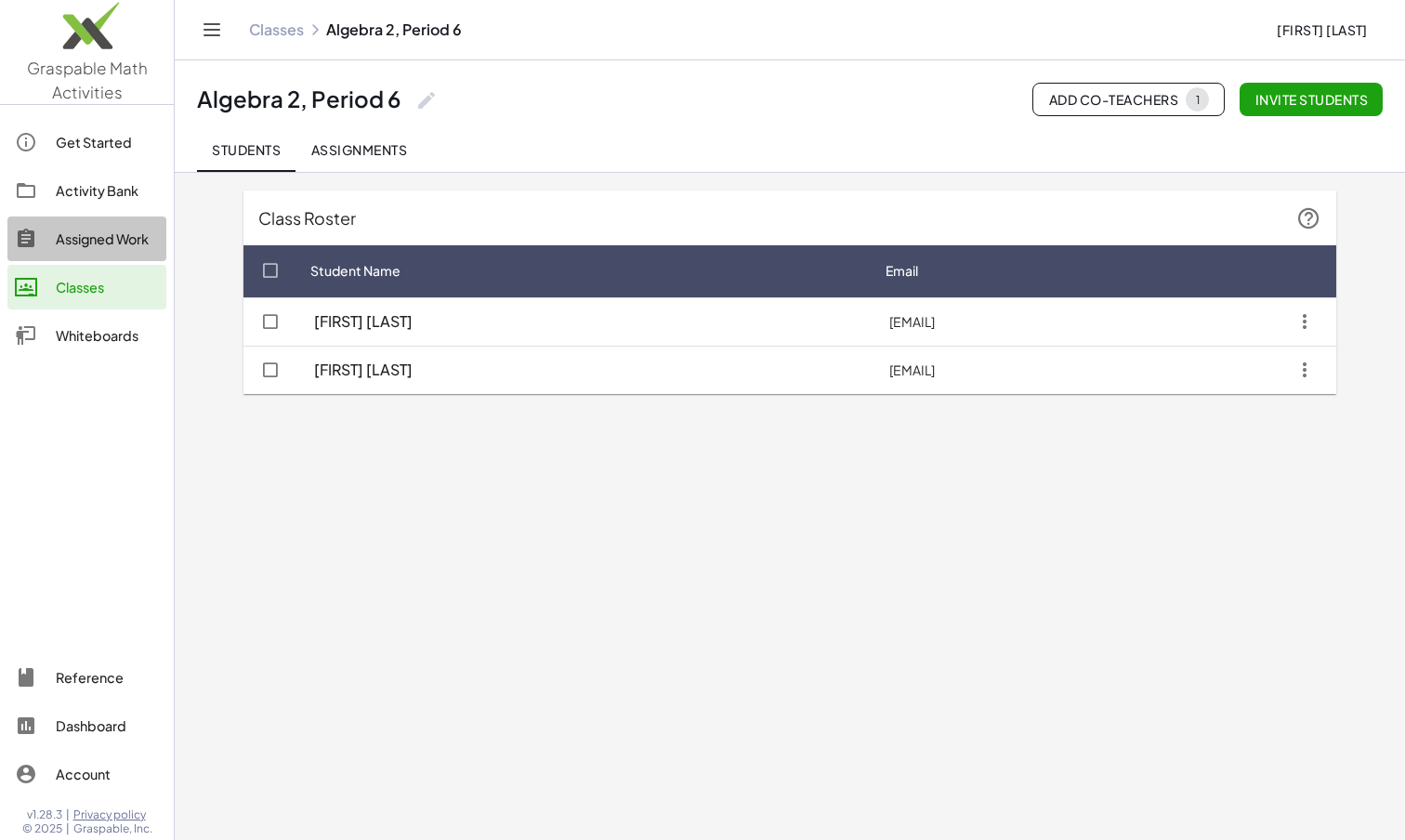 click on "Assigned Work" 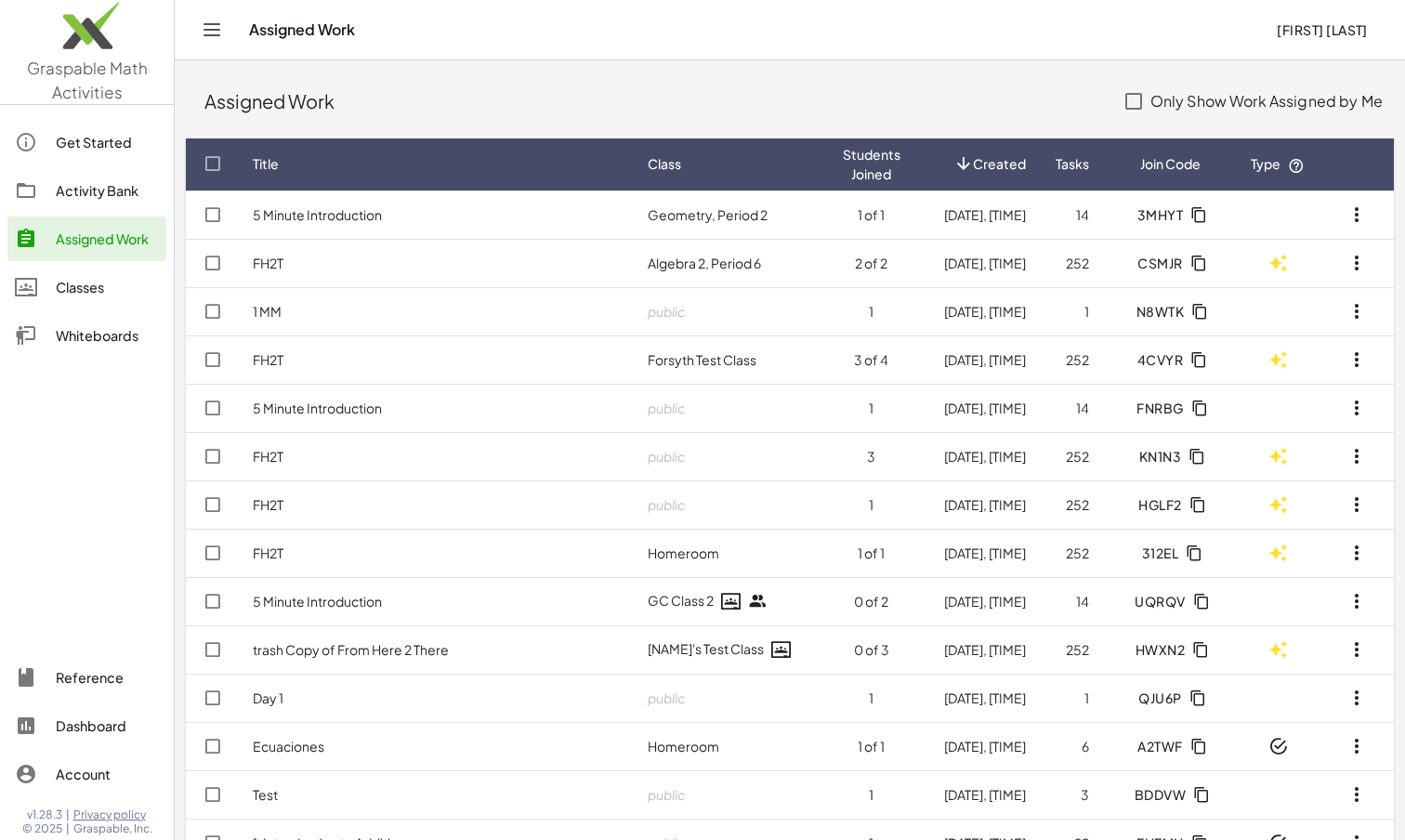 click on "5 Minute Introduction" 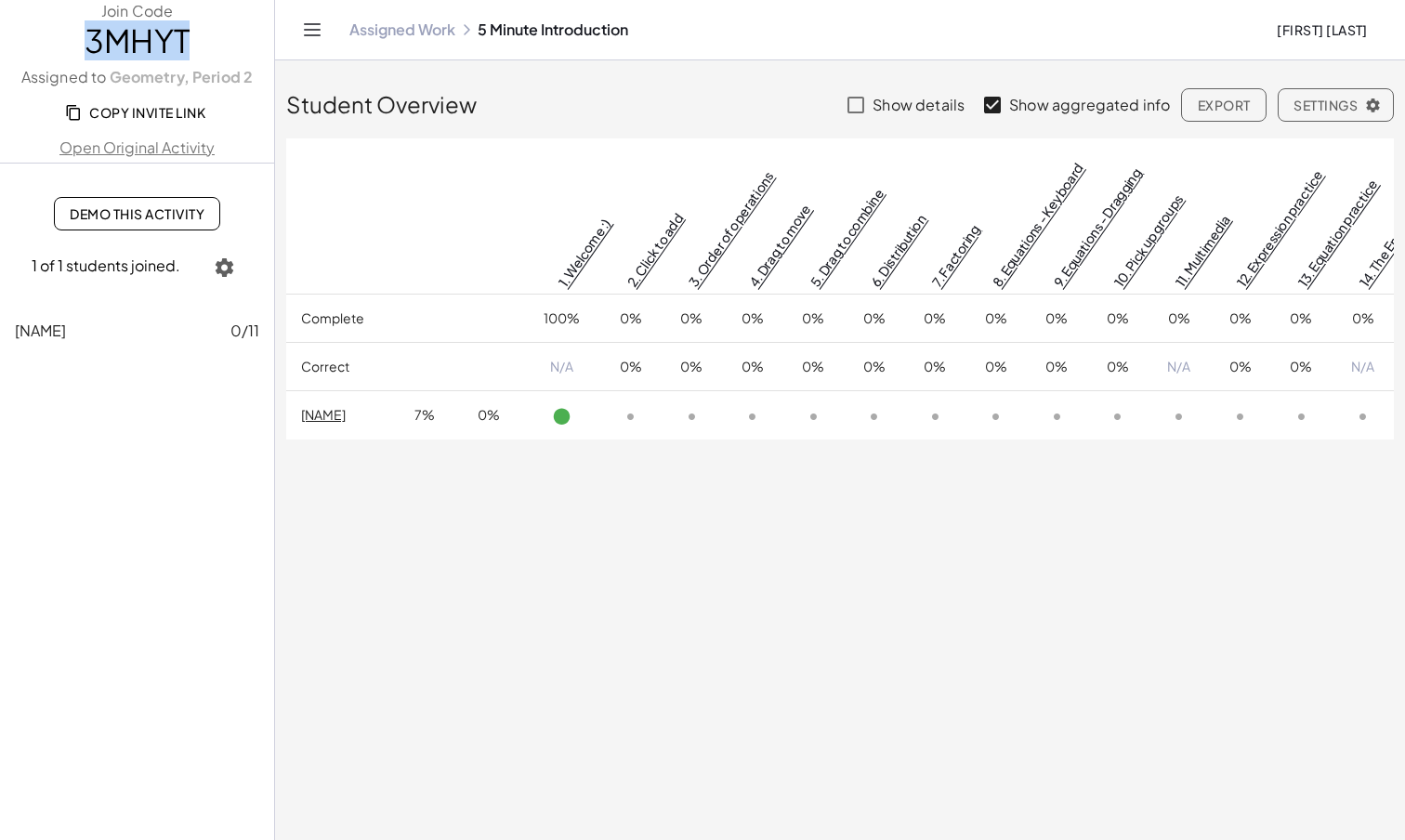 drag, startPoint x: 93, startPoint y: 39, endPoint x: 191, endPoint y: 54, distance: 99.141313 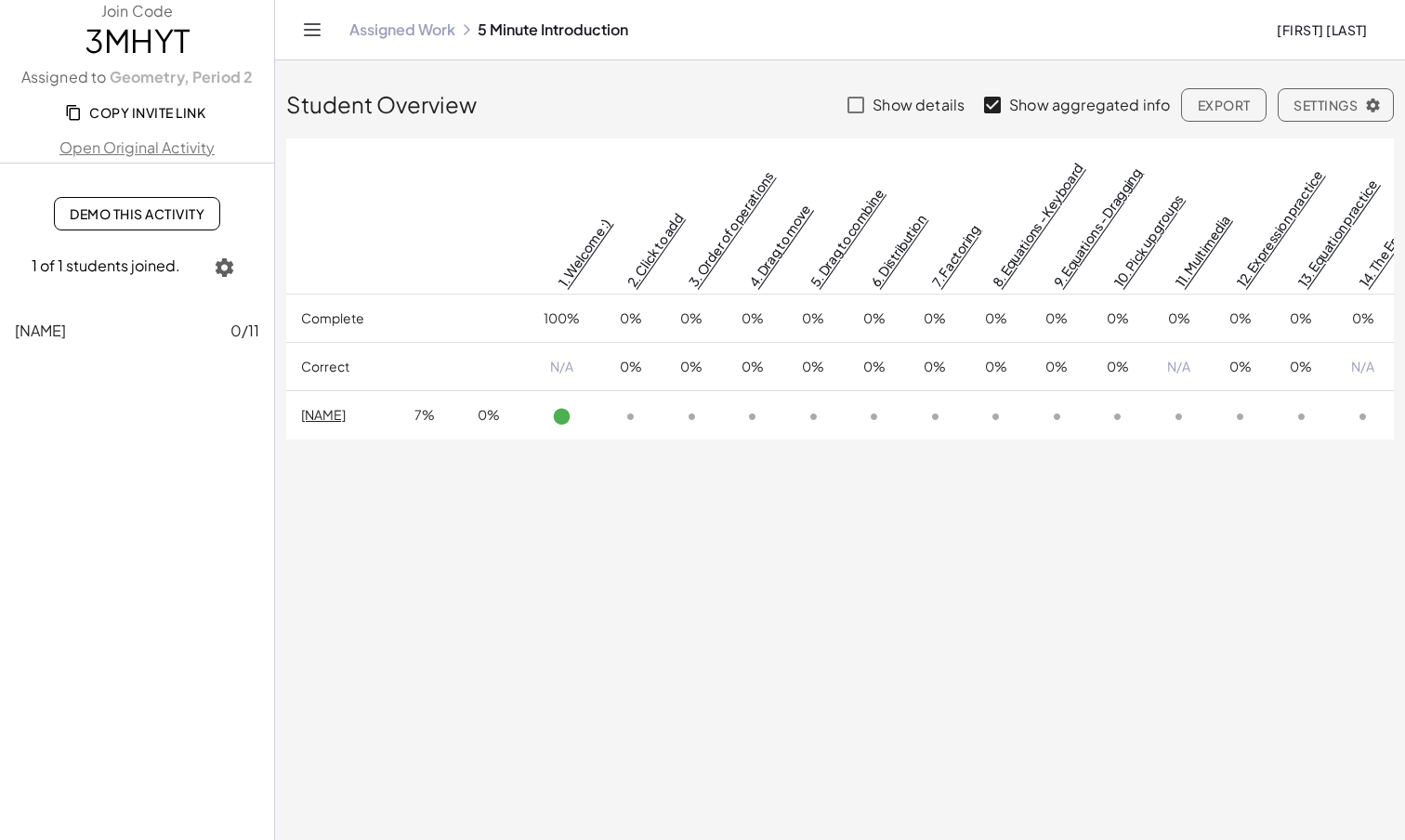 click on "Student Overview Show details Show aggregated info  Export  Settings  Complete Correct 1. Welcome :) 2. Click to add 3. Order of operations 4. Drag to move 5. Drag to combine 6. Distribution 7. Factoring 8. Equations - Keyboard 9. Equations - Dragging 10. Pick up groups 11. Multimedia 12. Expression practice 13. Equation practice 14. The End Complete 100% 0% 0% 0% 0% 0% 0% 0% 0% 0% 0% 0% 0% 0% Correct N/A 0% 0% 0% 0% 0% 0% 0% 0% 0% N/A 0% 0% N/A [NAME] 7% 0%" 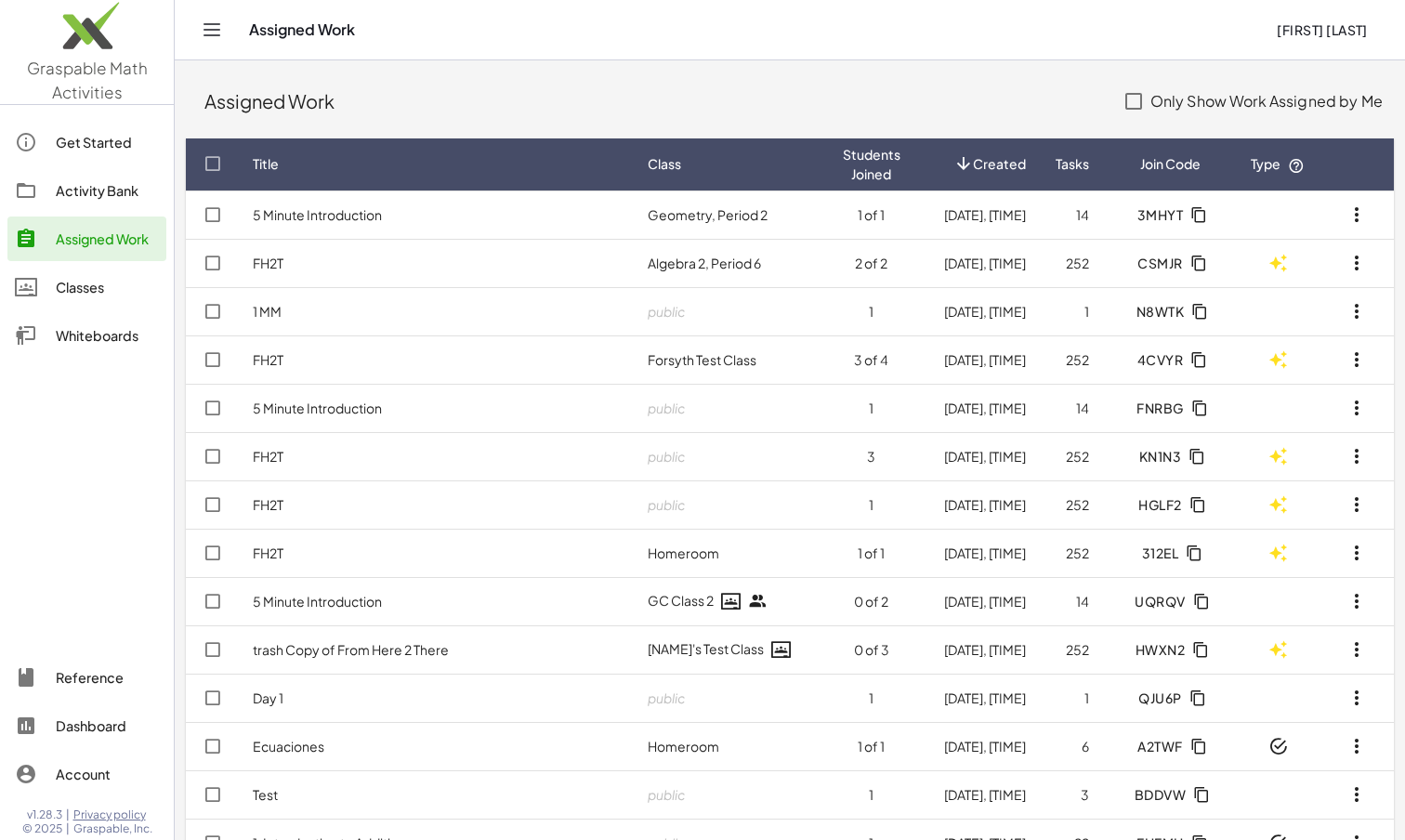 click on "Classes" 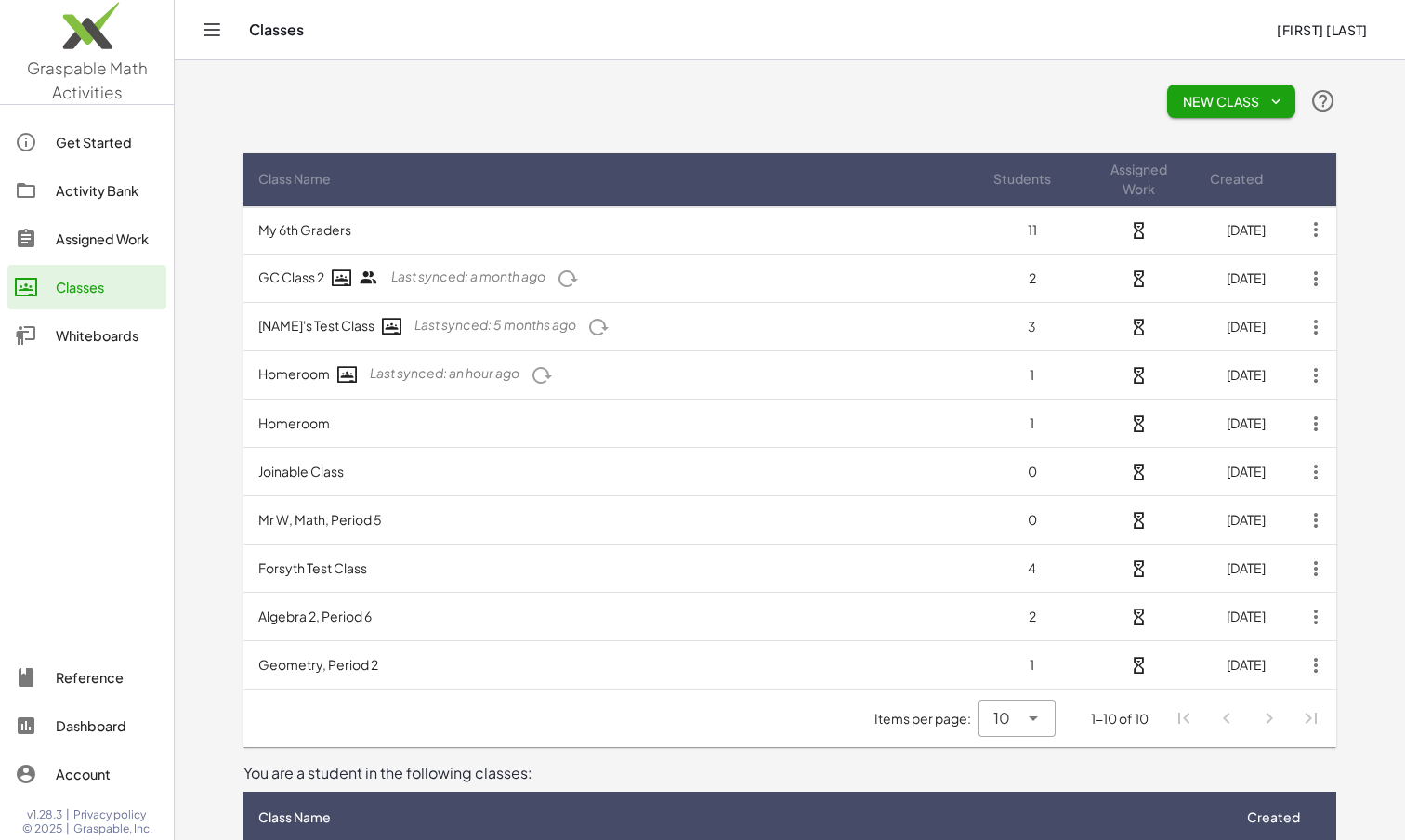 click on "Joinable Class" at bounding box center (611, 472) 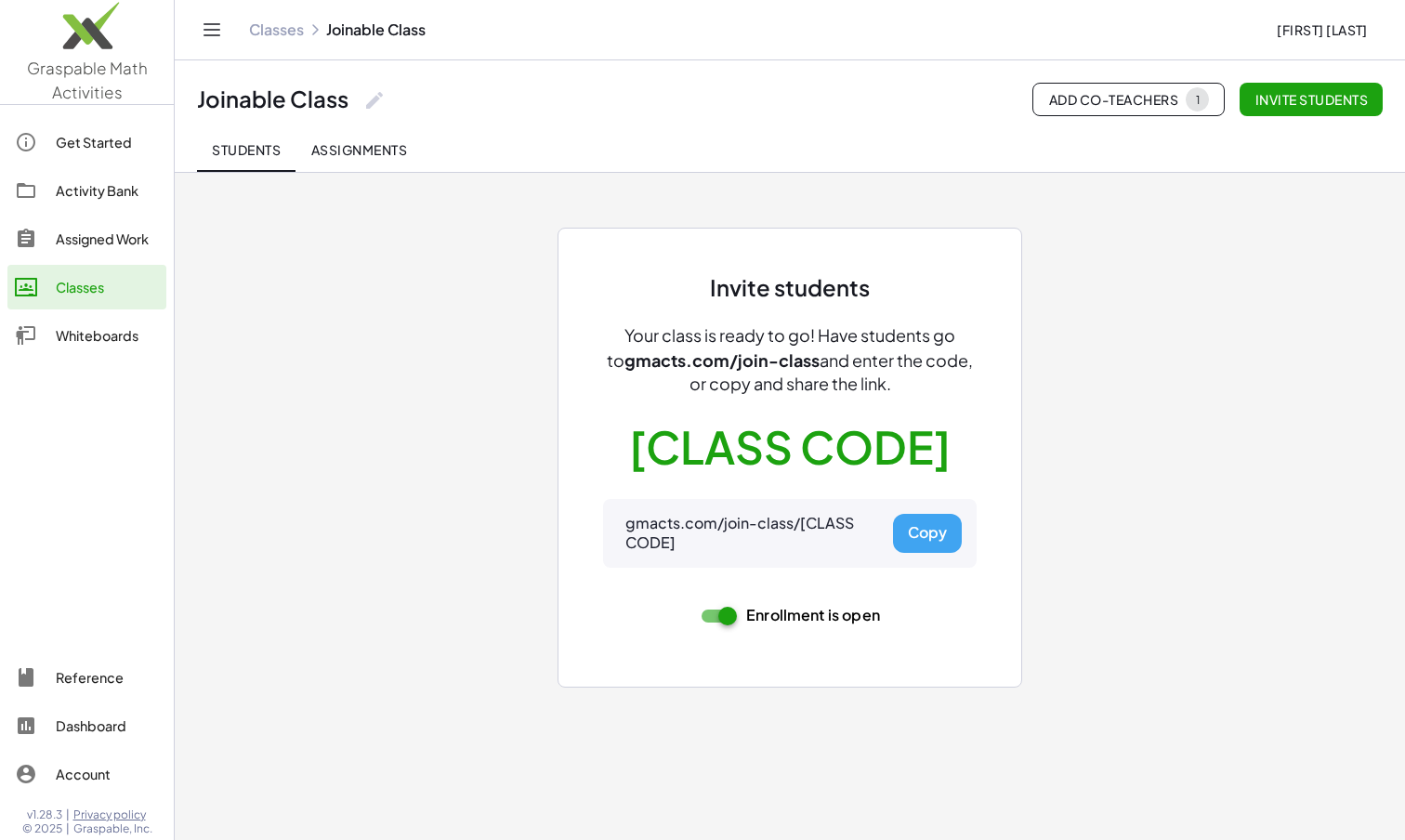 click on "Assignments" 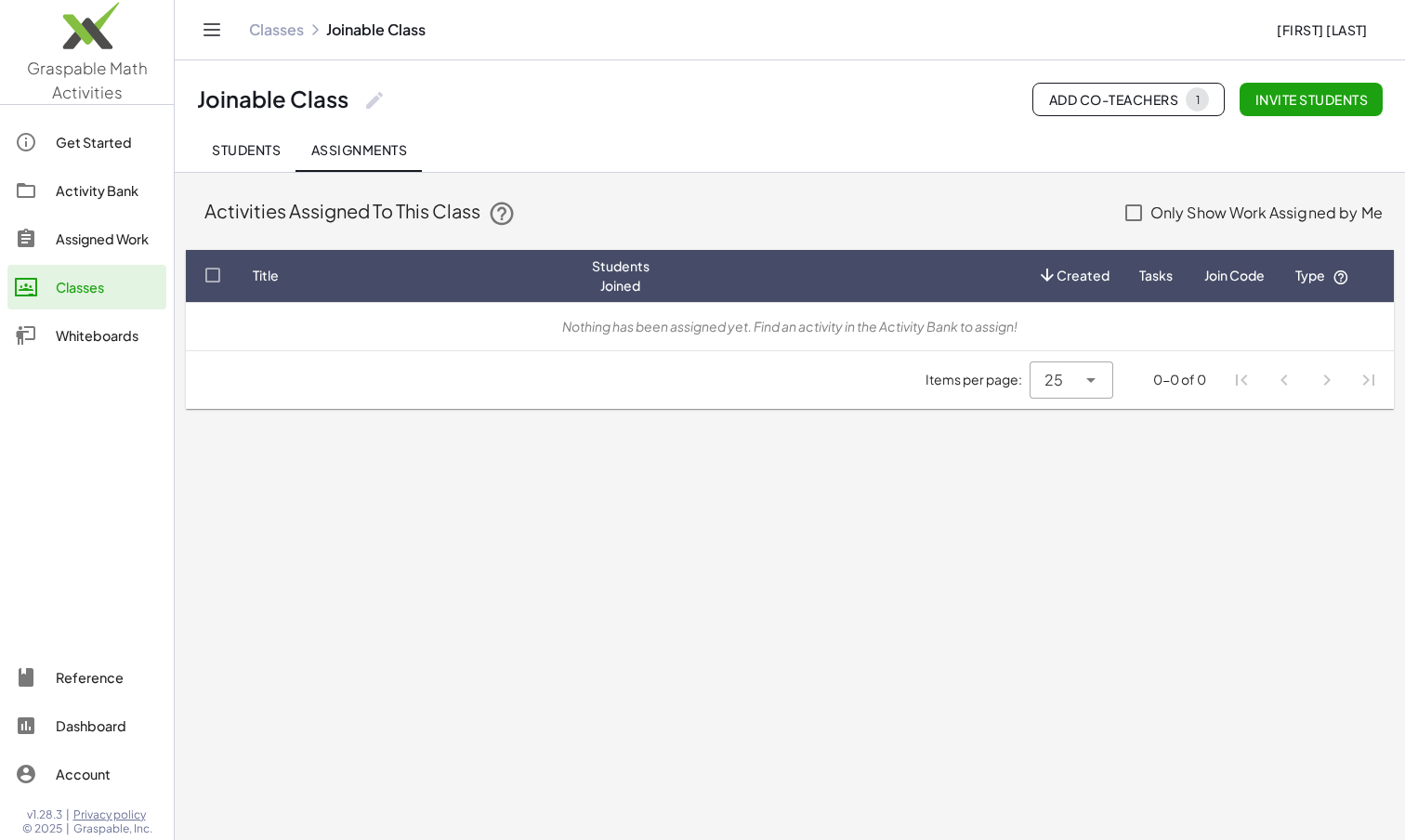 click on "Classes" 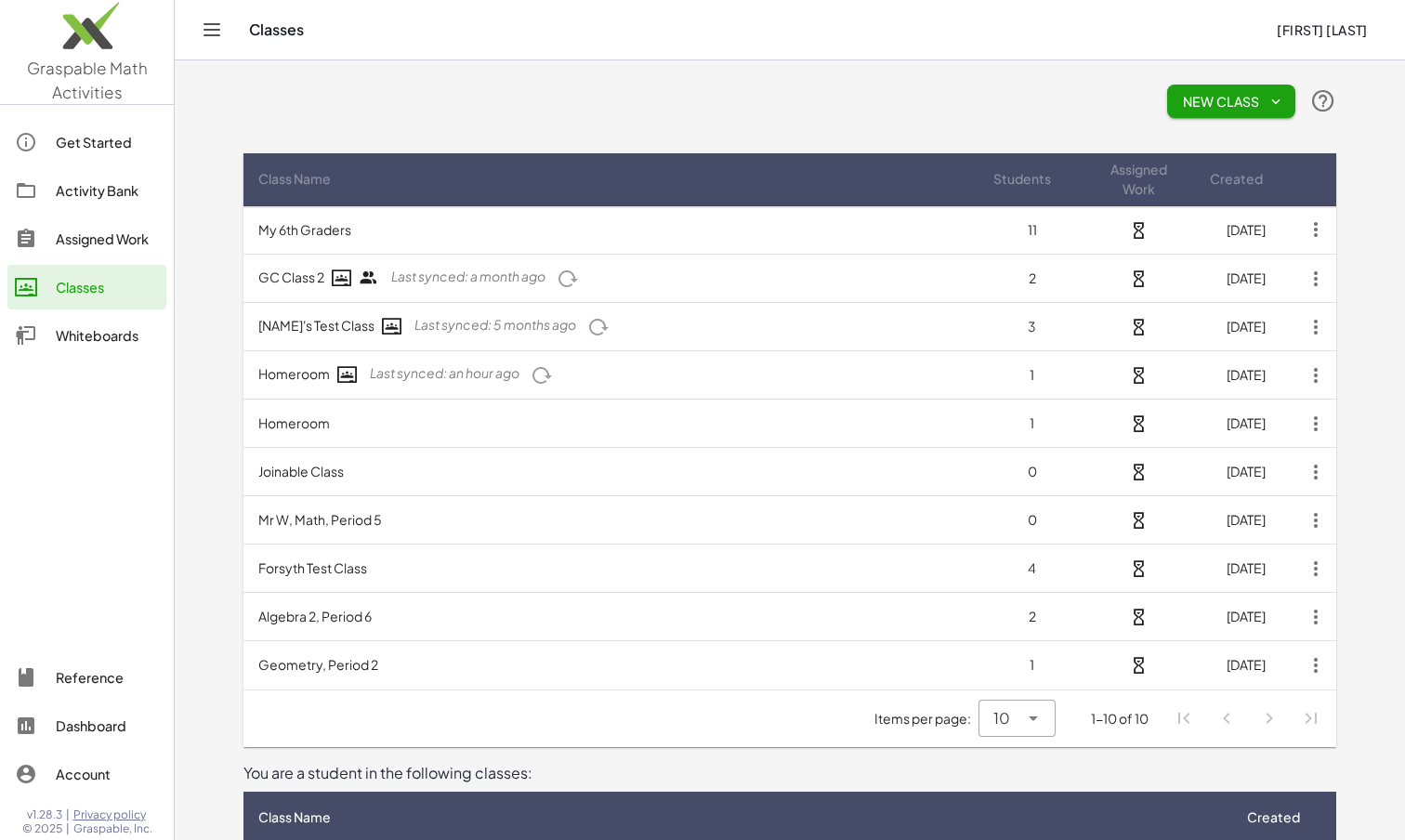 click on "Forsyth Test Class" at bounding box center (611, 569) 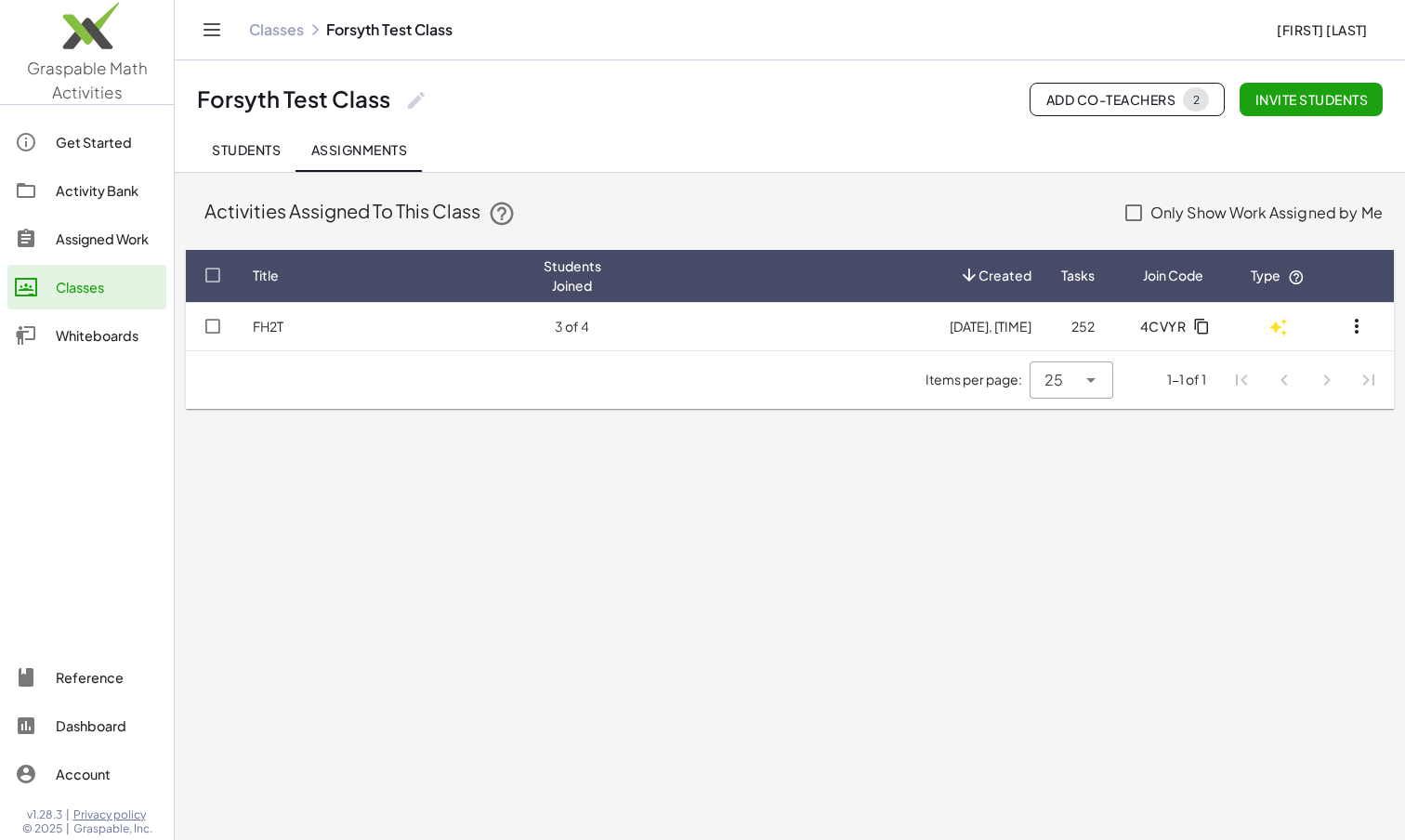 click on "Classes" 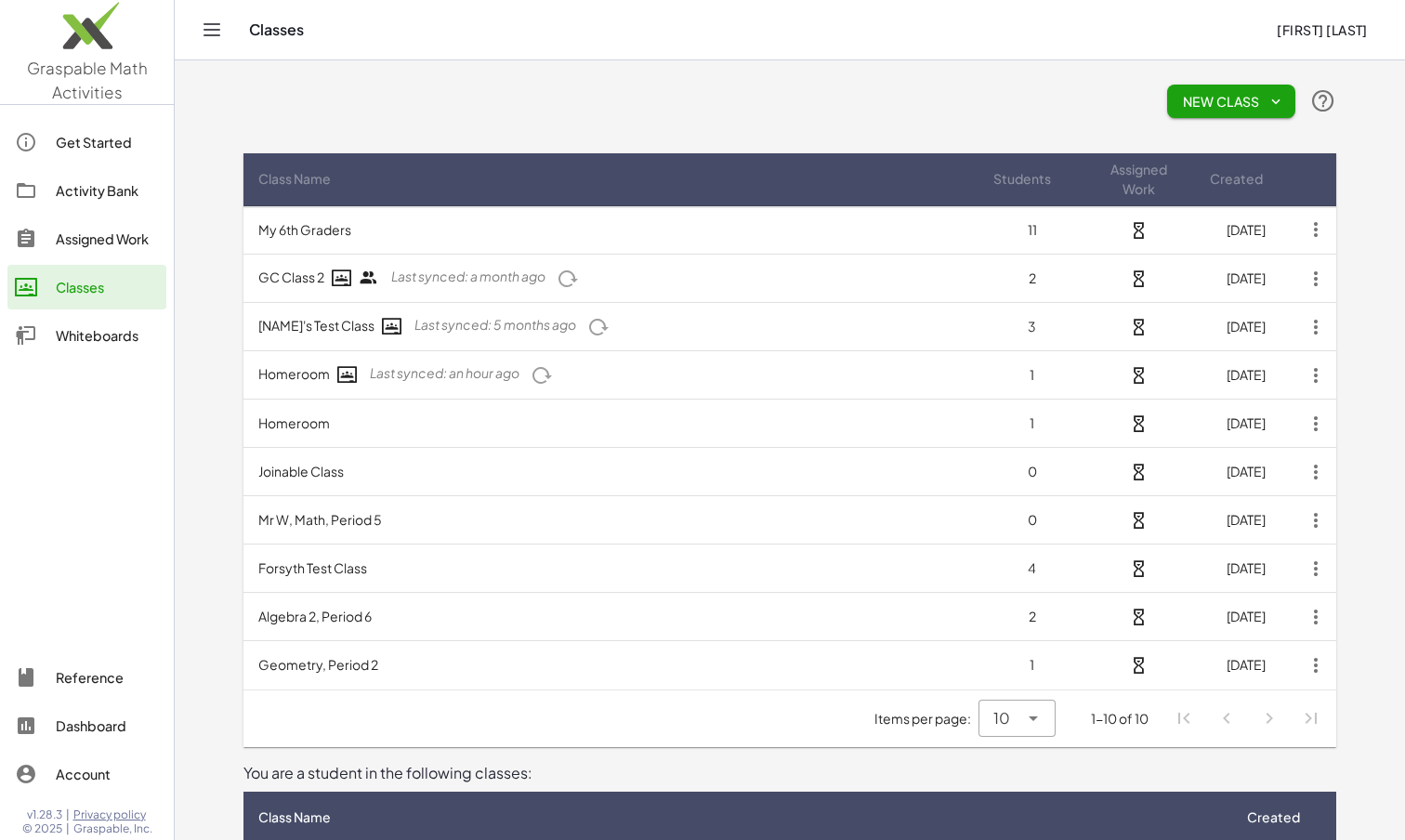 click on "Mr W, Math, Period 5" at bounding box center [611, 520] 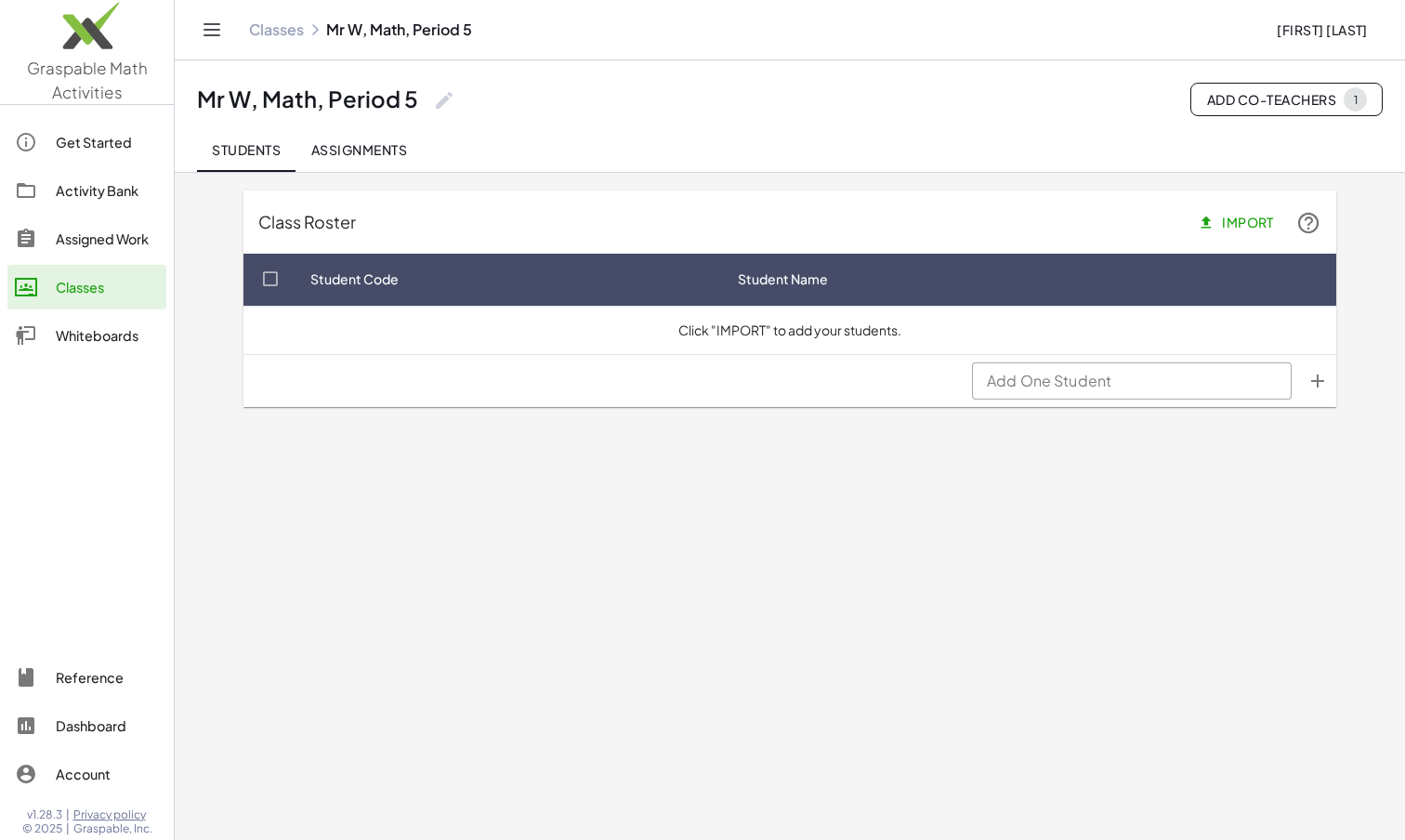 click on "Classes" 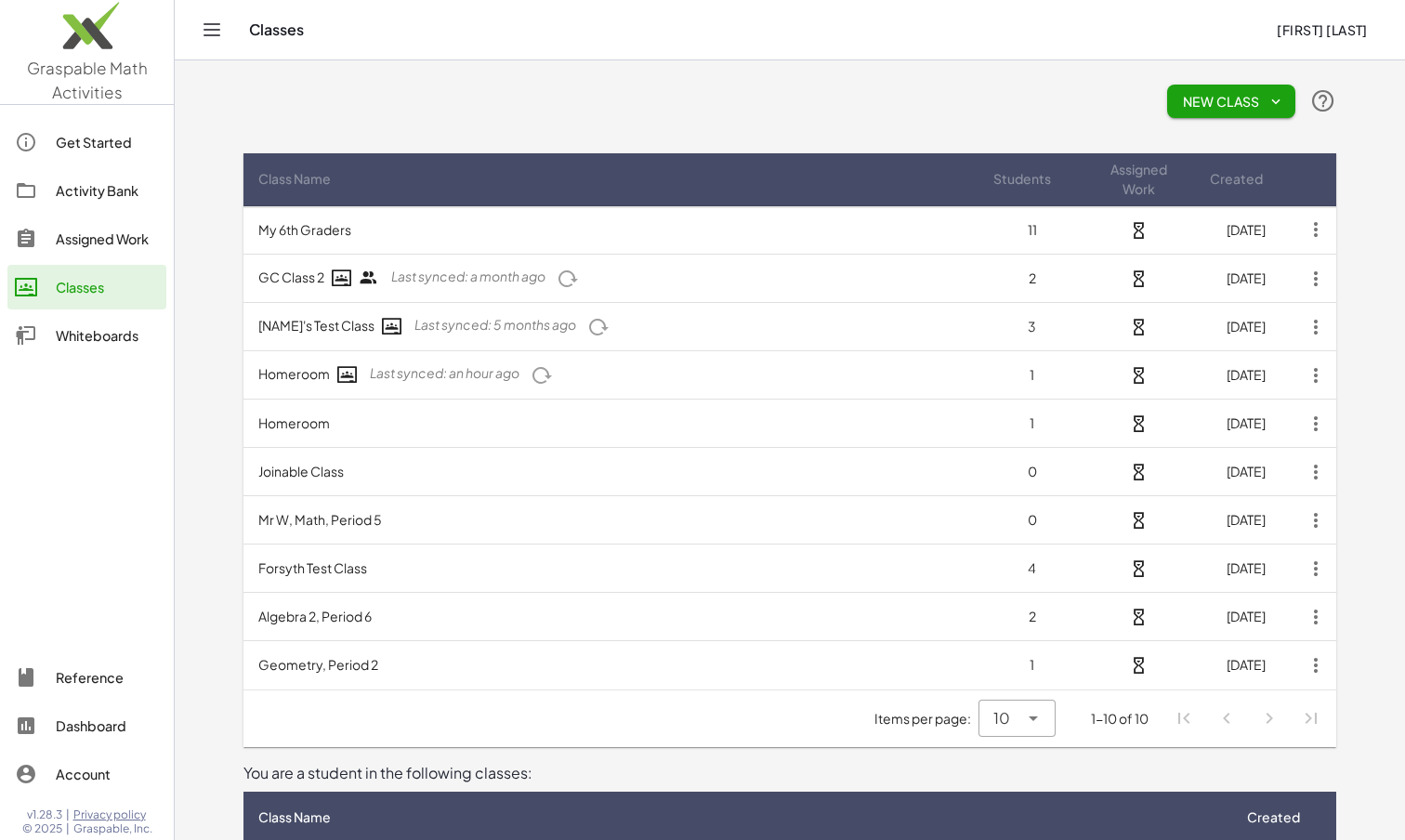 click on "Geometry, Period 2" at bounding box center (611, 665) 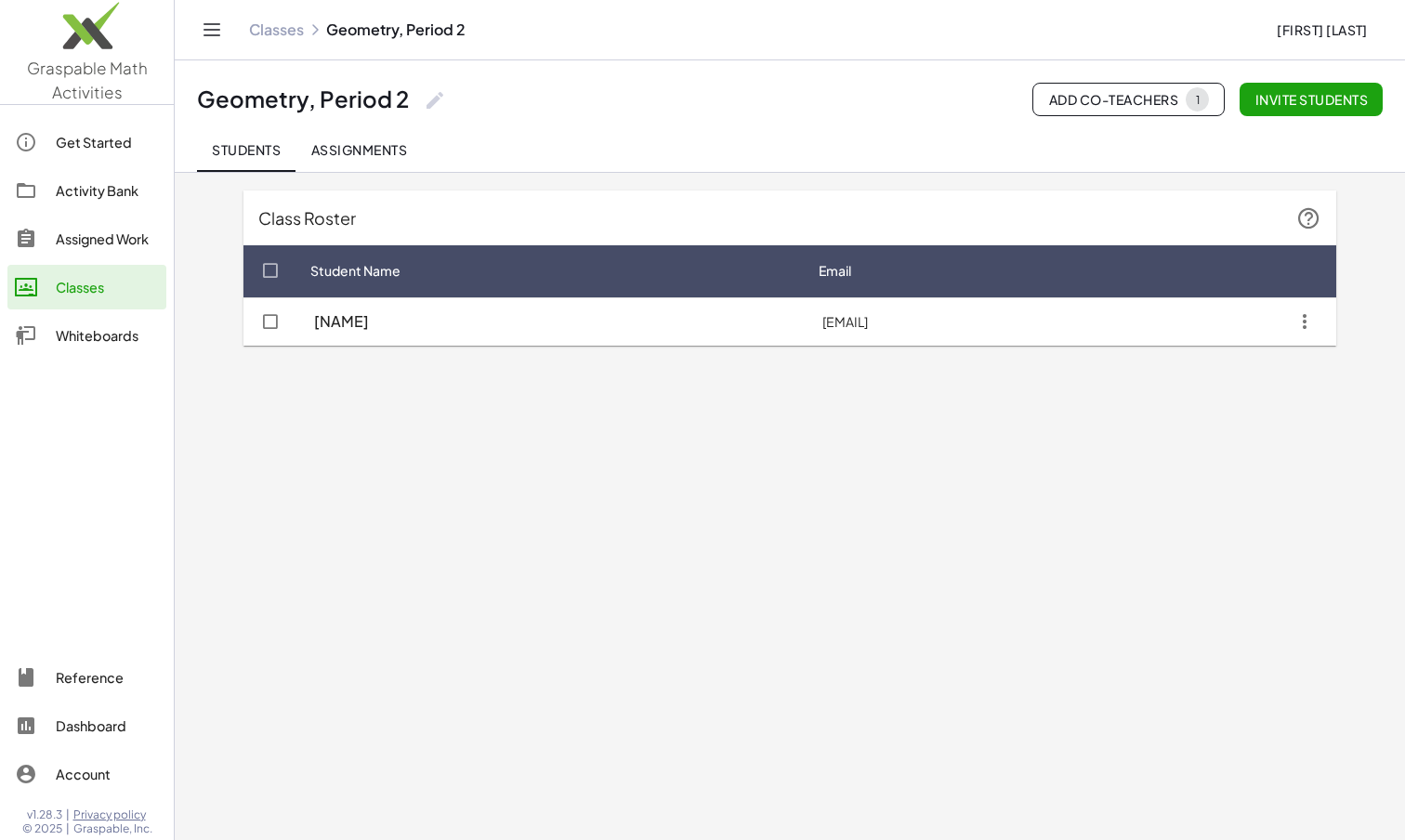 click 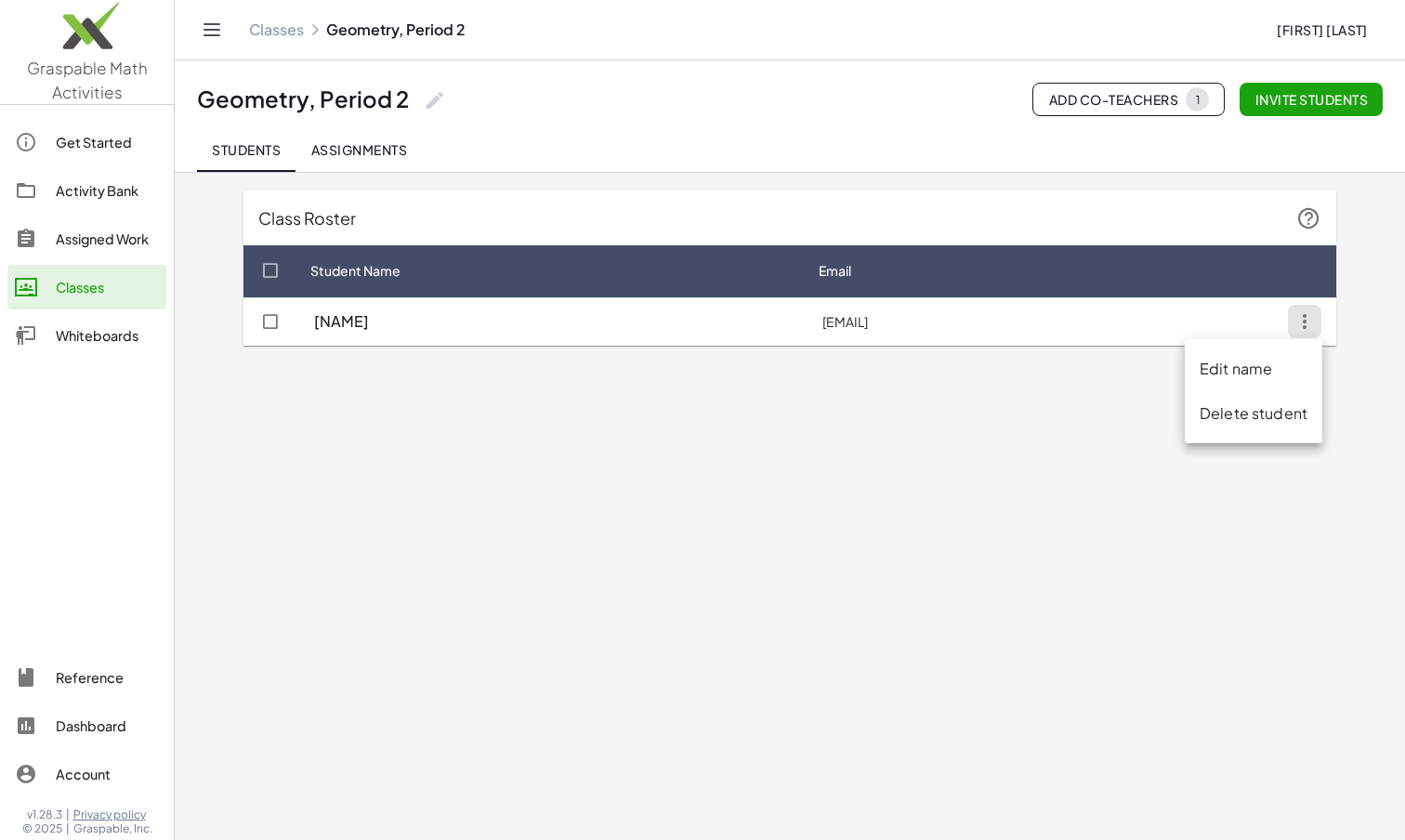 click on "Delete student" 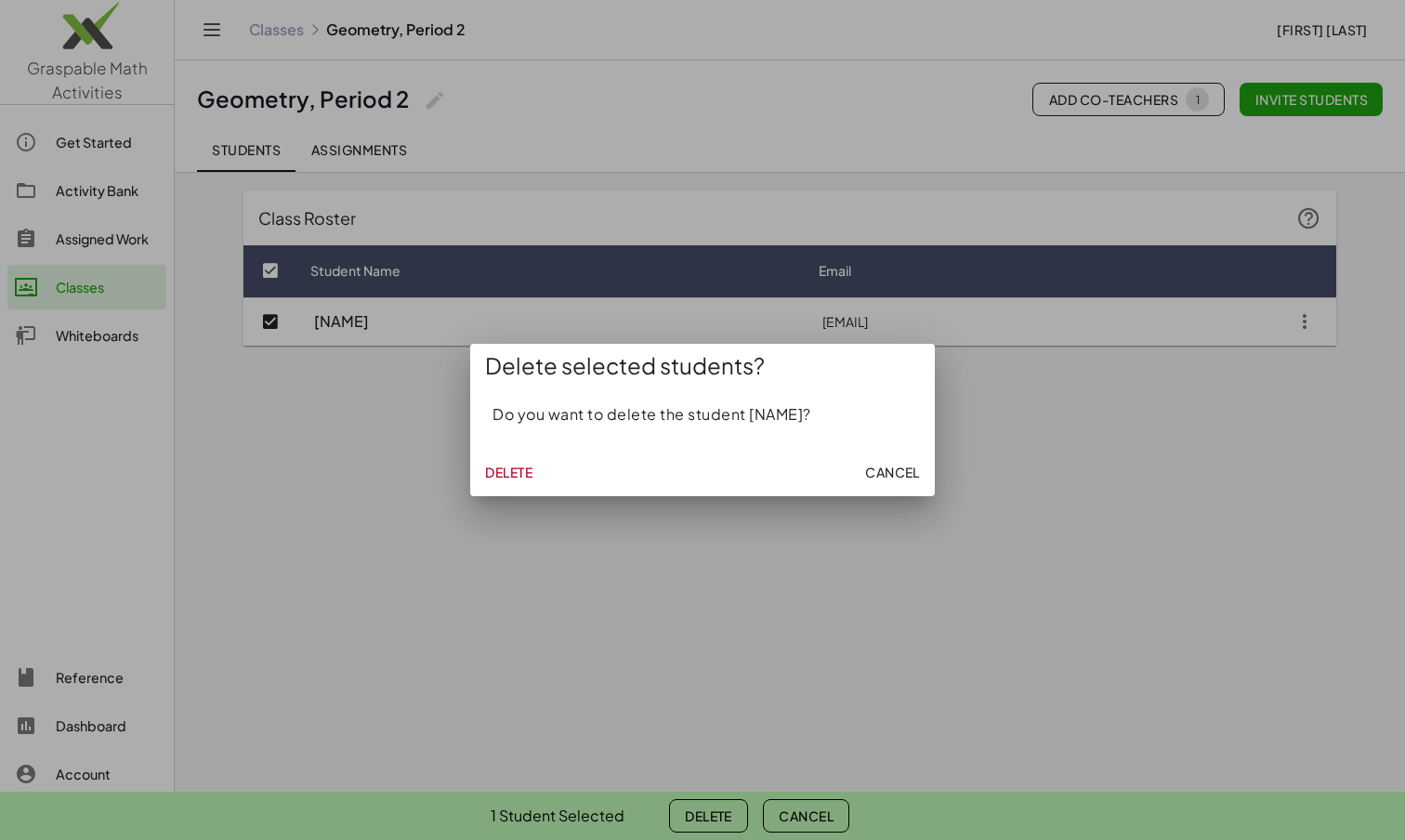 click on "Delete" 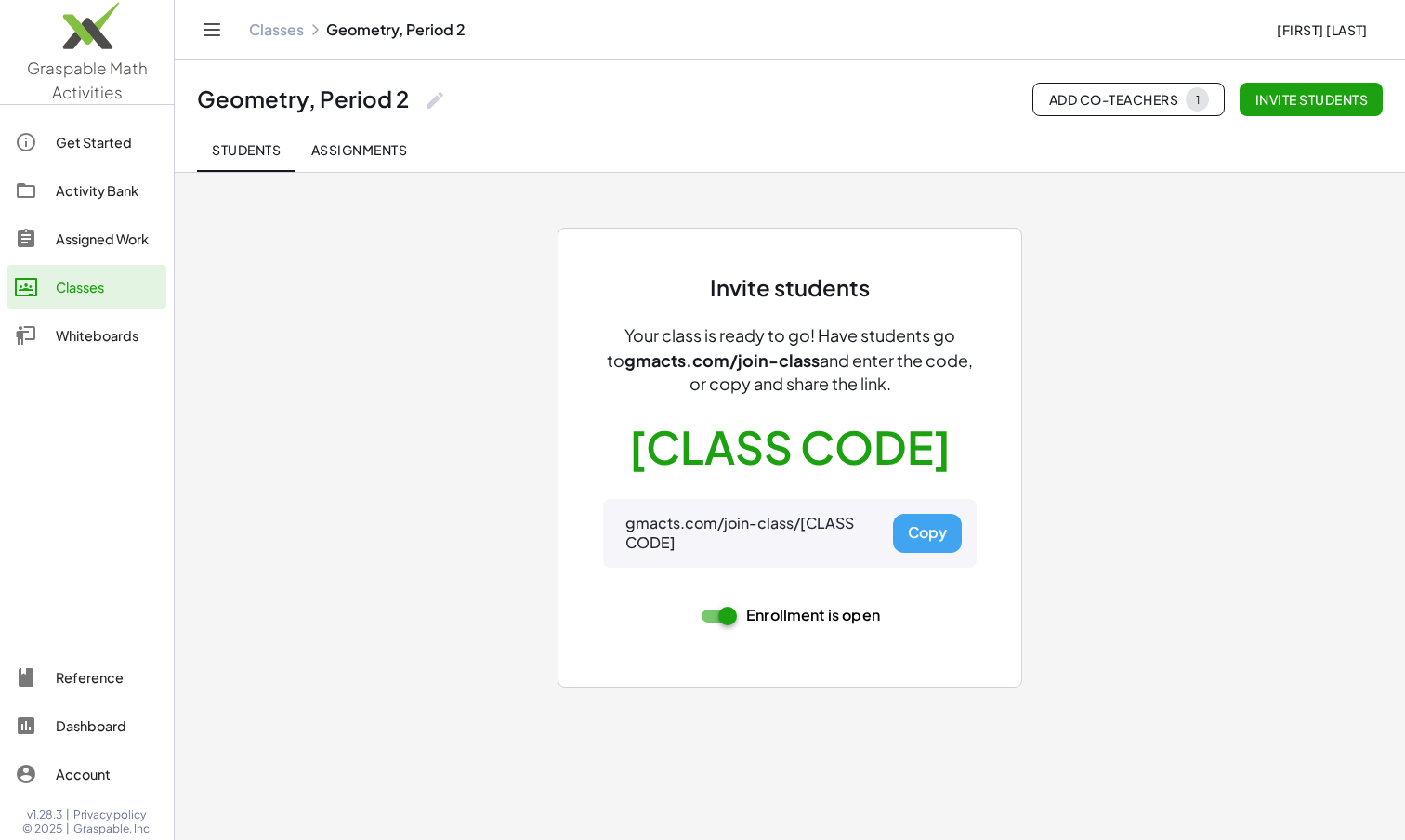 click on "Assignments" 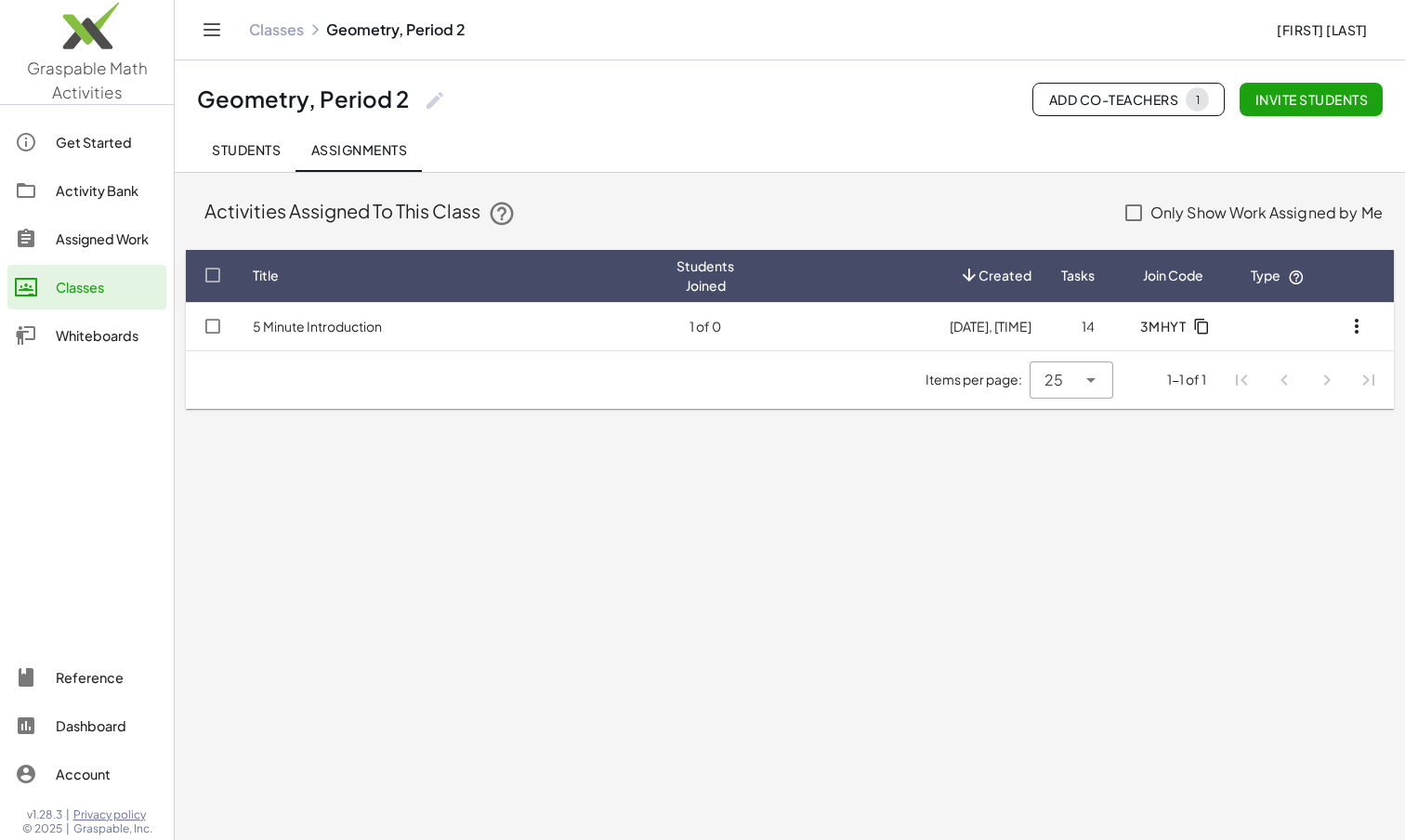 click on "Students" 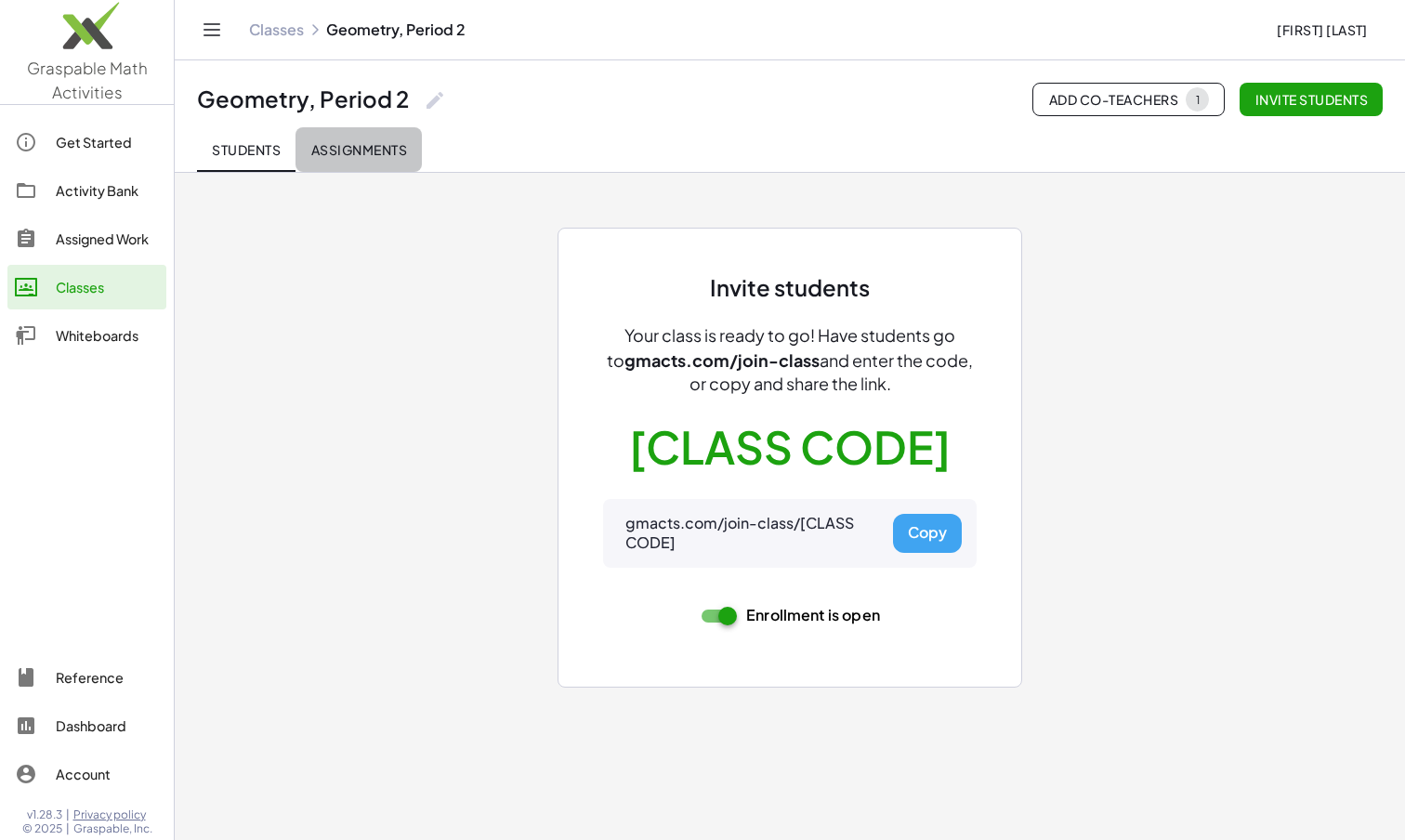 click on "Assignments" 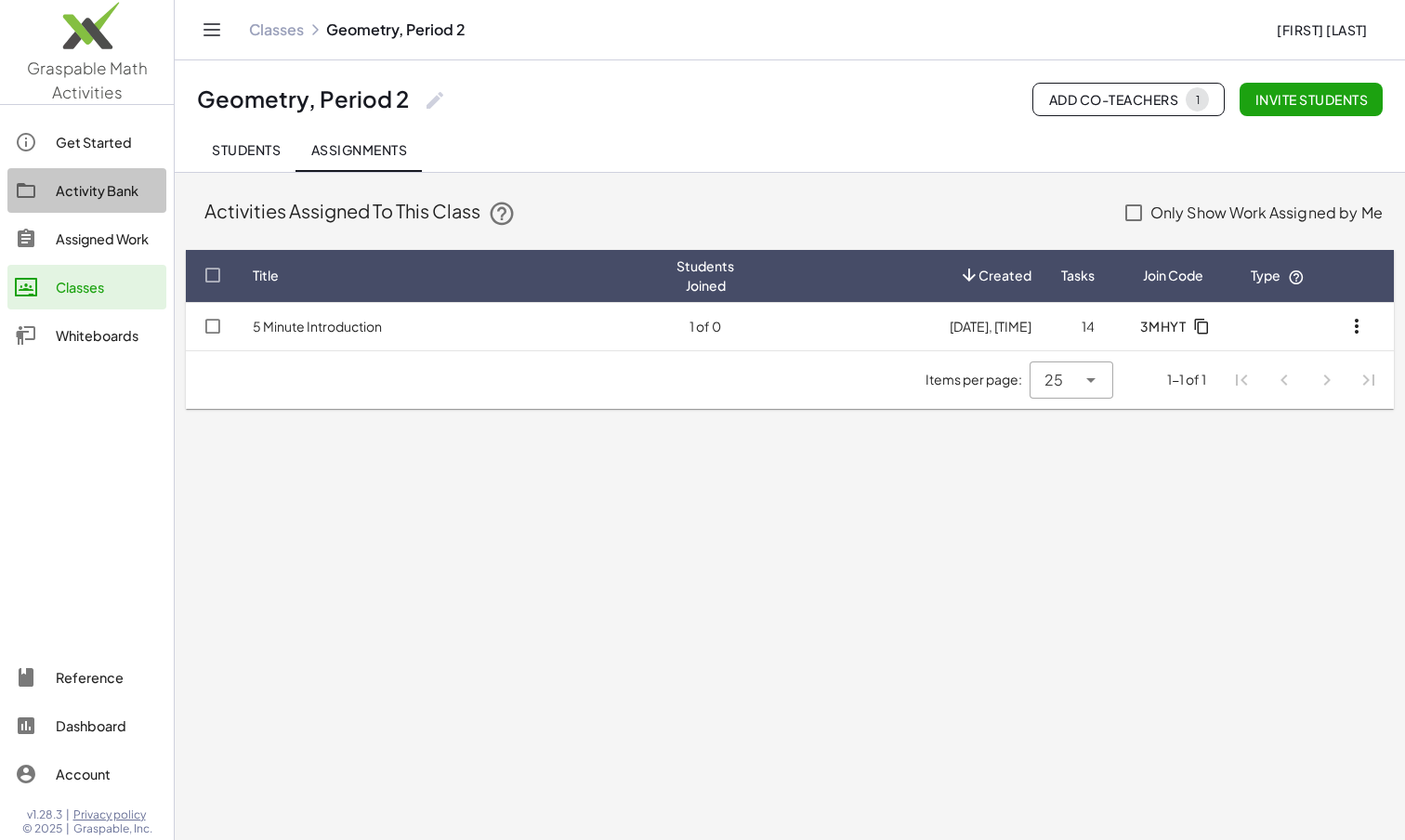 click on "Activity Bank" 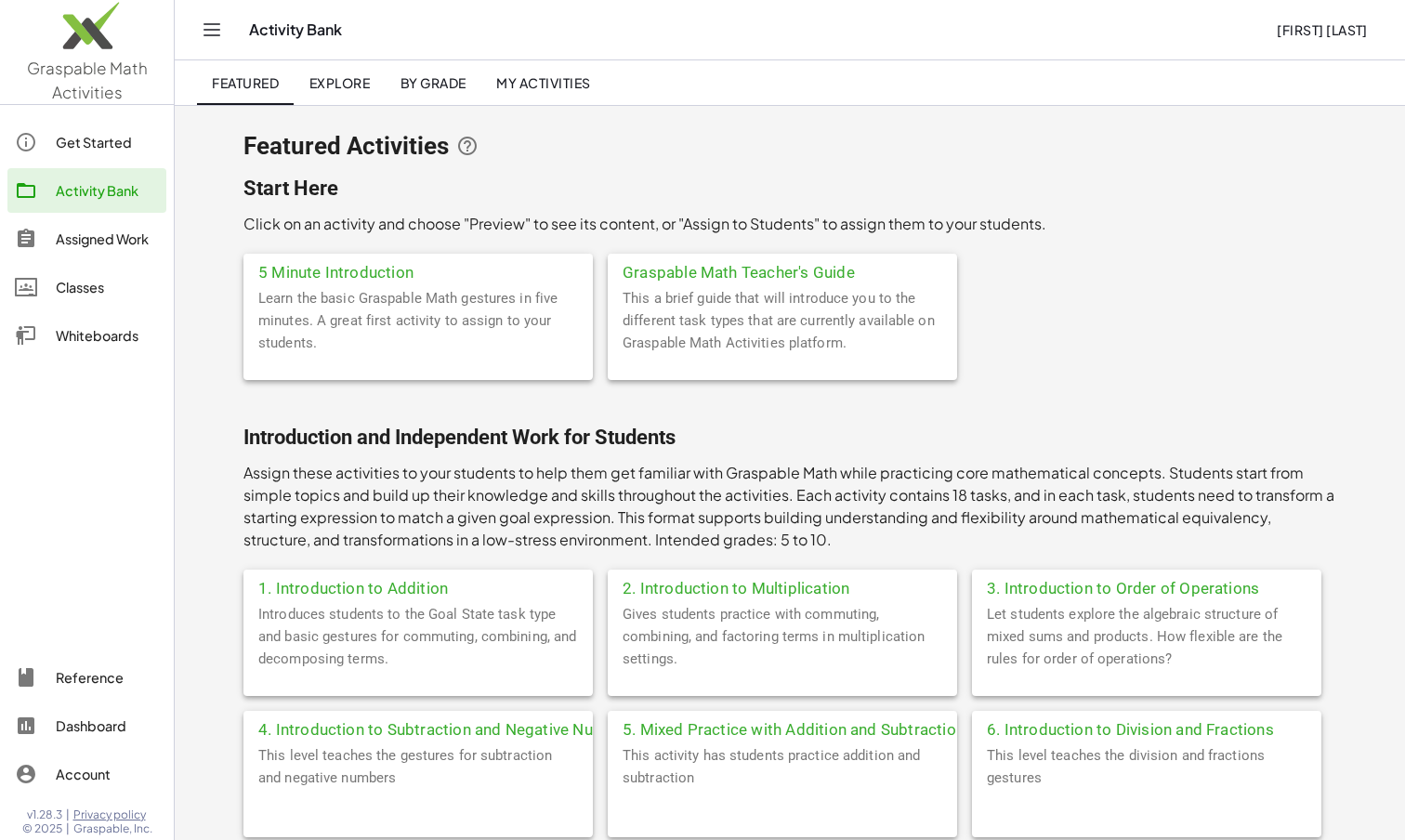 click on "Learn the basic Graspable Math gestures in five minutes. A great first activity to assign to your students." 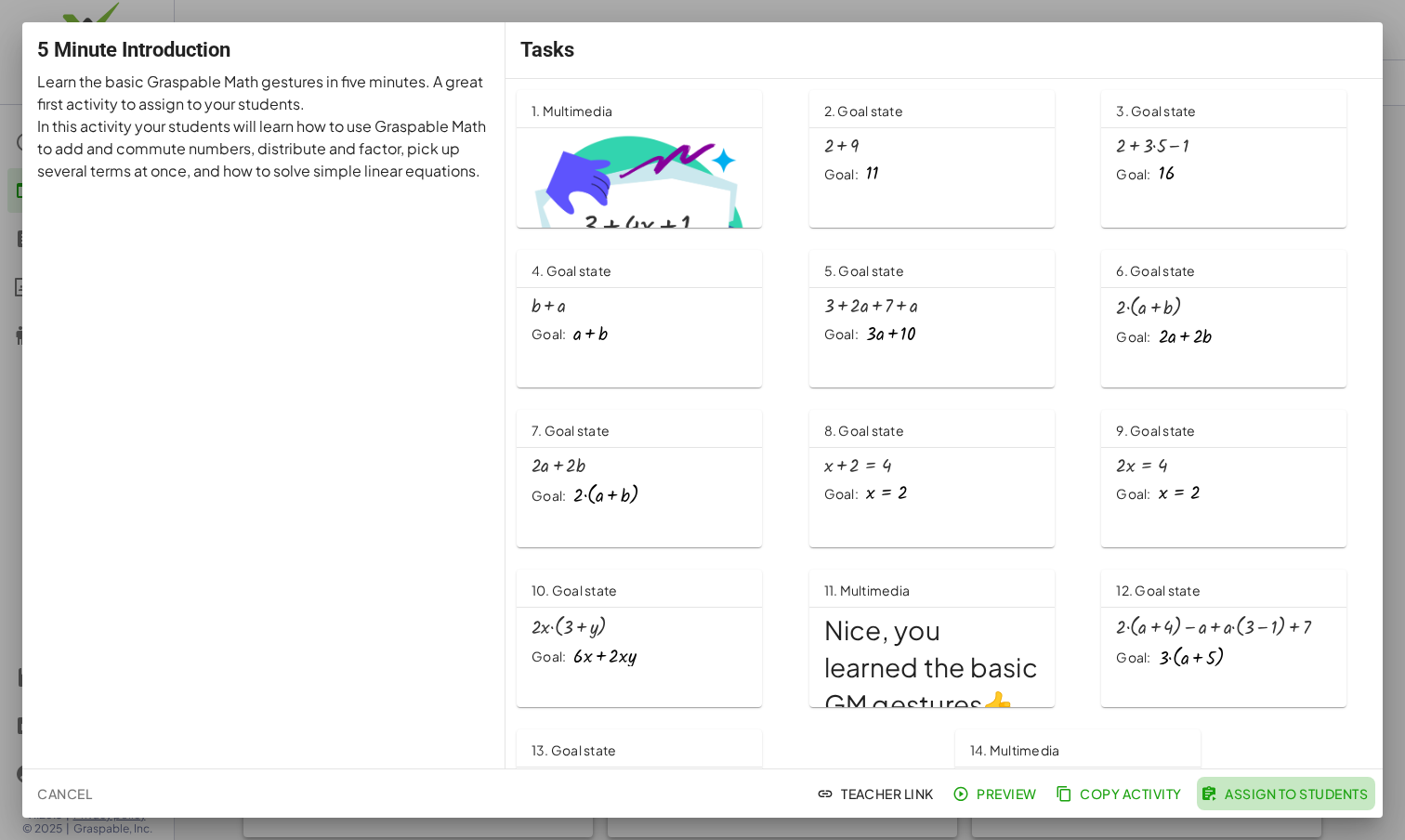 click on "Assign to Students" 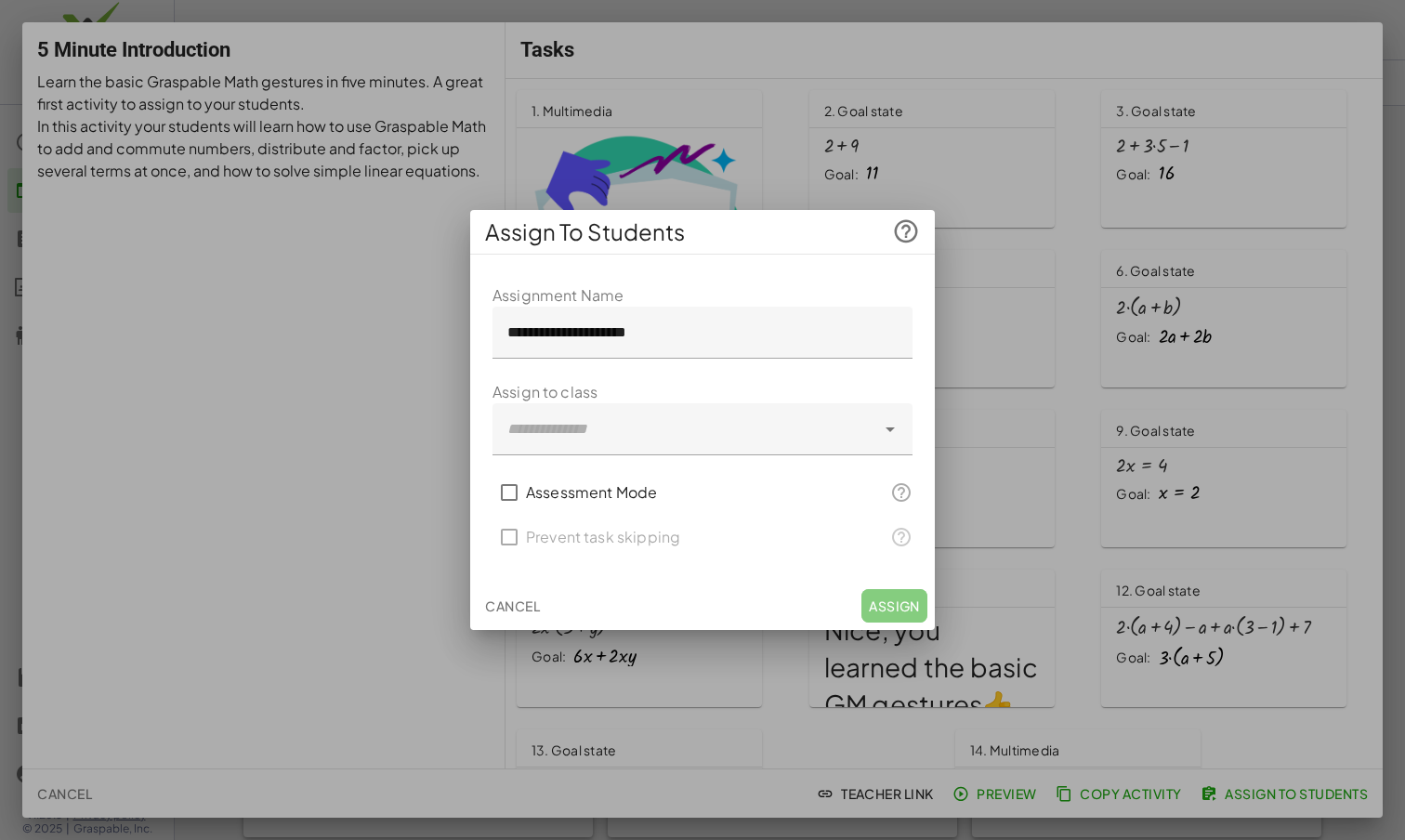click 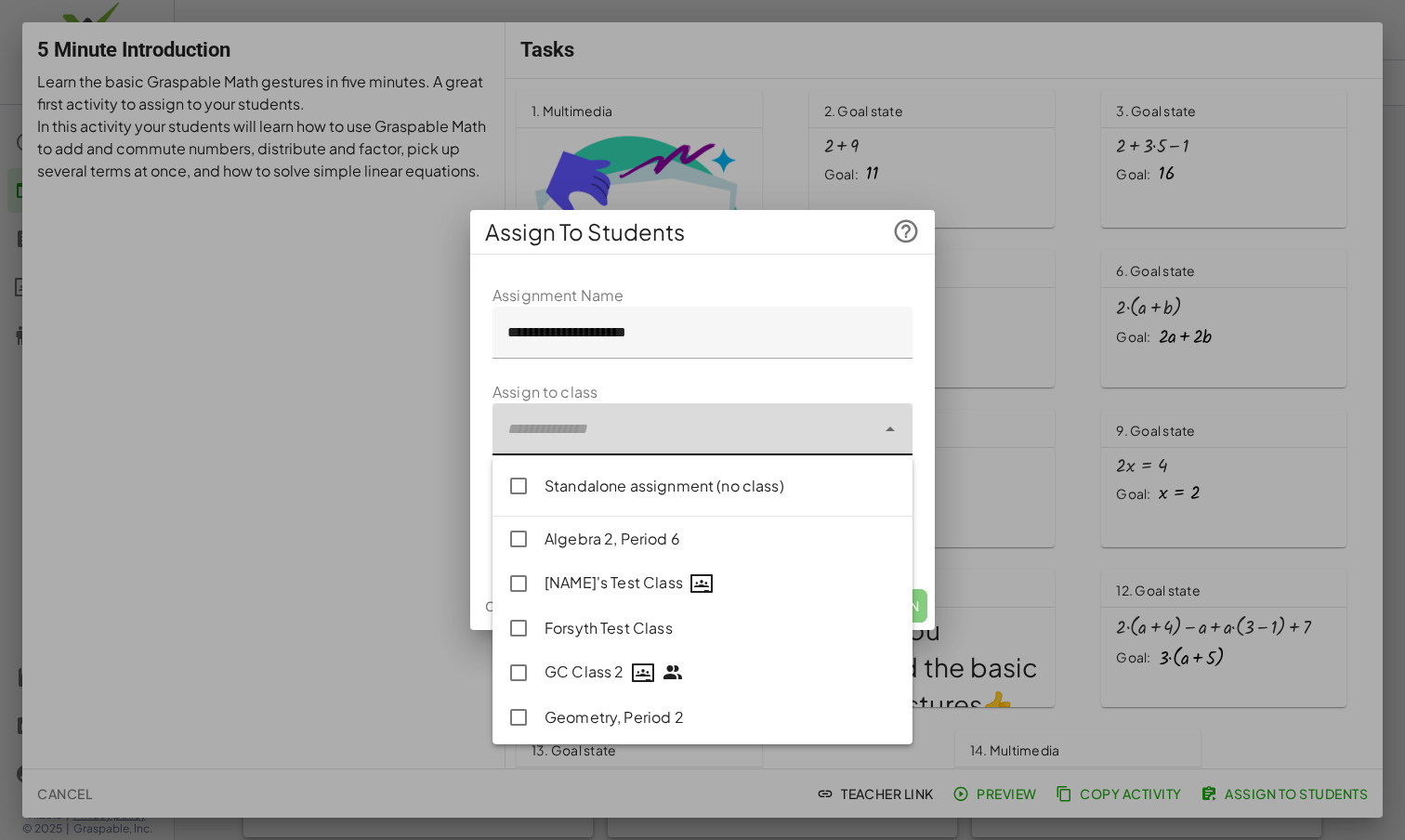 type on "**********" 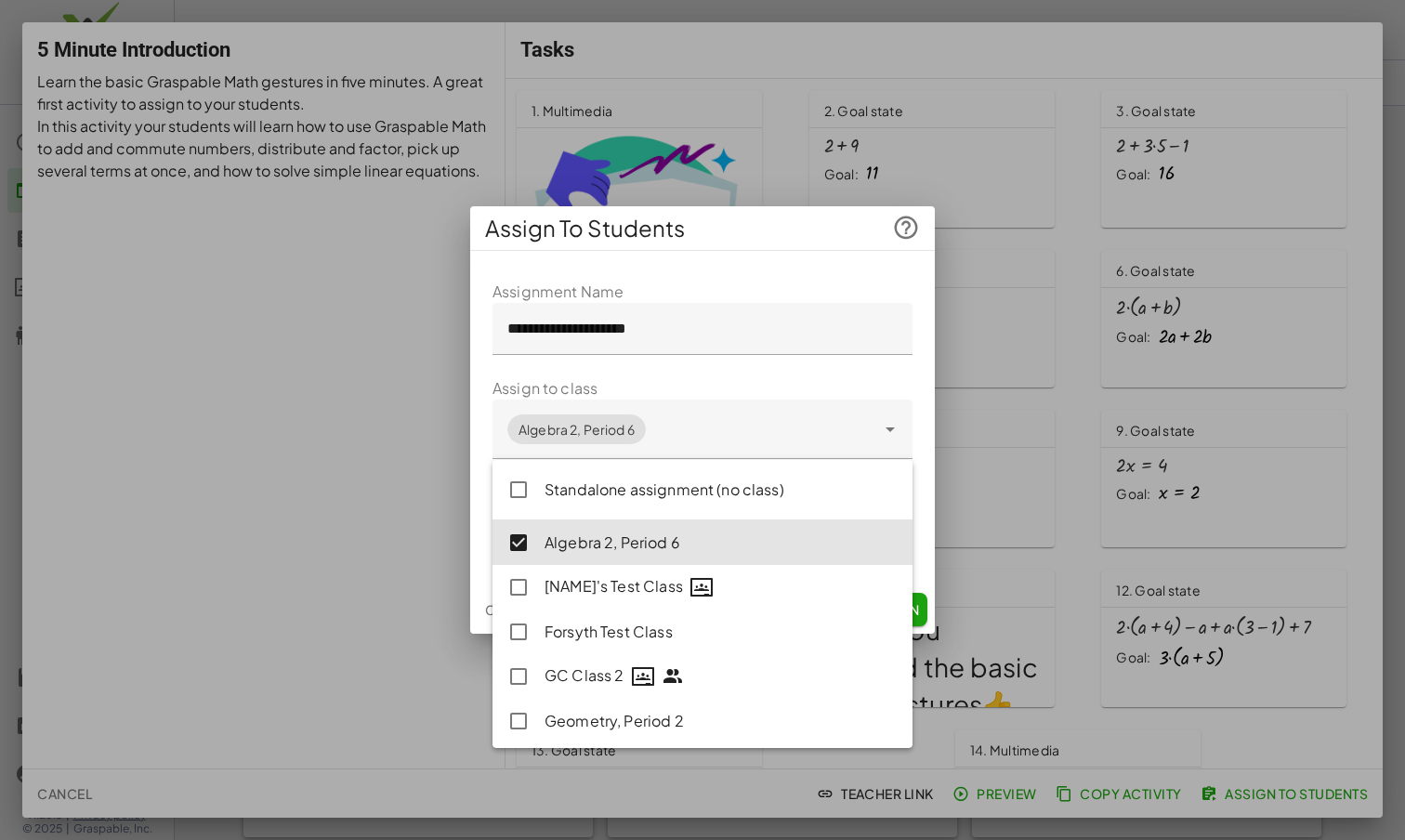 click on "**********" at bounding box center (702, 422) 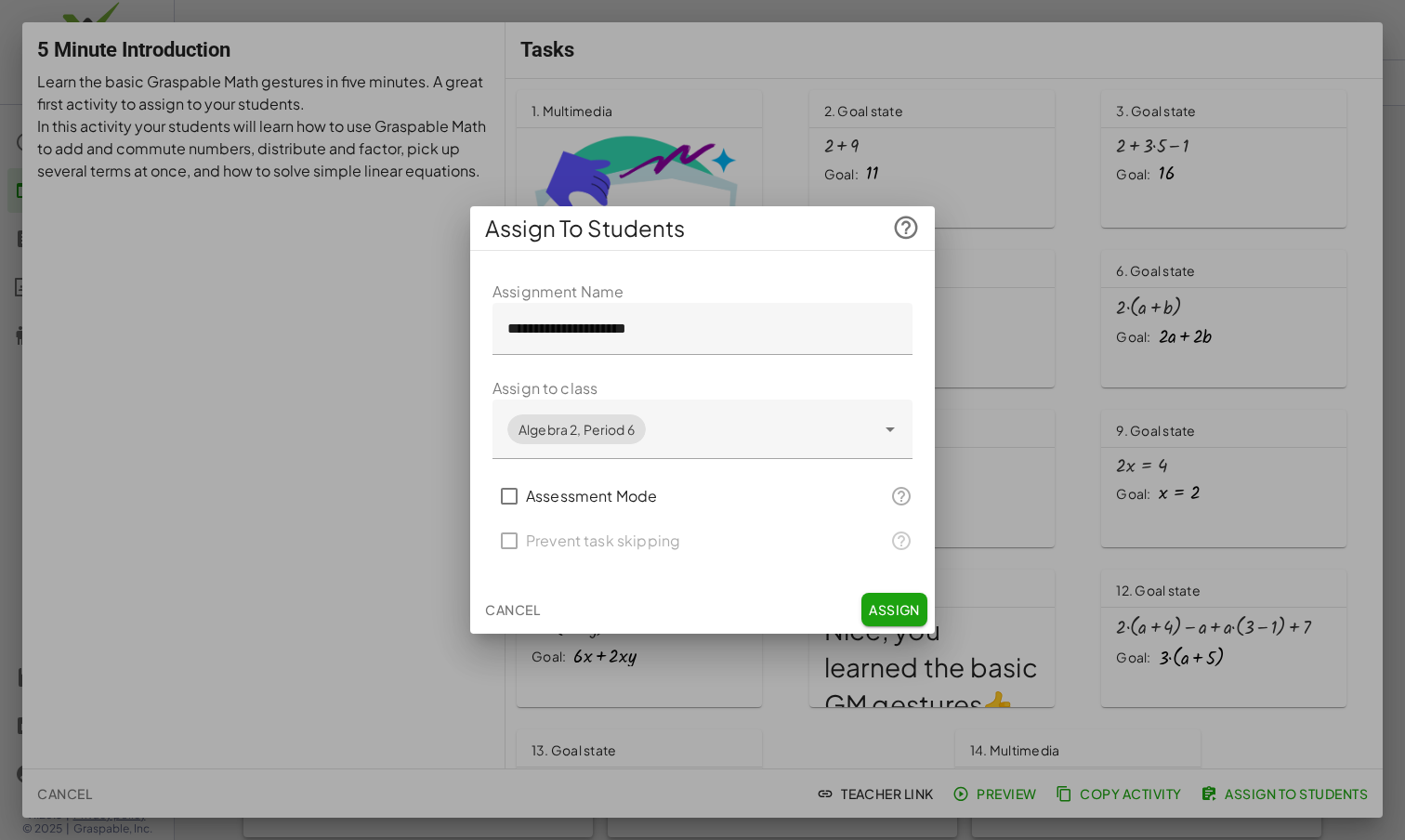click on "Assign" 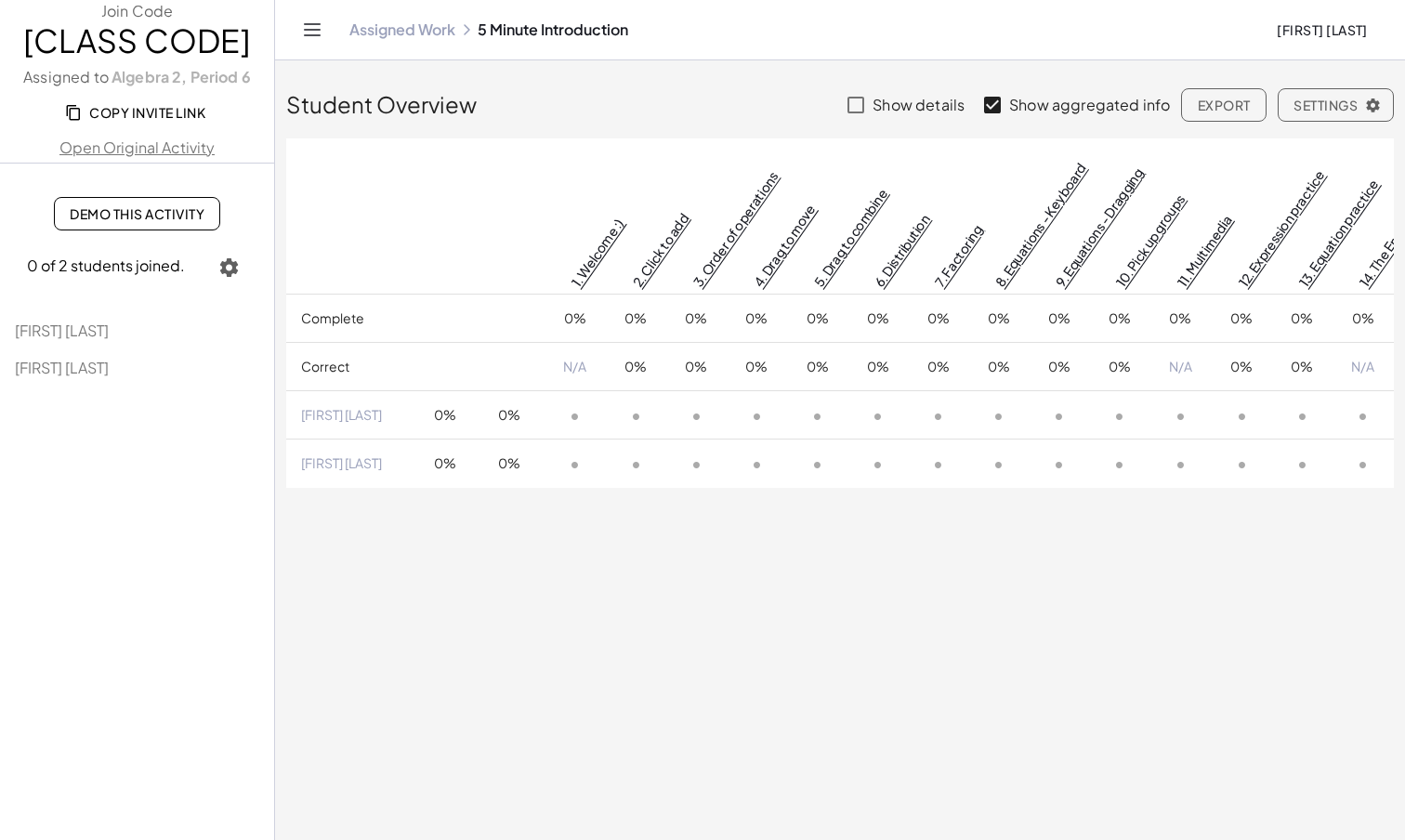 click on "Assigned Work" 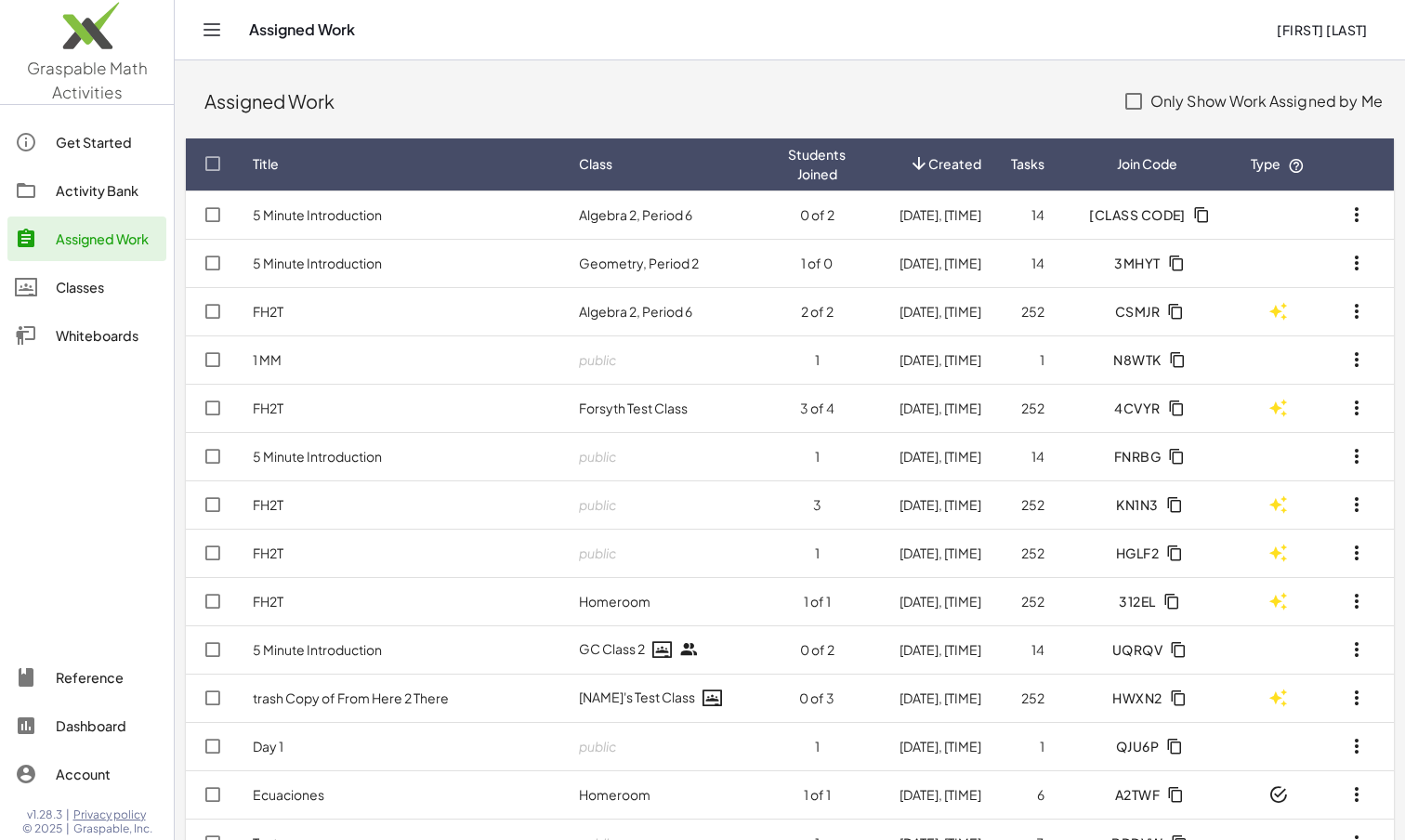 click on "[CLASS CODE]" 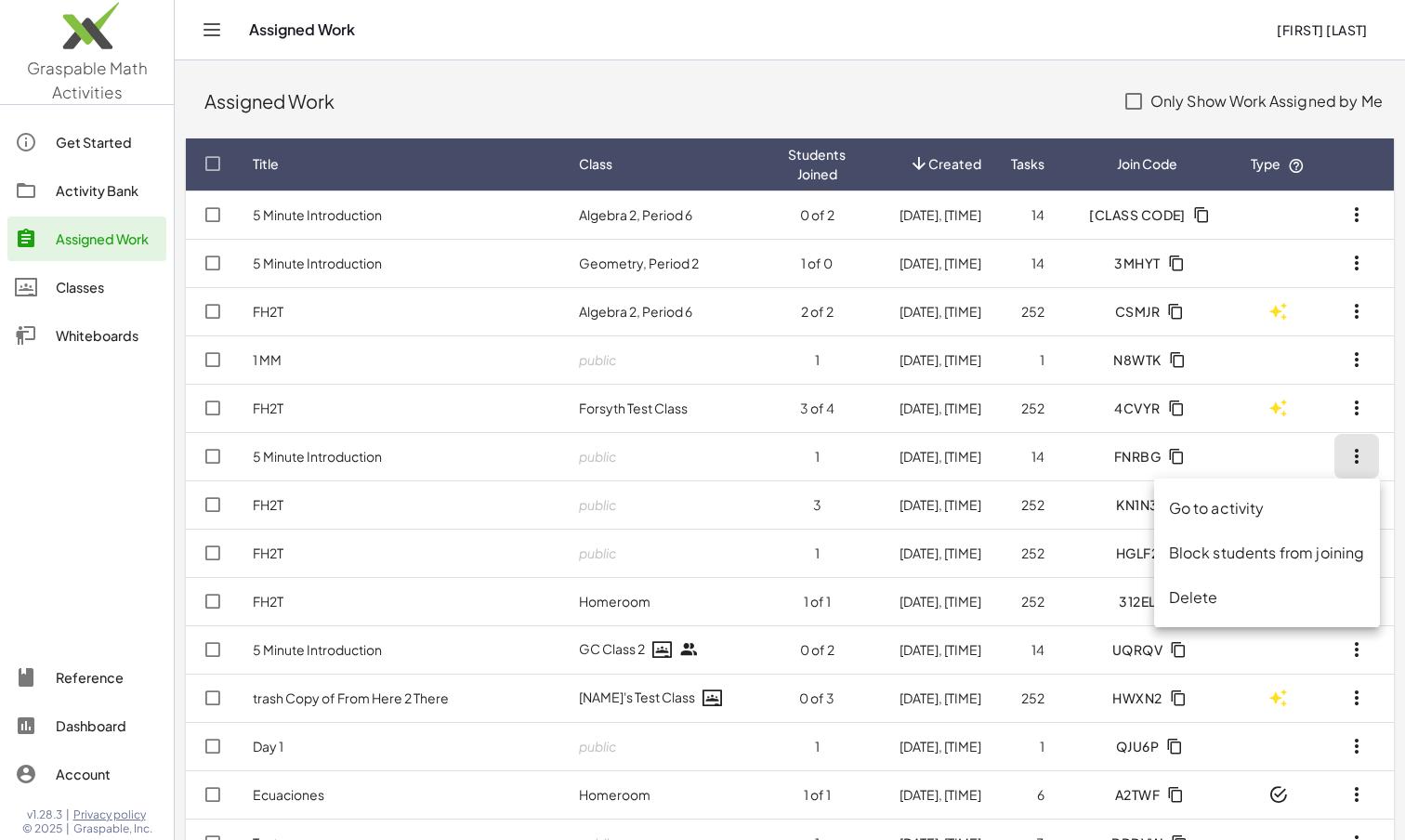 click on "Assigned Work  Only Show Work Assigned by Me" 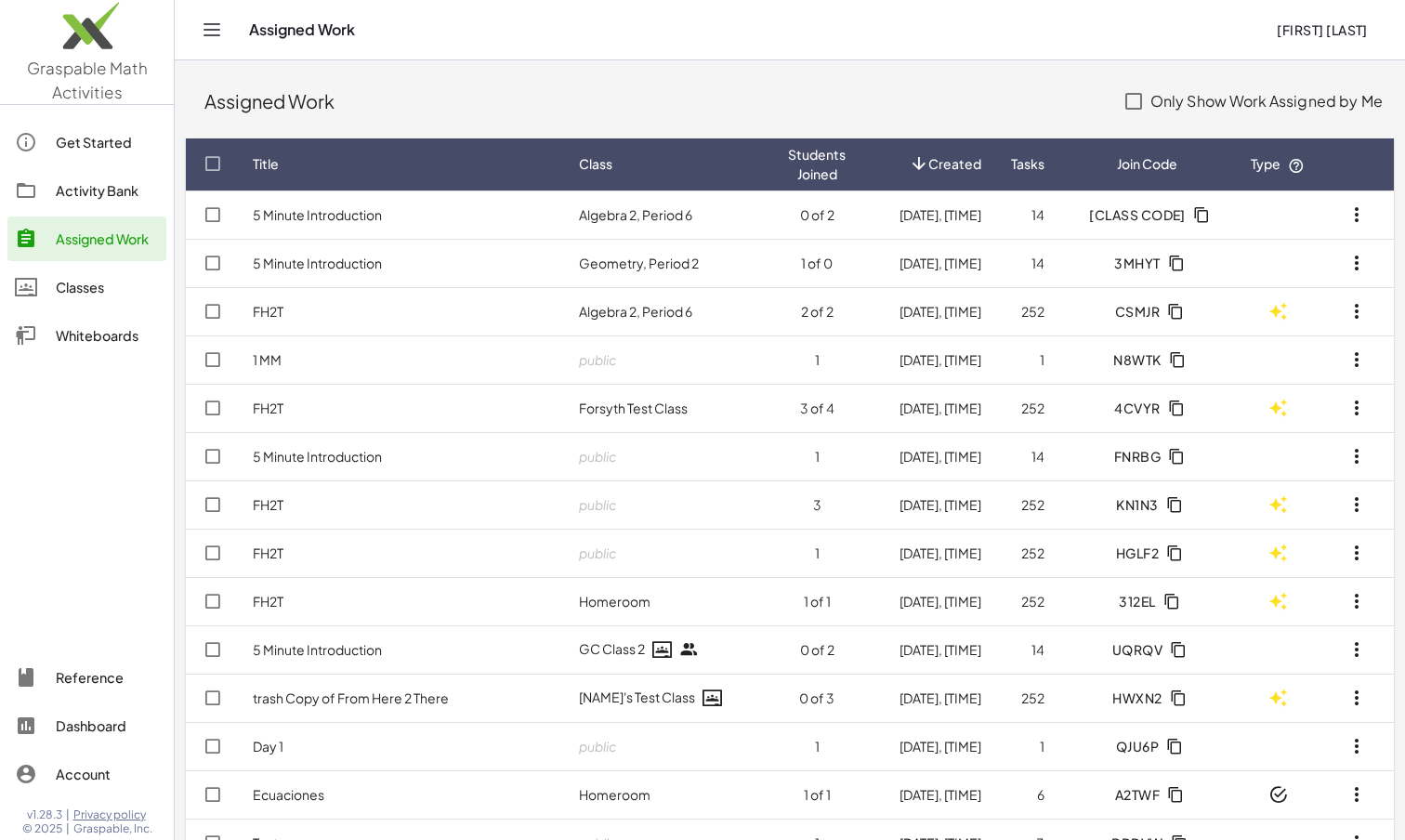 click on "[CLASS CODE]" 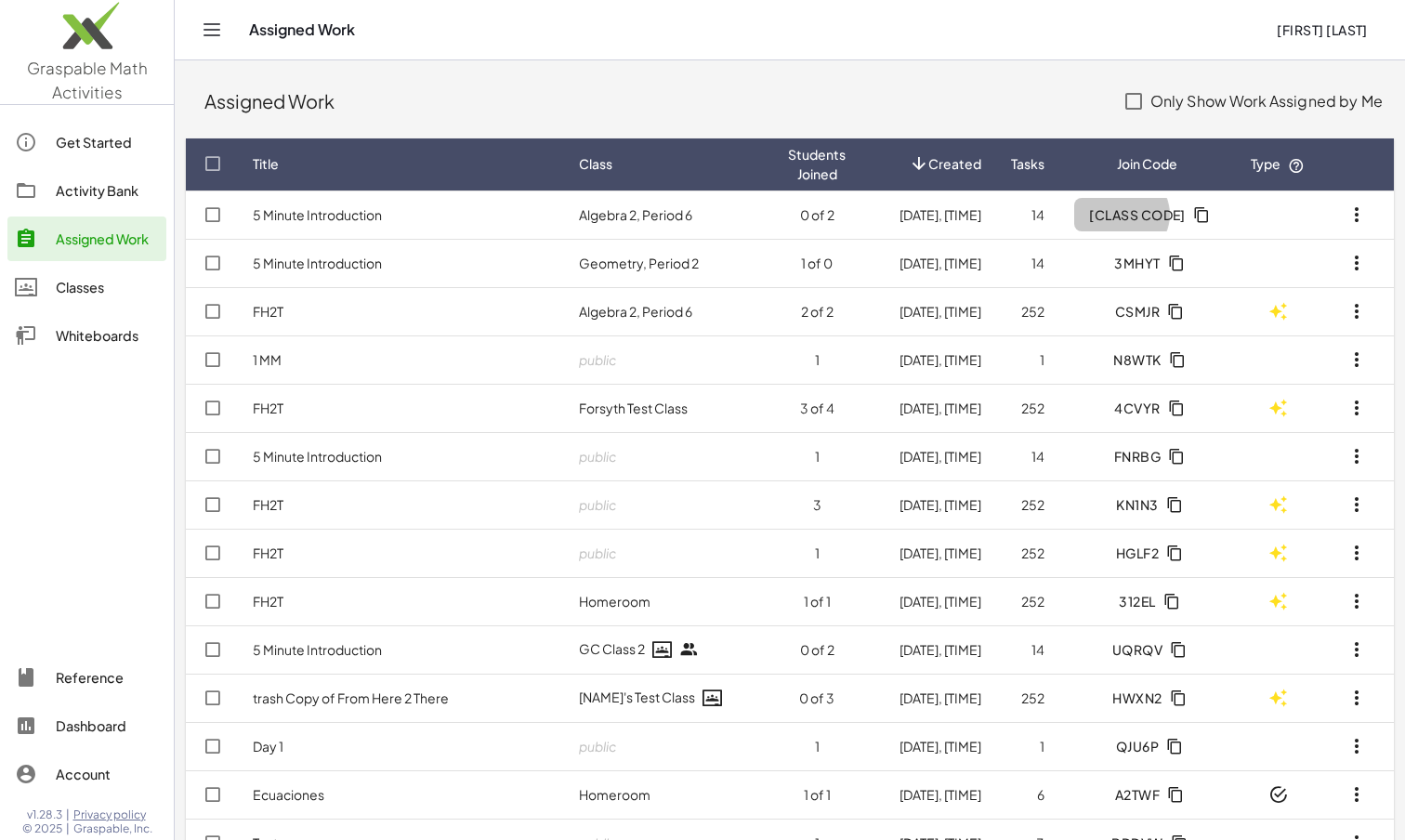 click on "[CLASS CODE]" 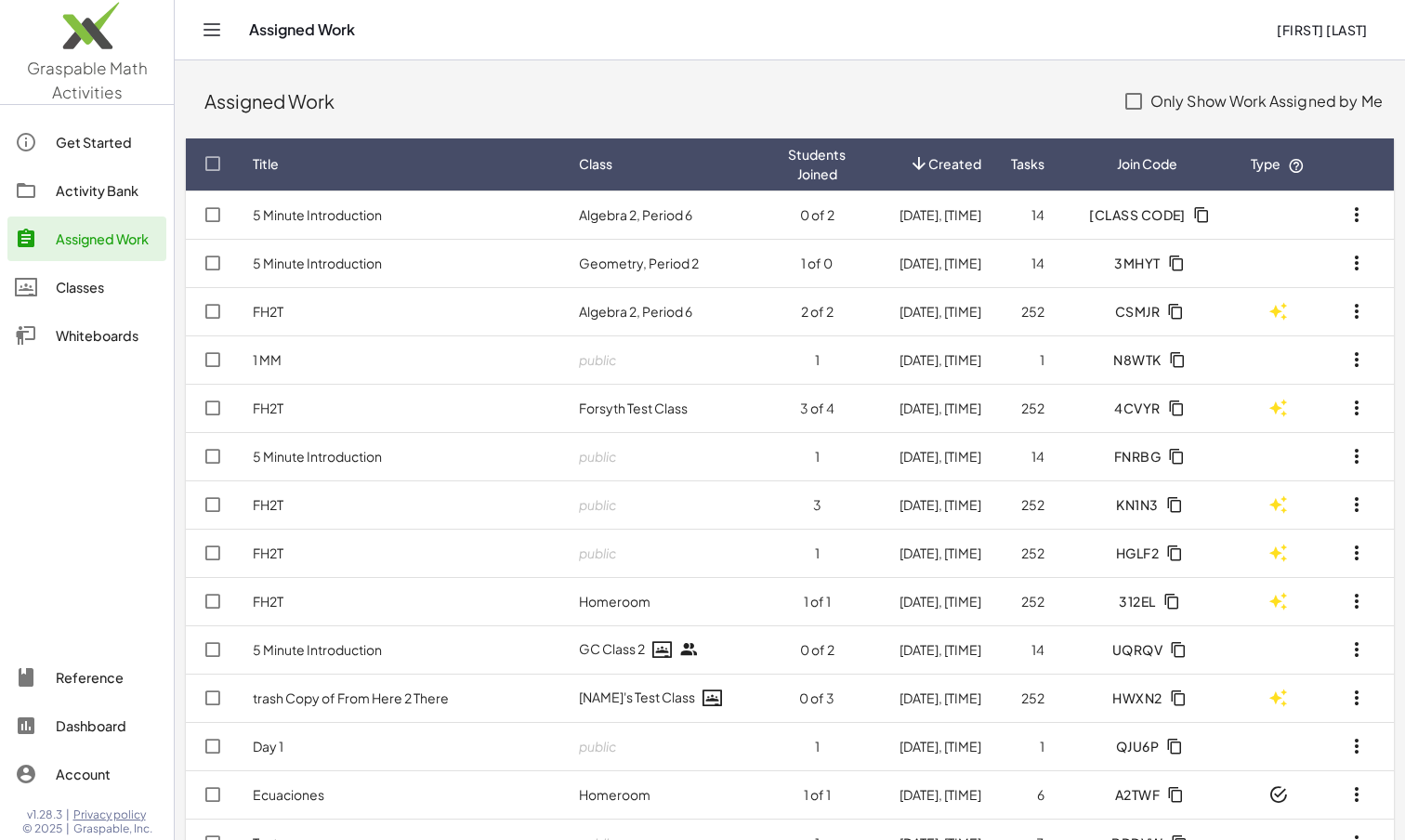 click on "5 Minute Introduction" at bounding box center [317, 215] 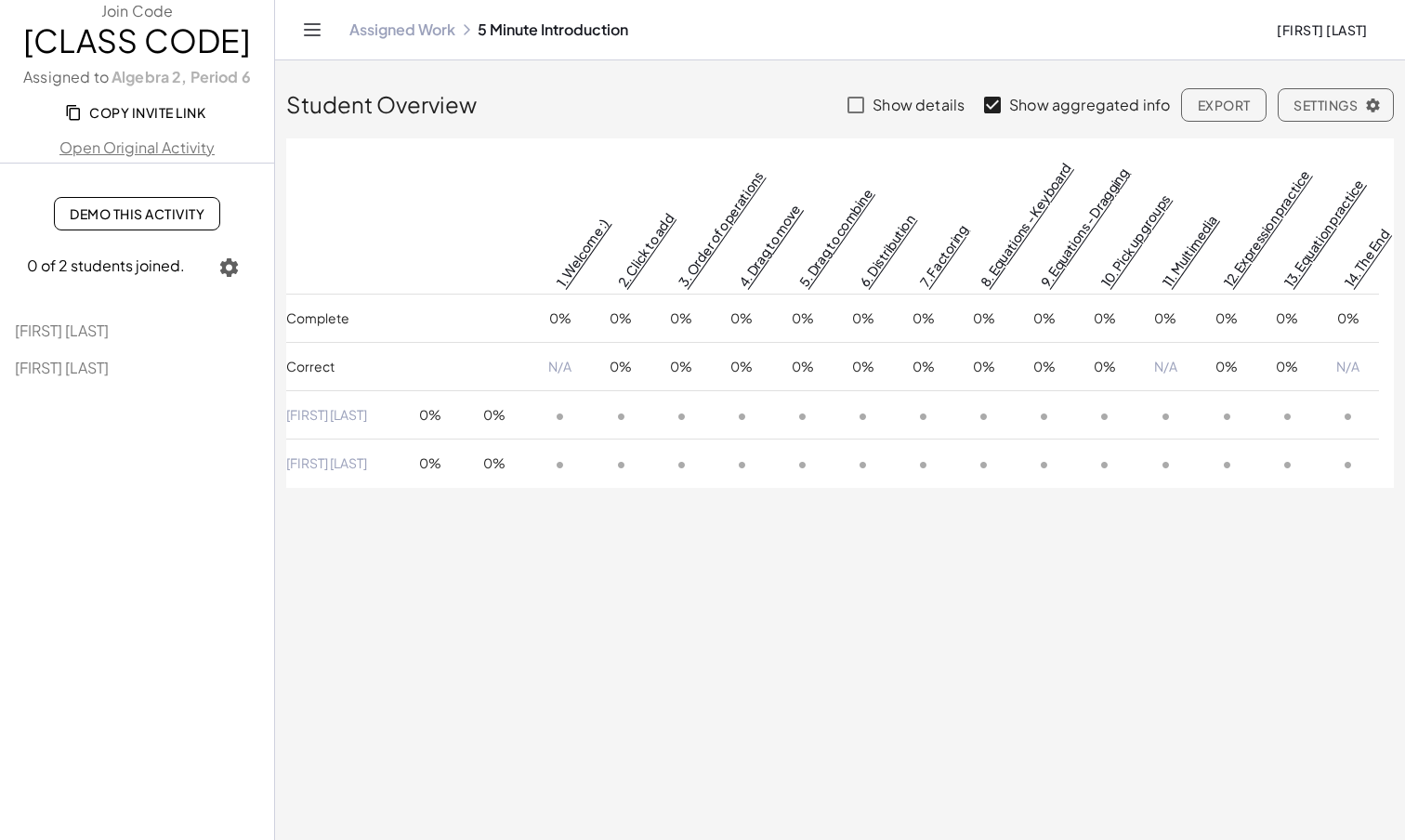 scroll, scrollTop: 0, scrollLeft: 0, axis: both 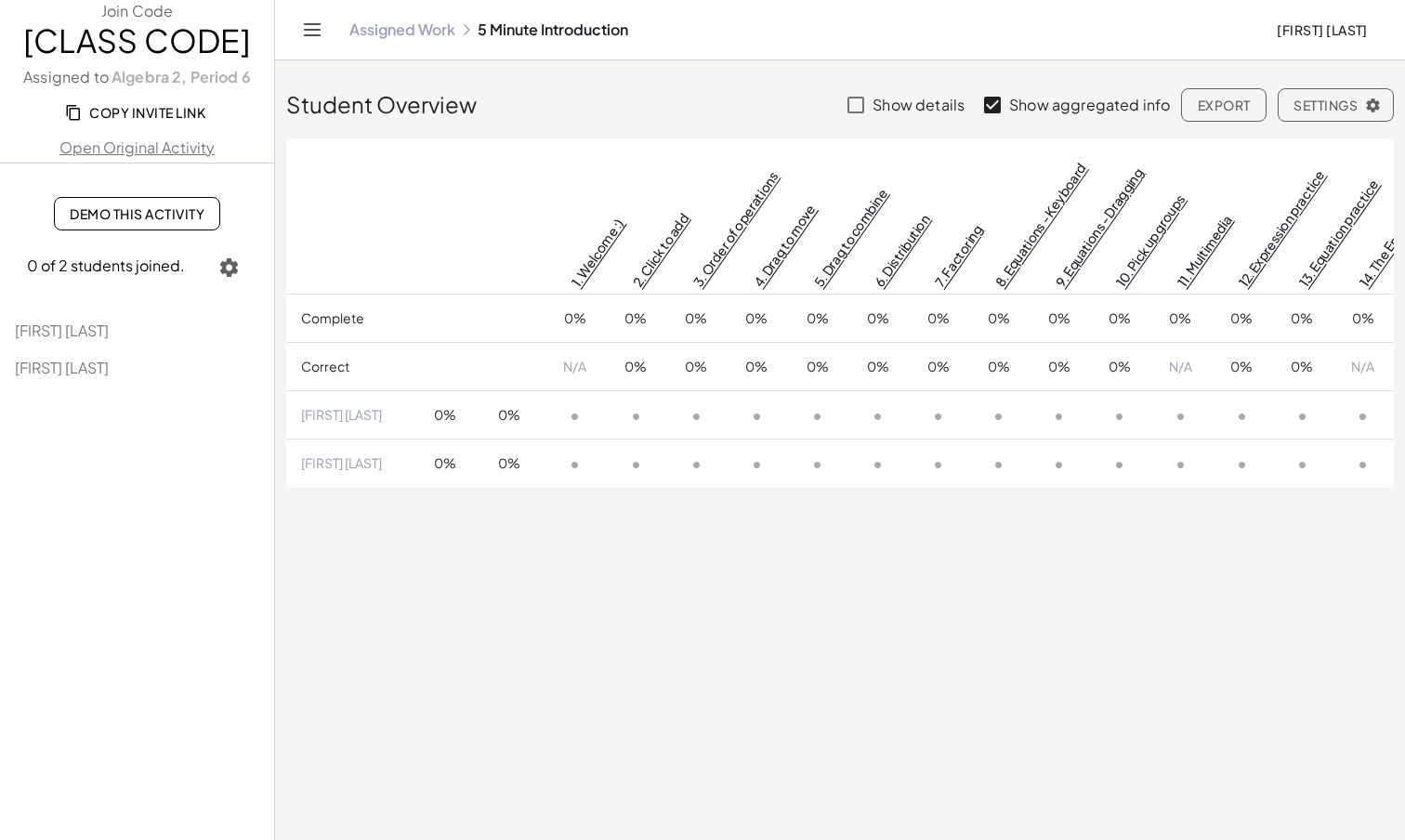 click on "Assigned Work" 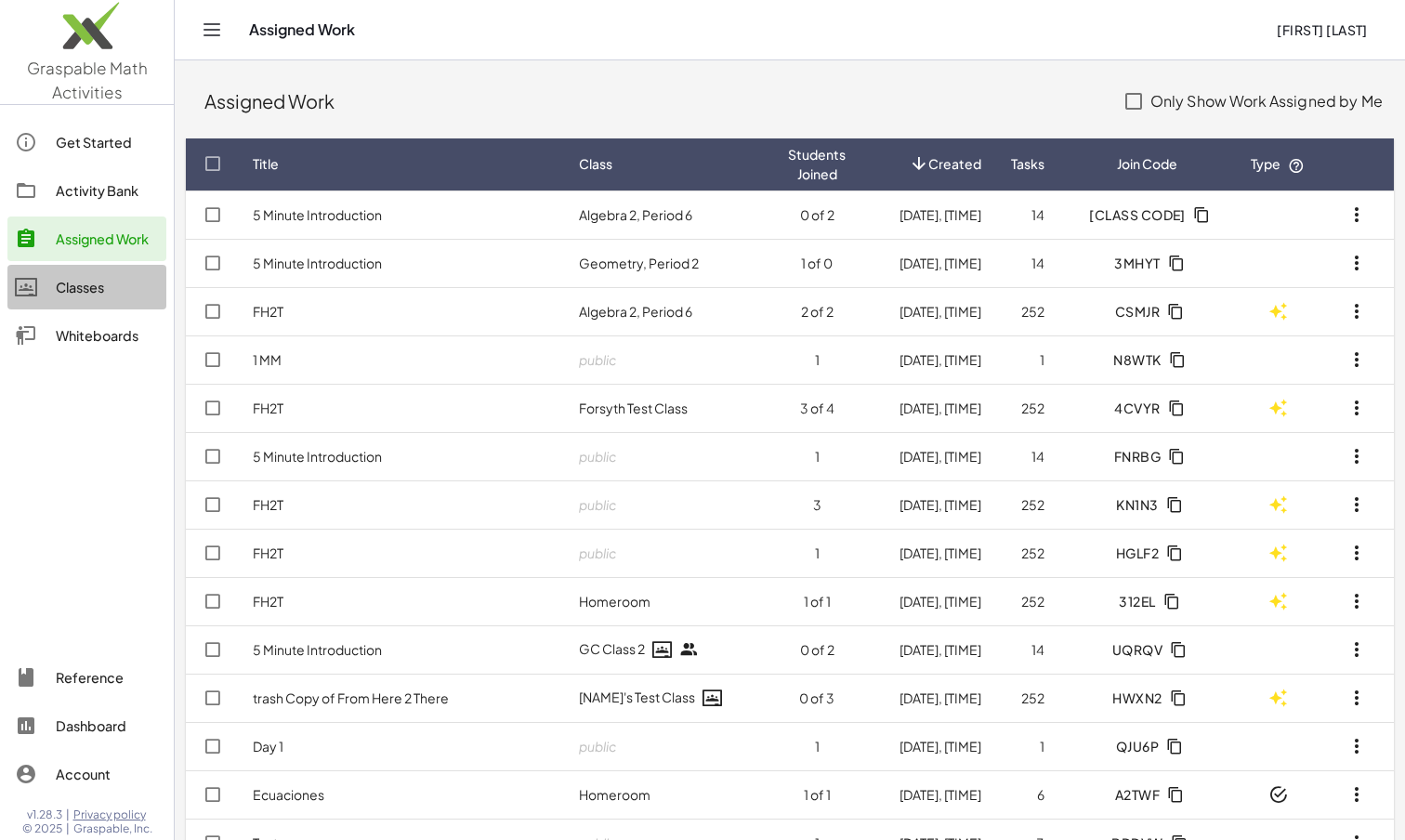 click on "Classes" 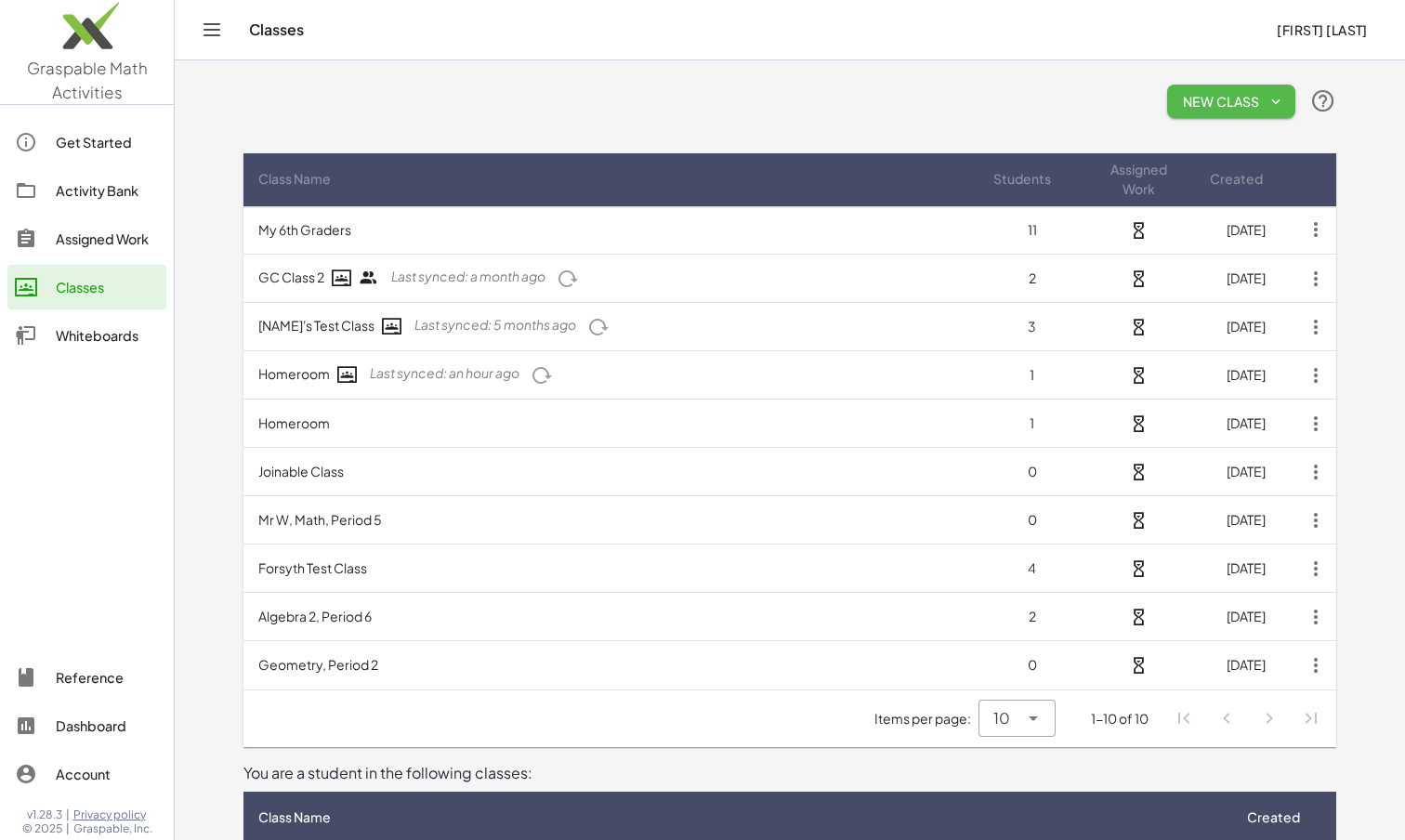 click on "New Class" 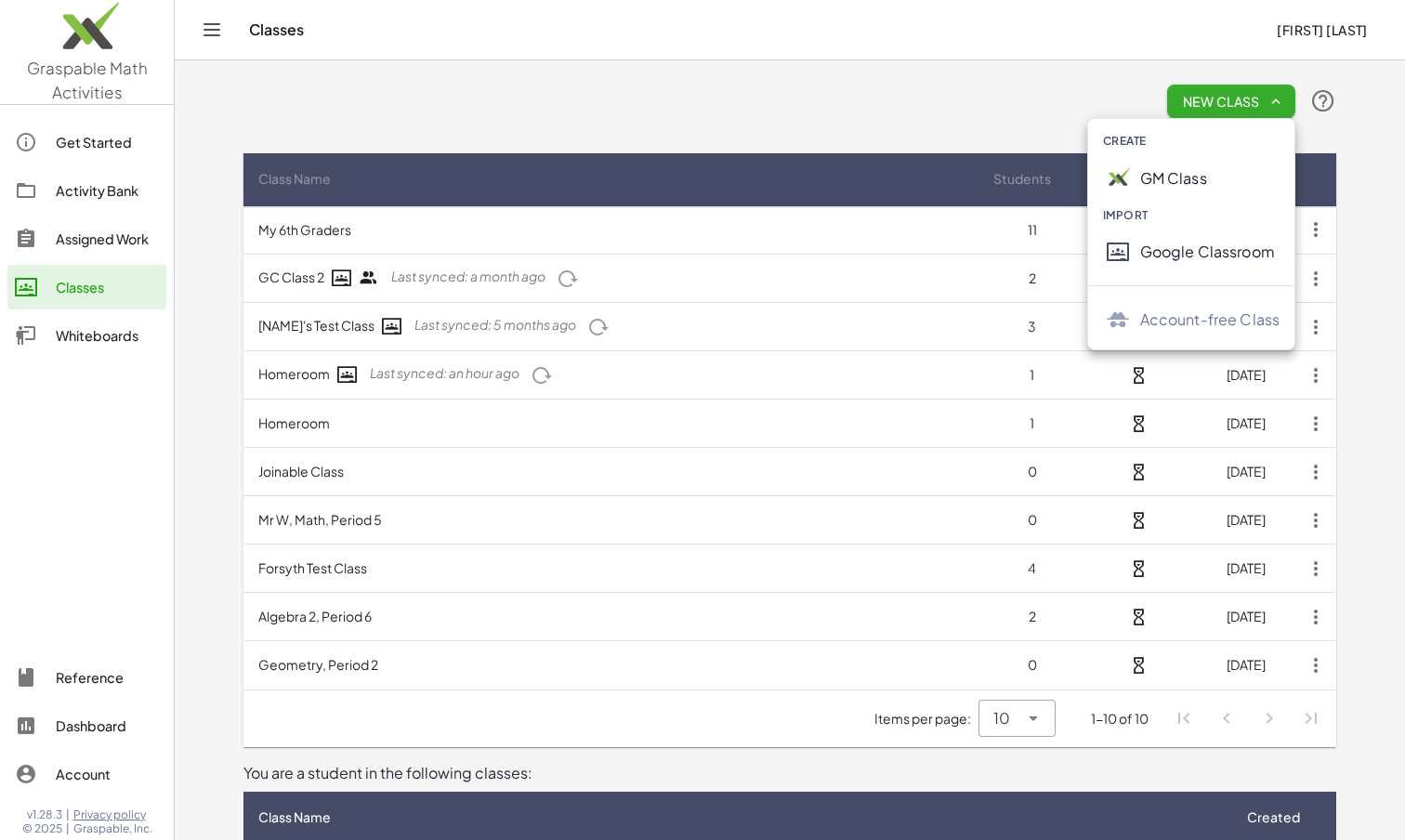 click on "Account-free Class" 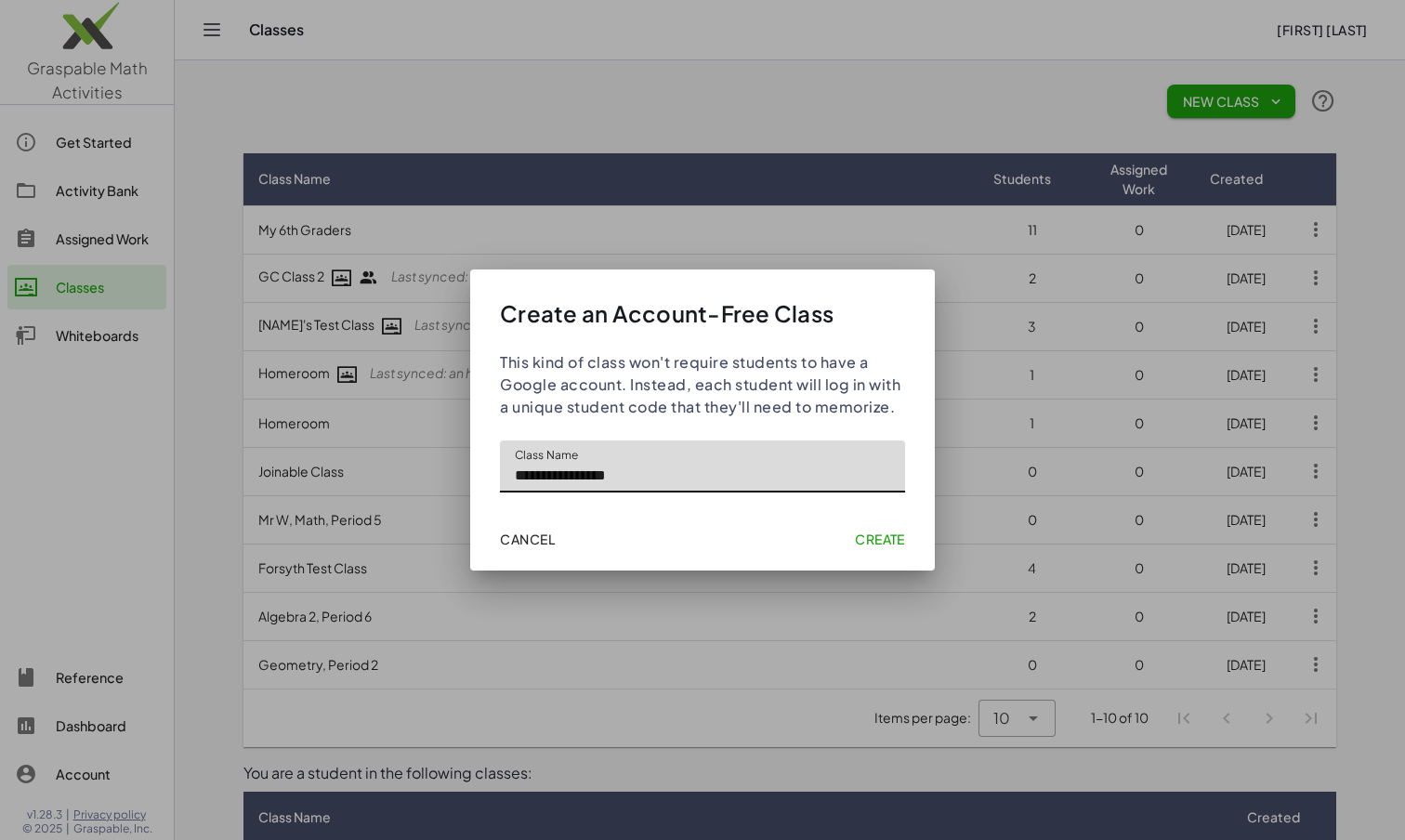 type on "**********" 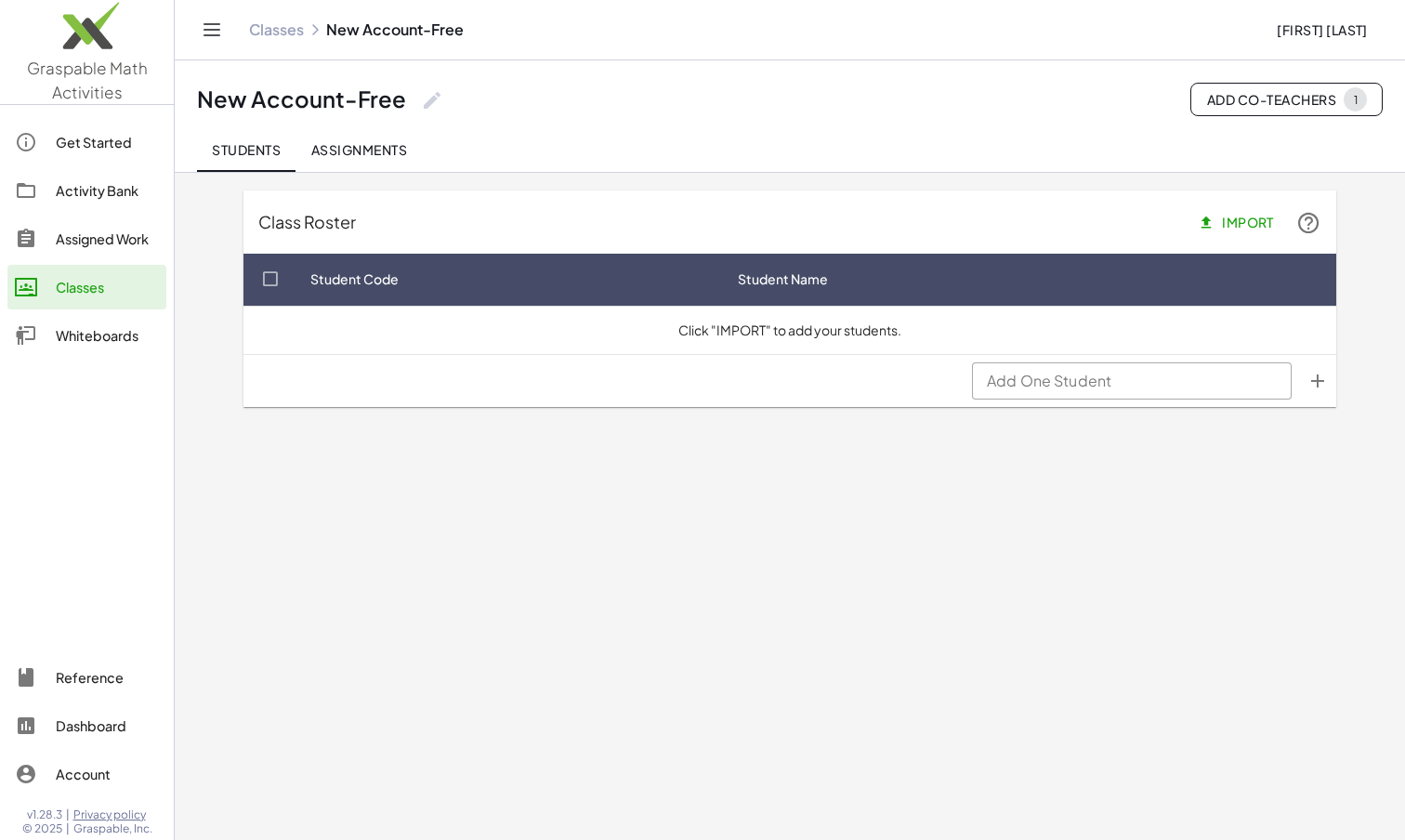 click on "Activity Bank" 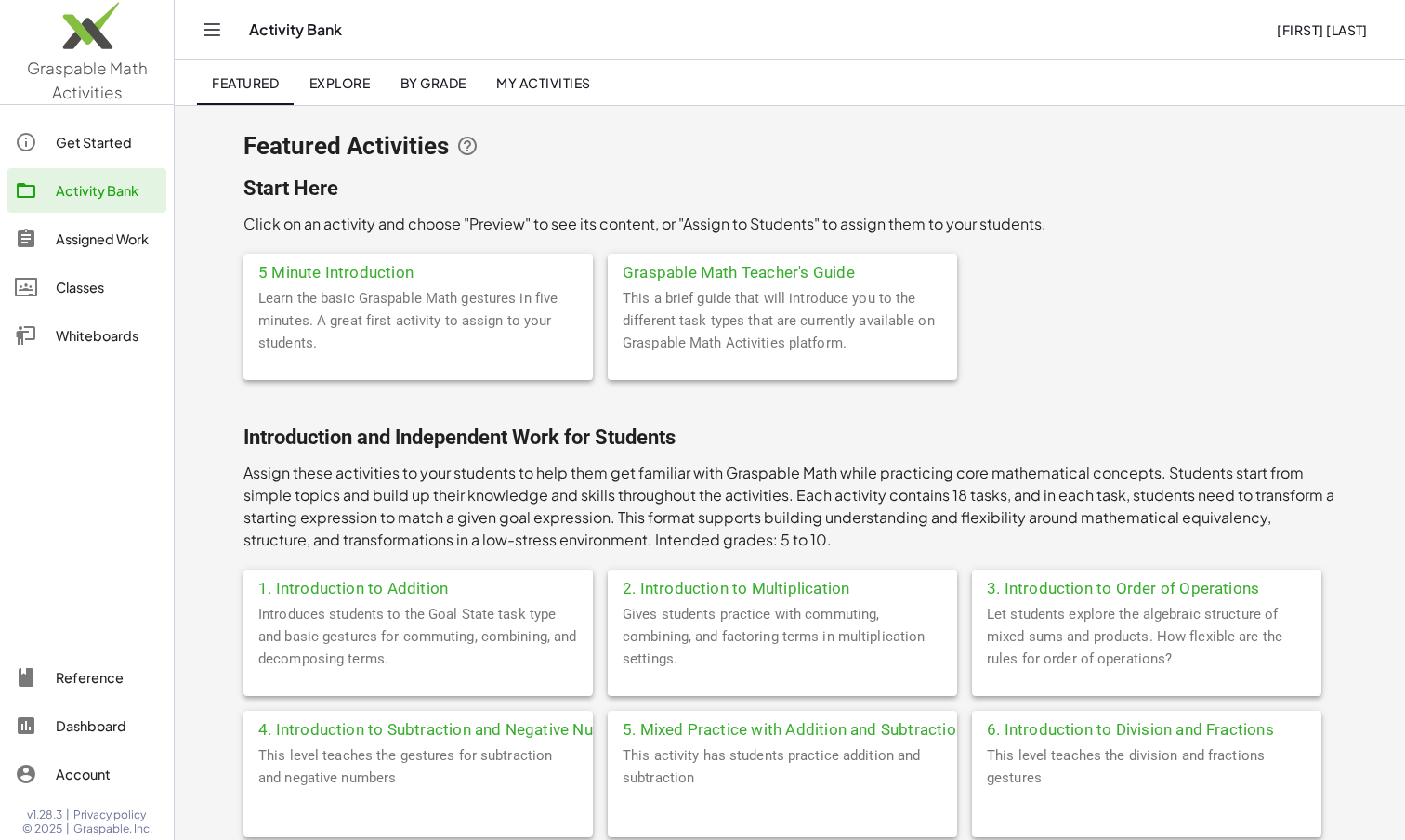 click on "Learn the basic Graspable Math gestures in five minutes. A great first activity to assign to your students." 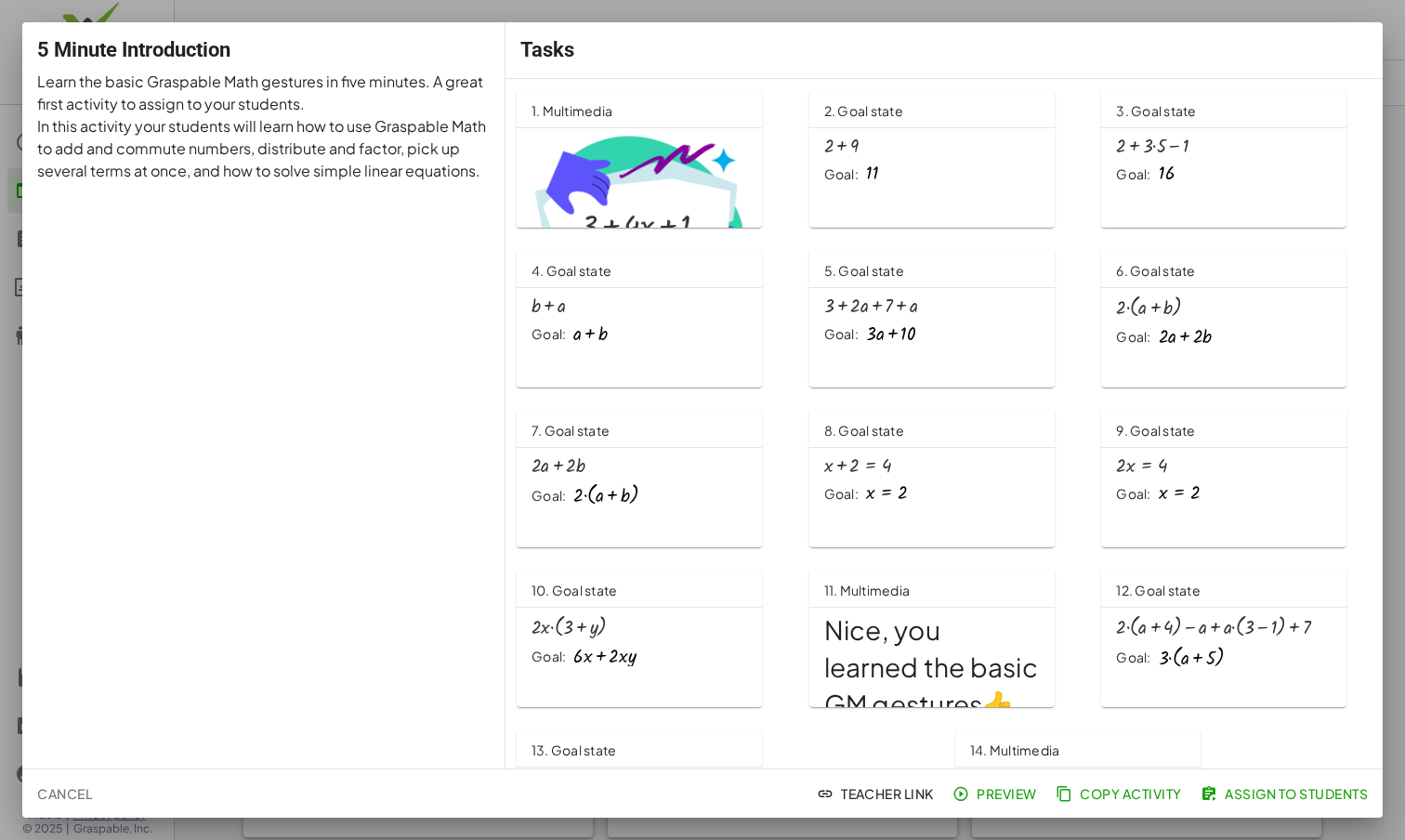 click on "Assign to Students" 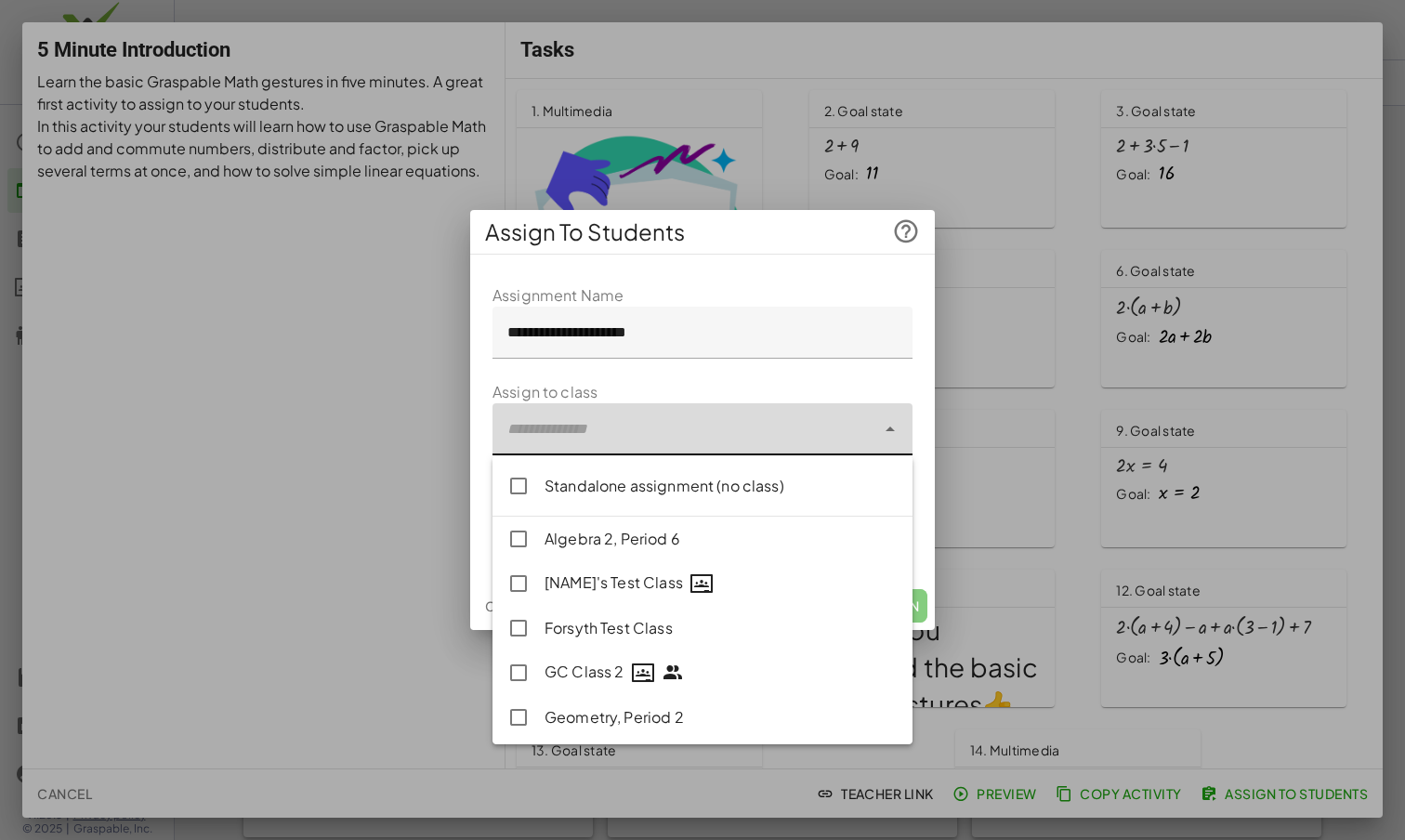 click 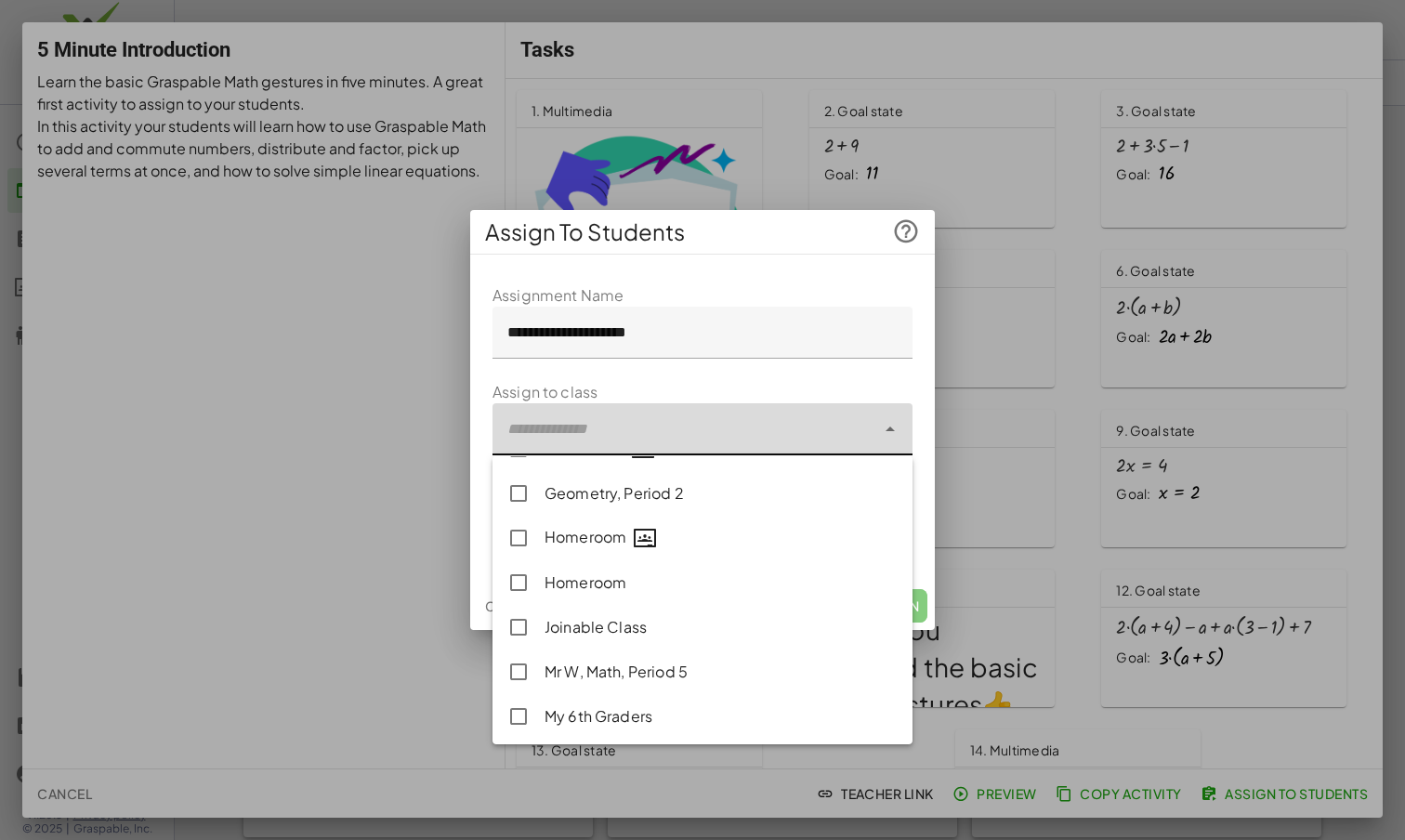 scroll, scrollTop: 270, scrollLeft: 0, axis: vertical 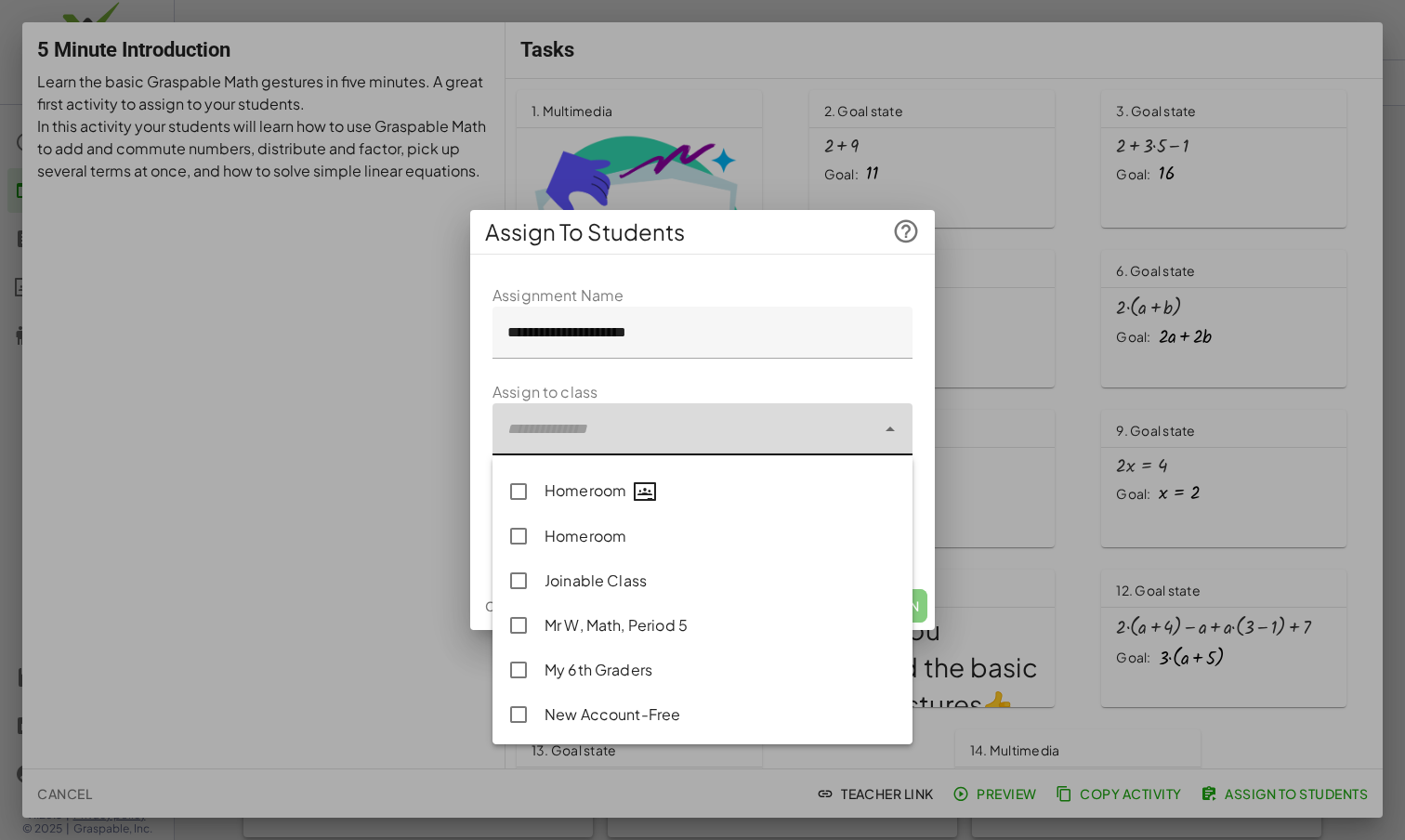 click on "New Account-Free" 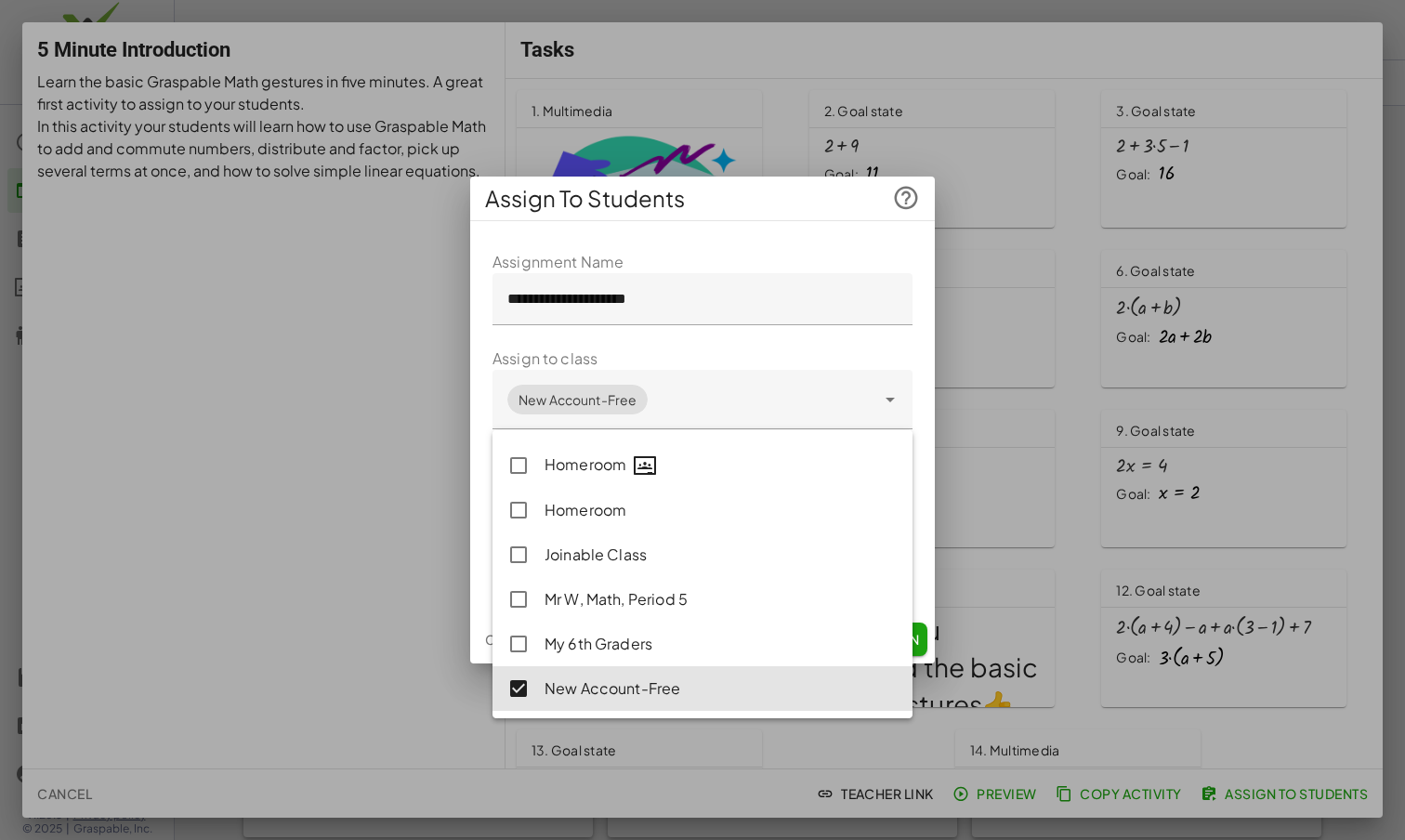 click on "**********" at bounding box center [702, 422] 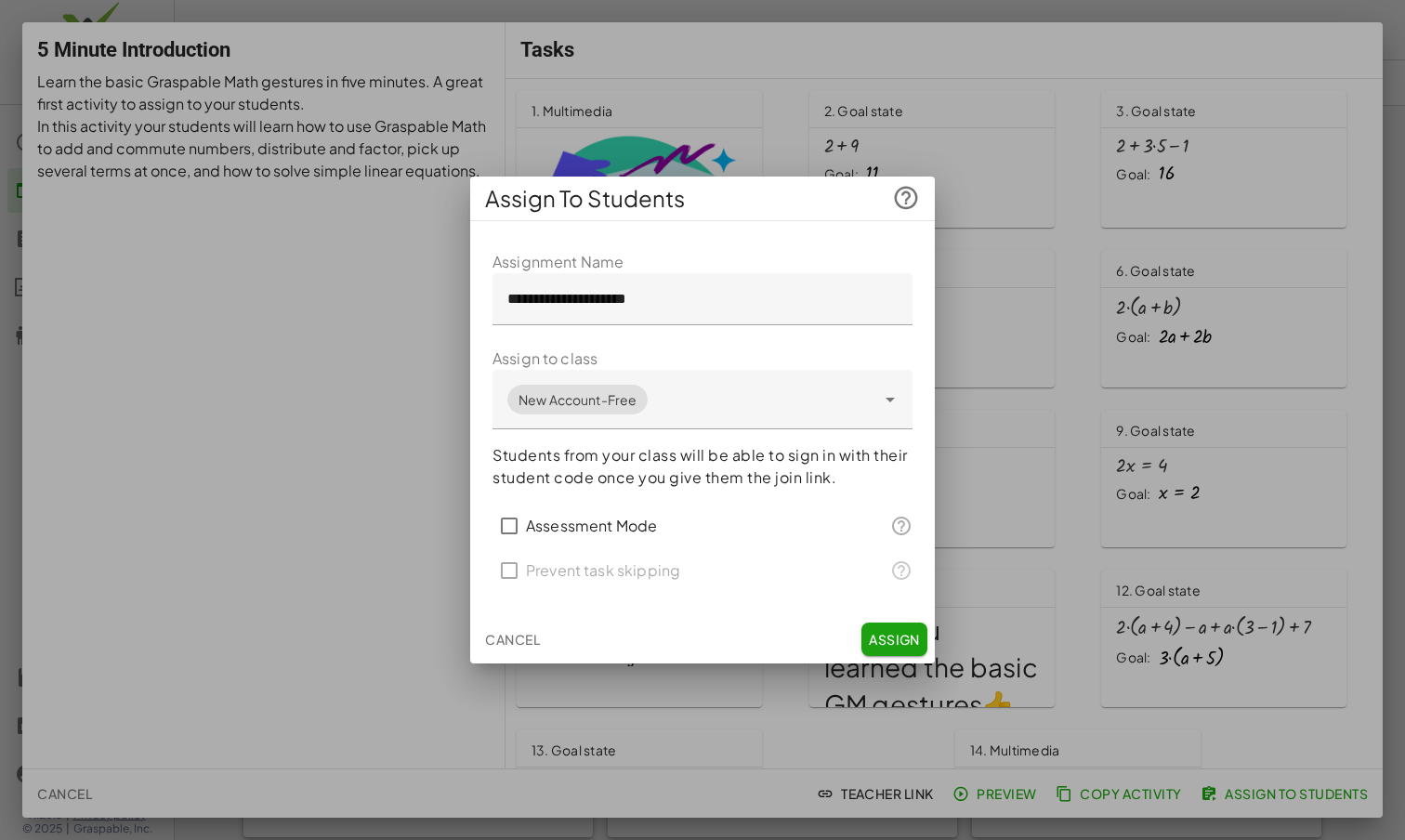 click on "Assign" 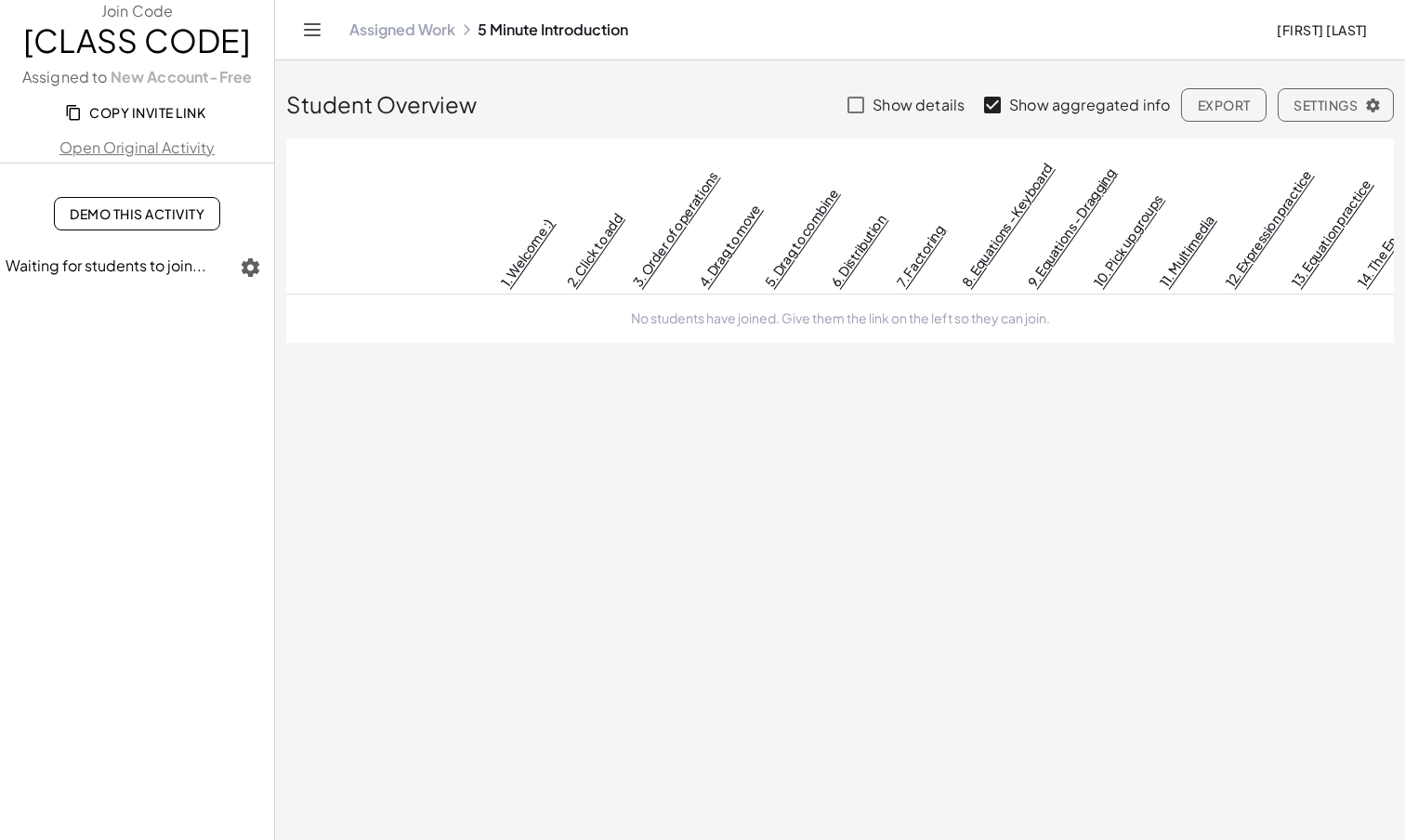 click on "Assigned Work" 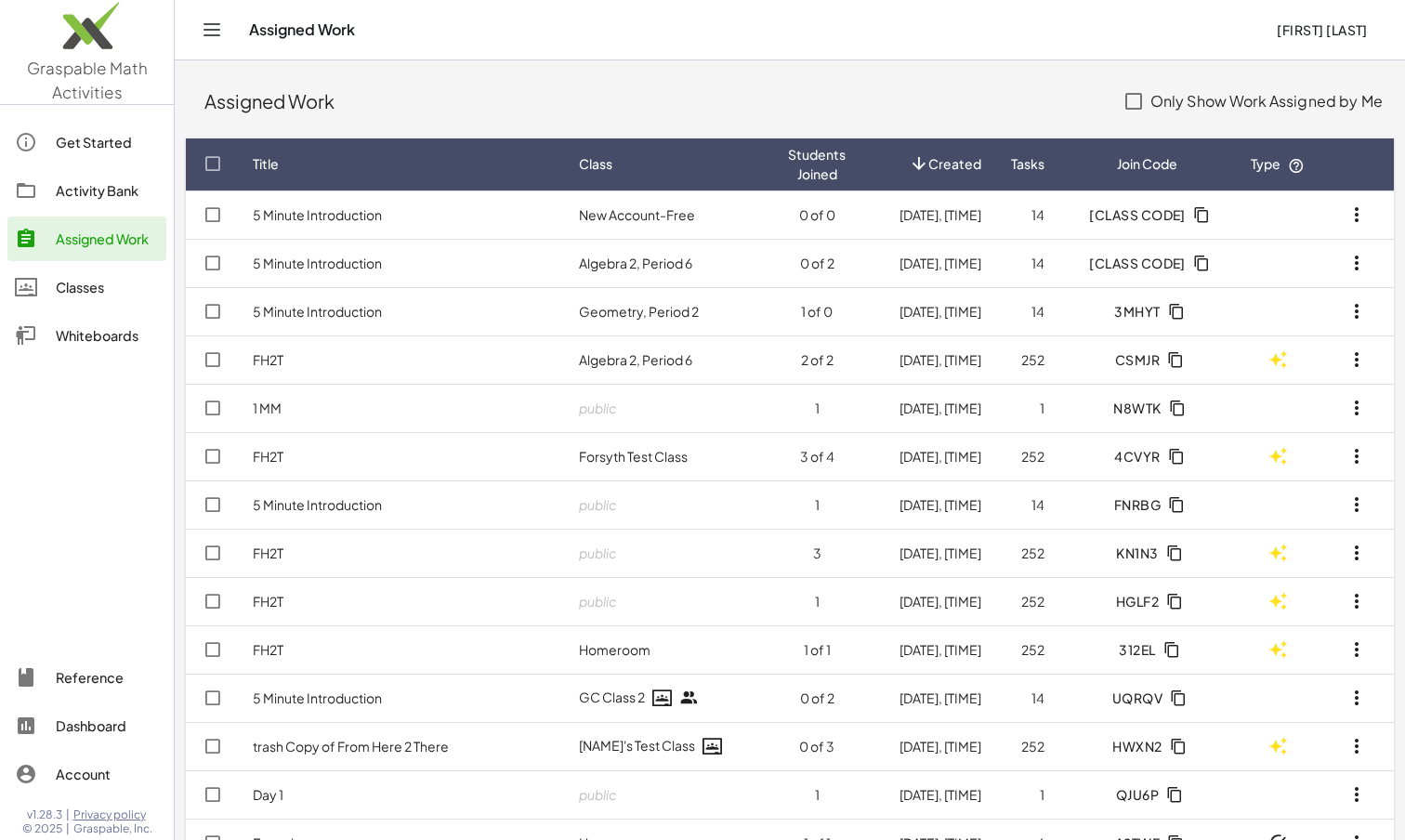 click on "Classes" 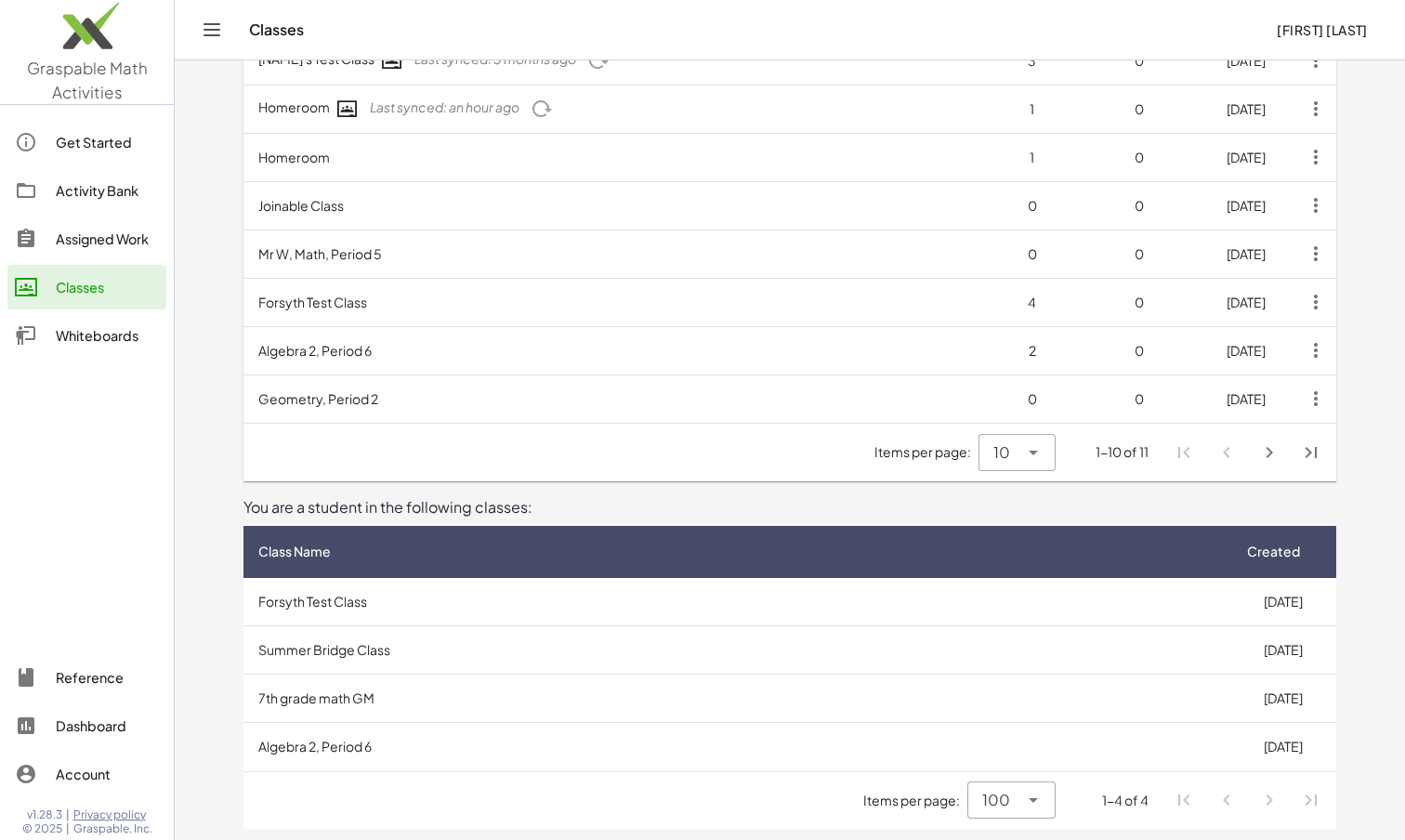scroll, scrollTop: 0, scrollLeft: 0, axis: both 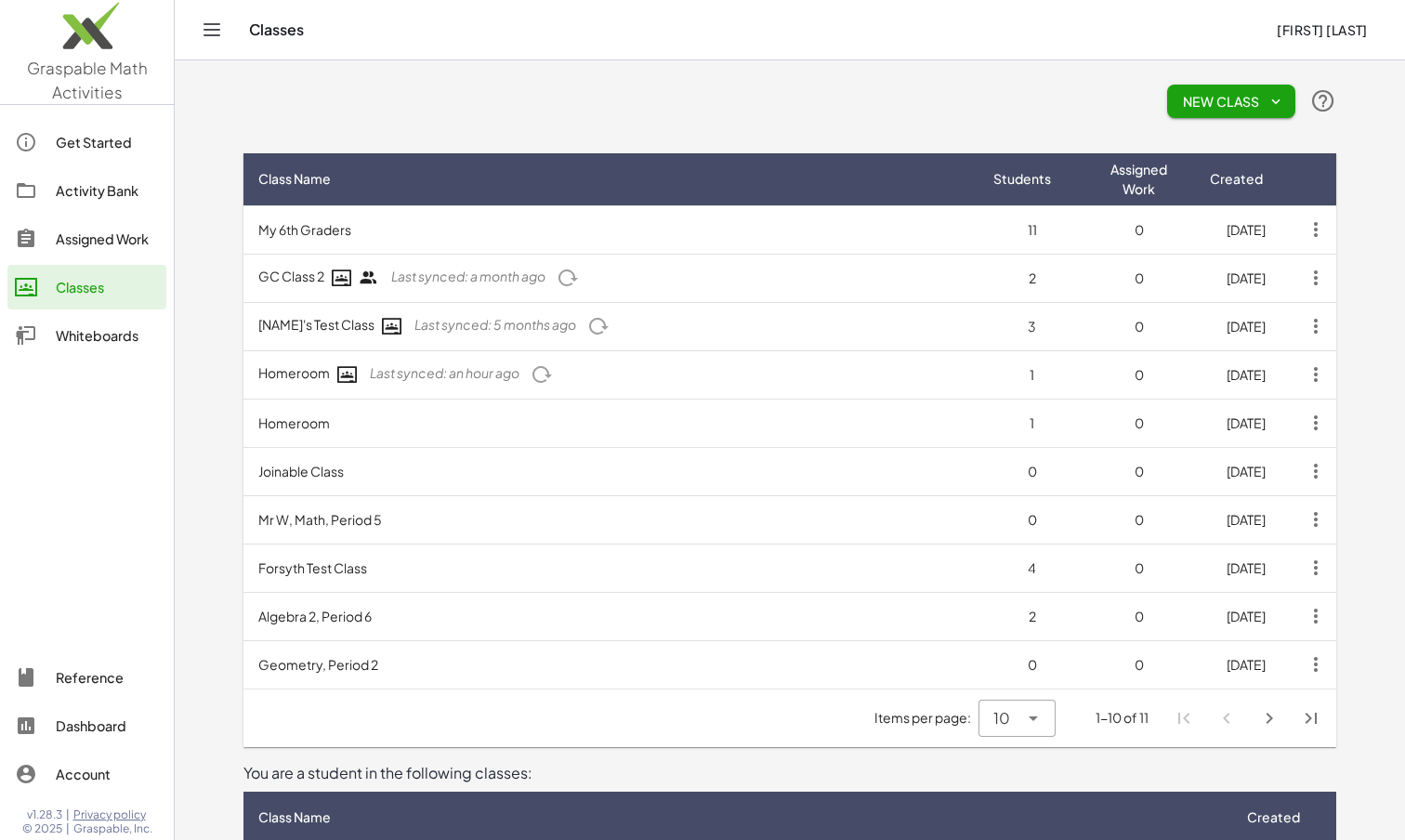 click at bounding box center [1269, 718] 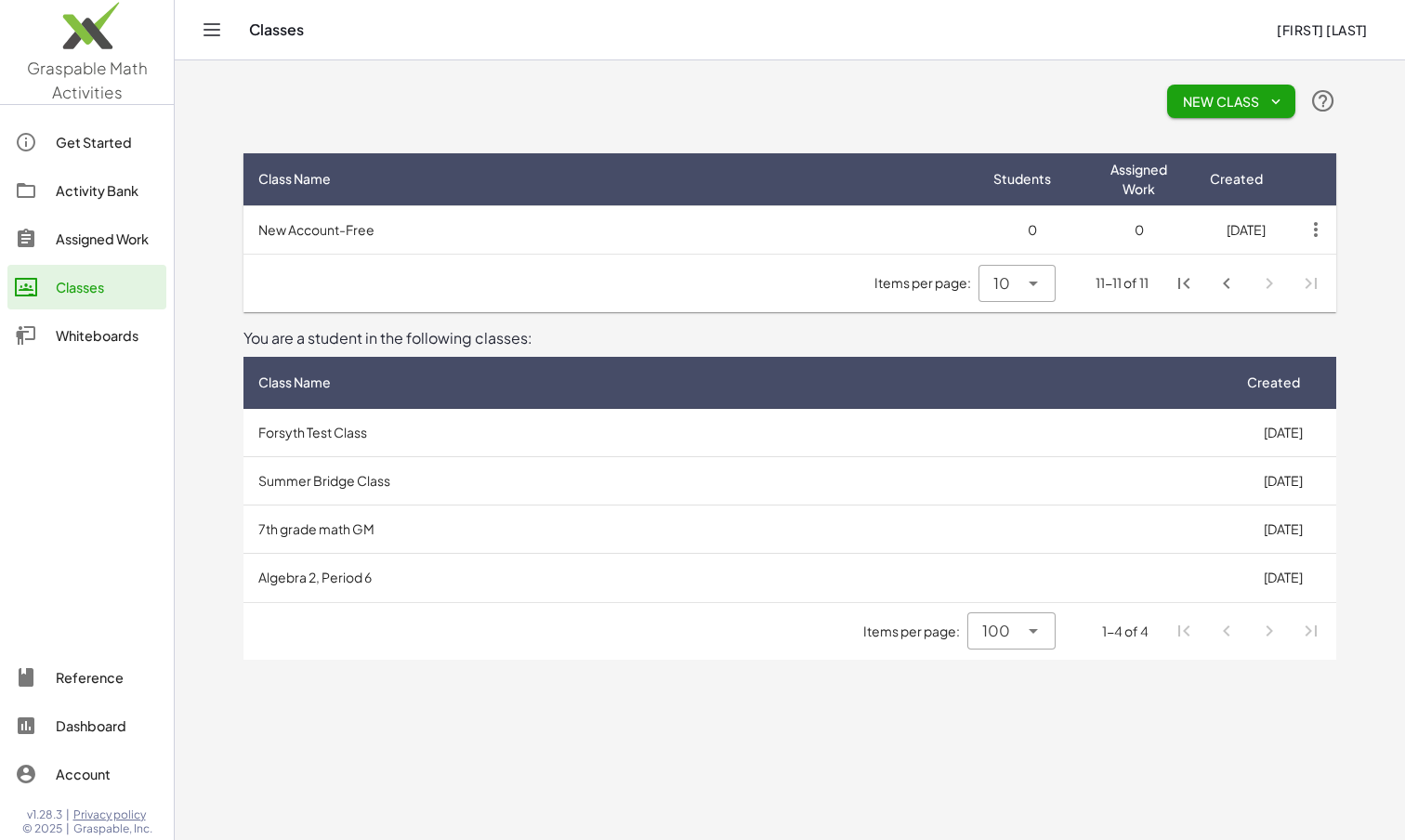 click on "New Account-Free" at bounding box center (611, 230) 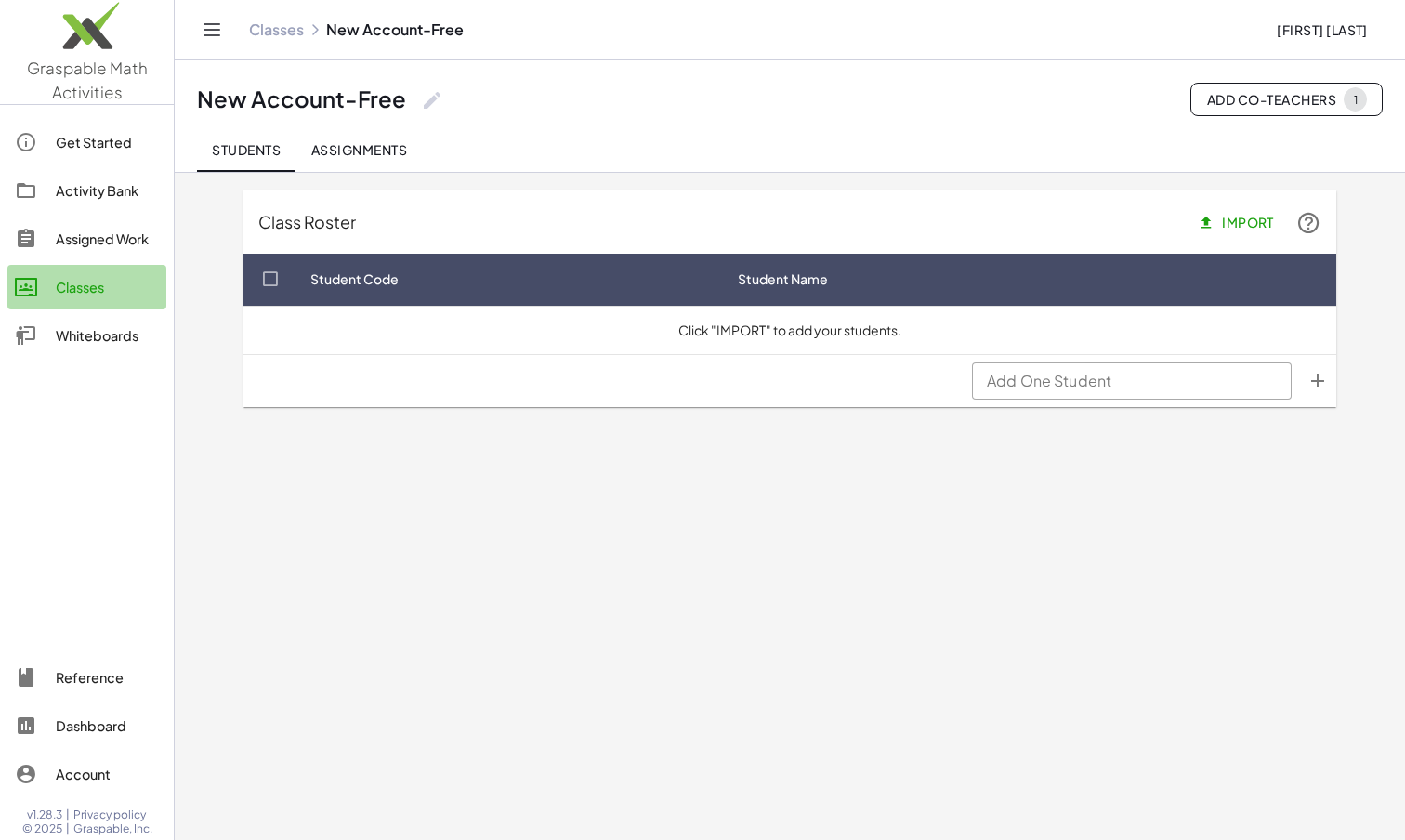 click on "Classes" 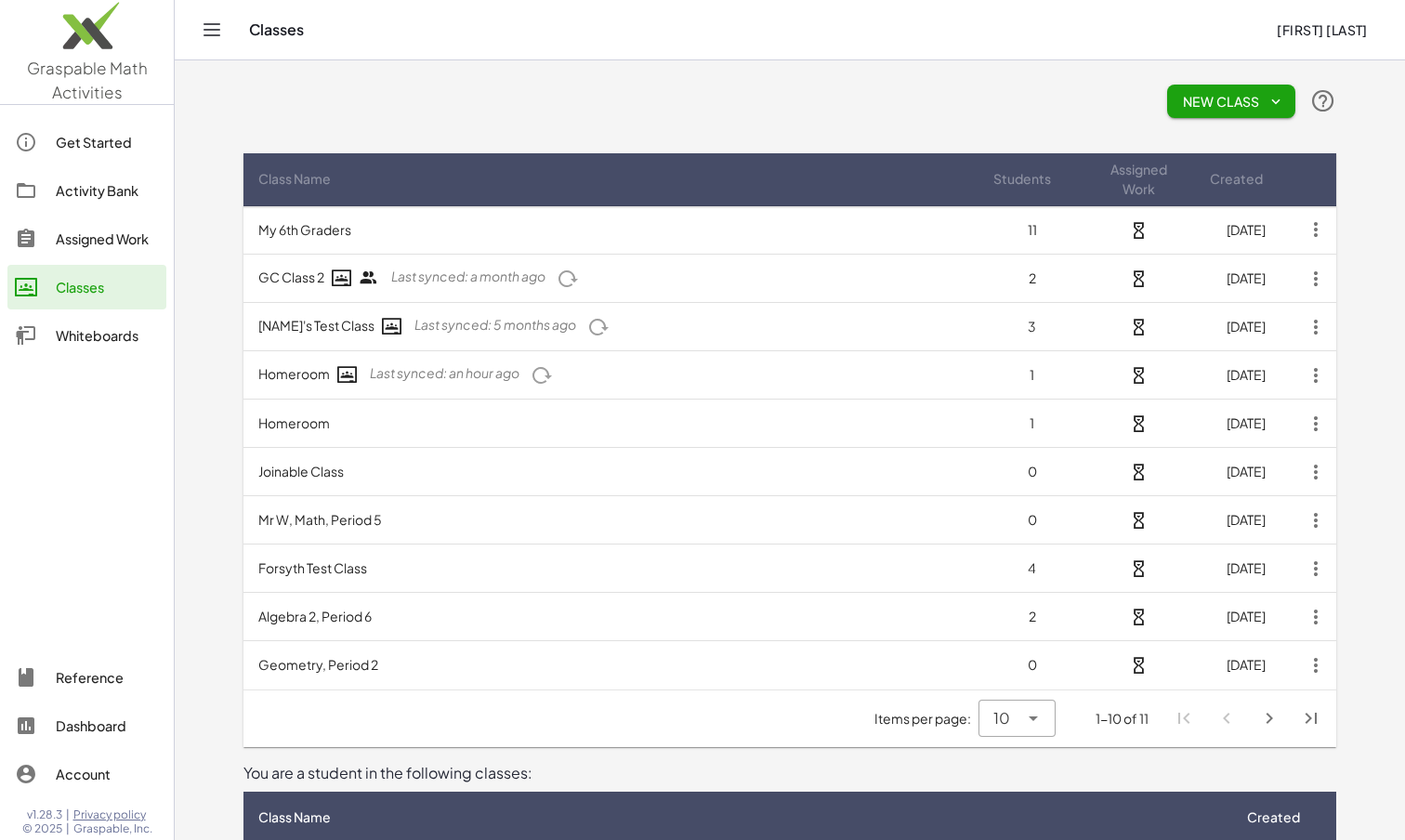 click on "Joinable Class" at bounding box center (611, 472) 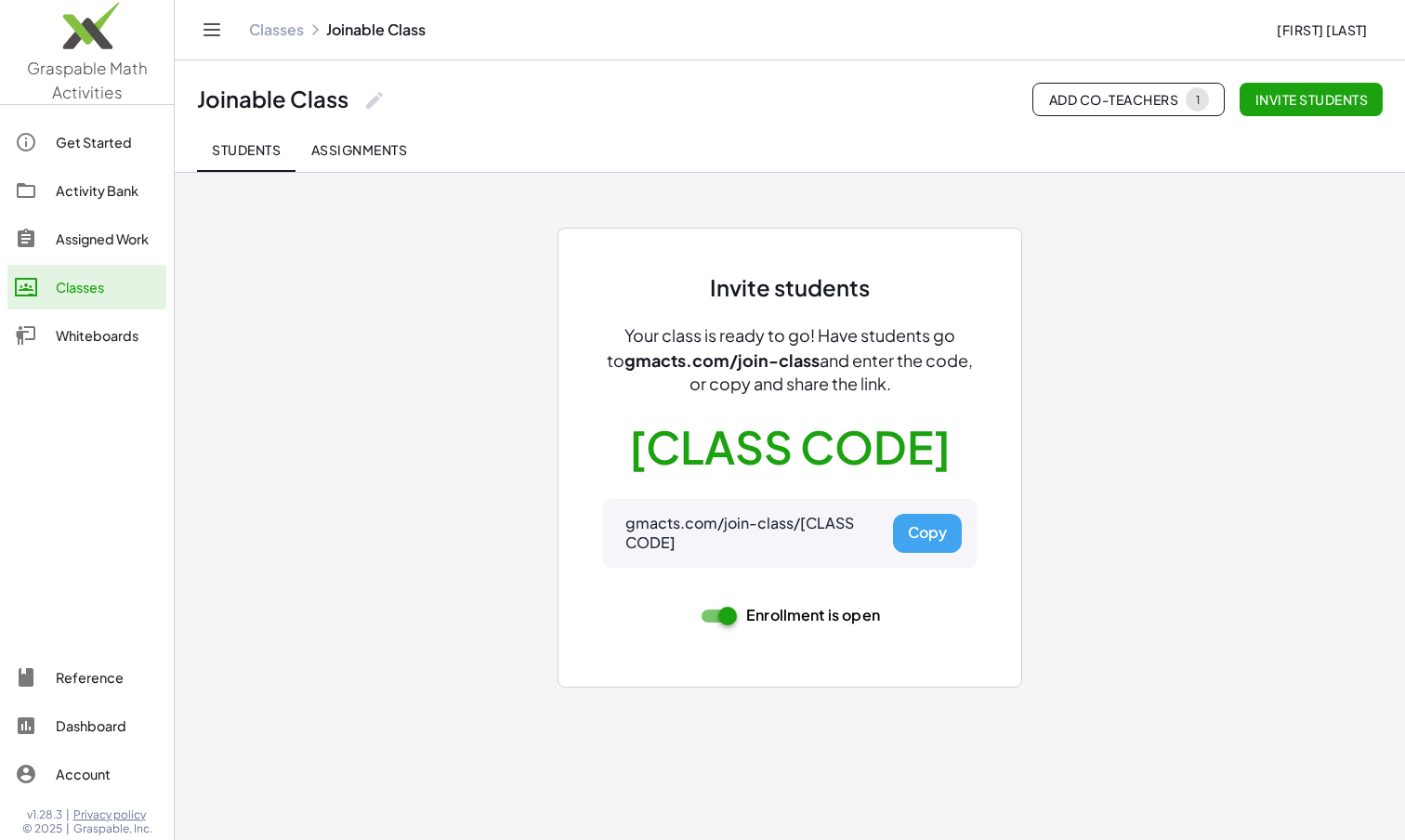 click on "Activity Bank" 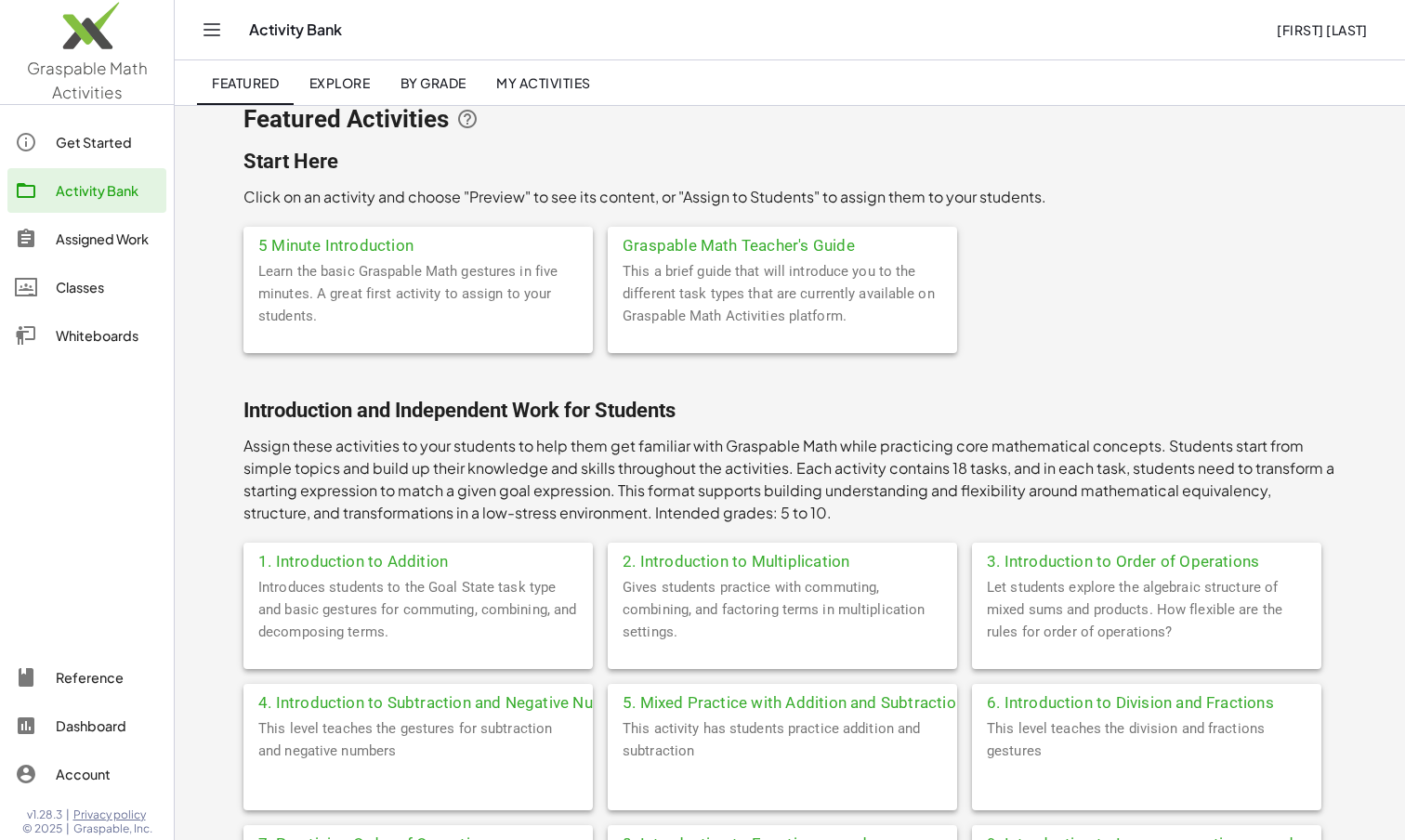 scroll, scrollTop: 0, scrollLeft: 0, axis: both 